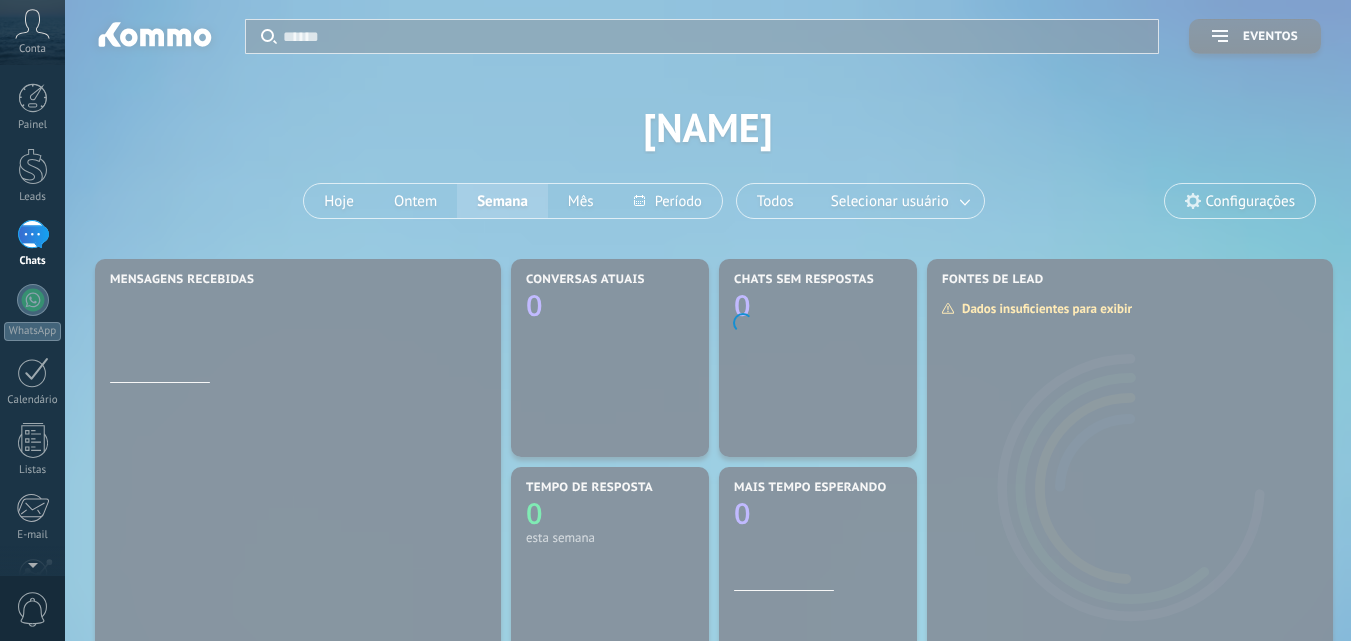 drag, startPoint x: 0, startPoint y: 0, endPoint x: 91, endPoint y: 199, distance: 218.81956 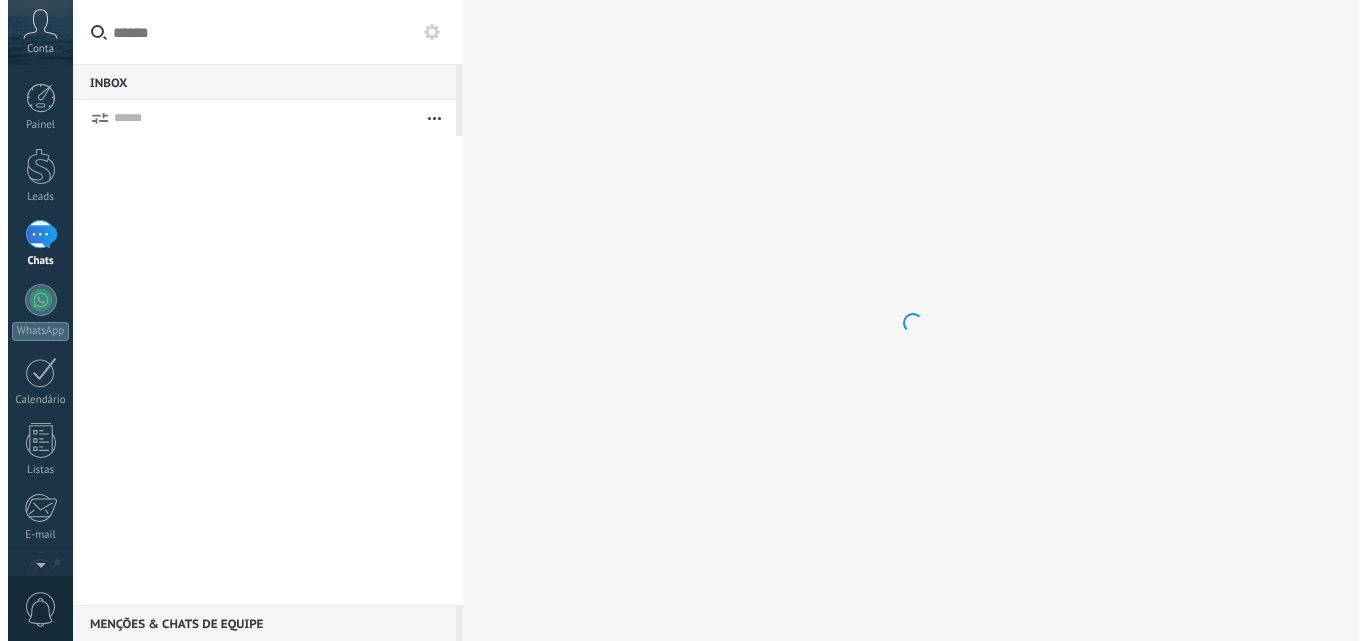 scroll, scrollTop: 0, scrollLeft: 0, axis: both 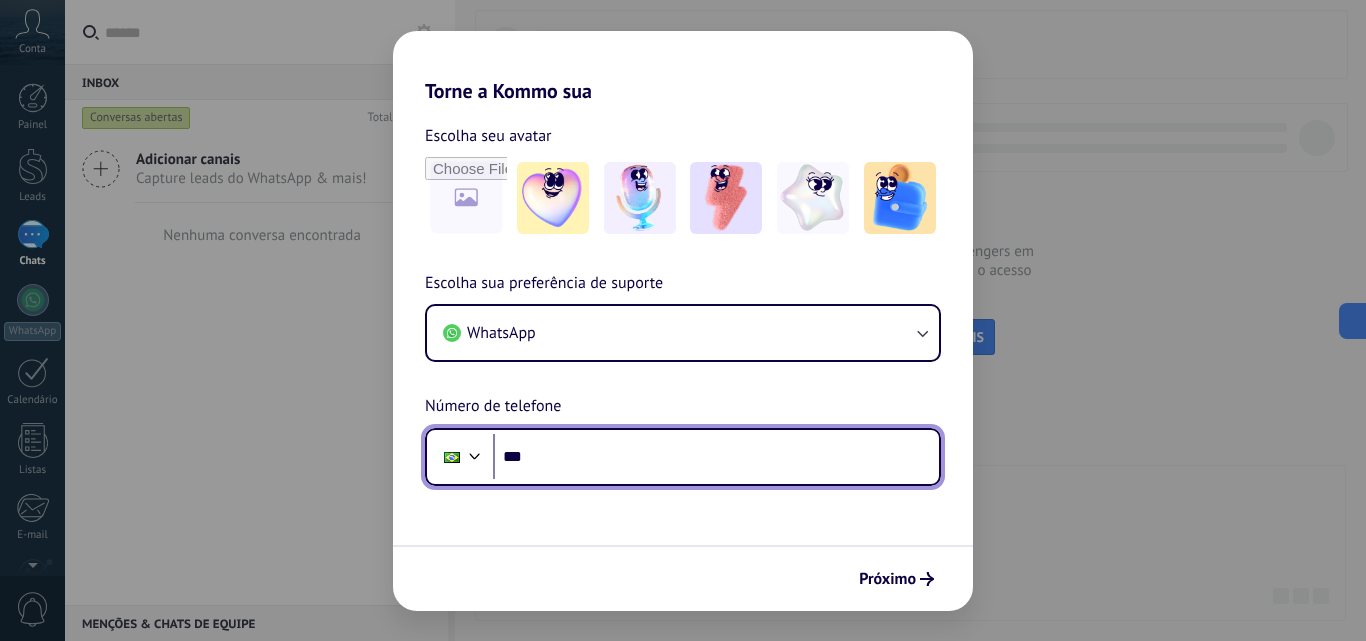 click on "***" at bounding box center (716, 457) 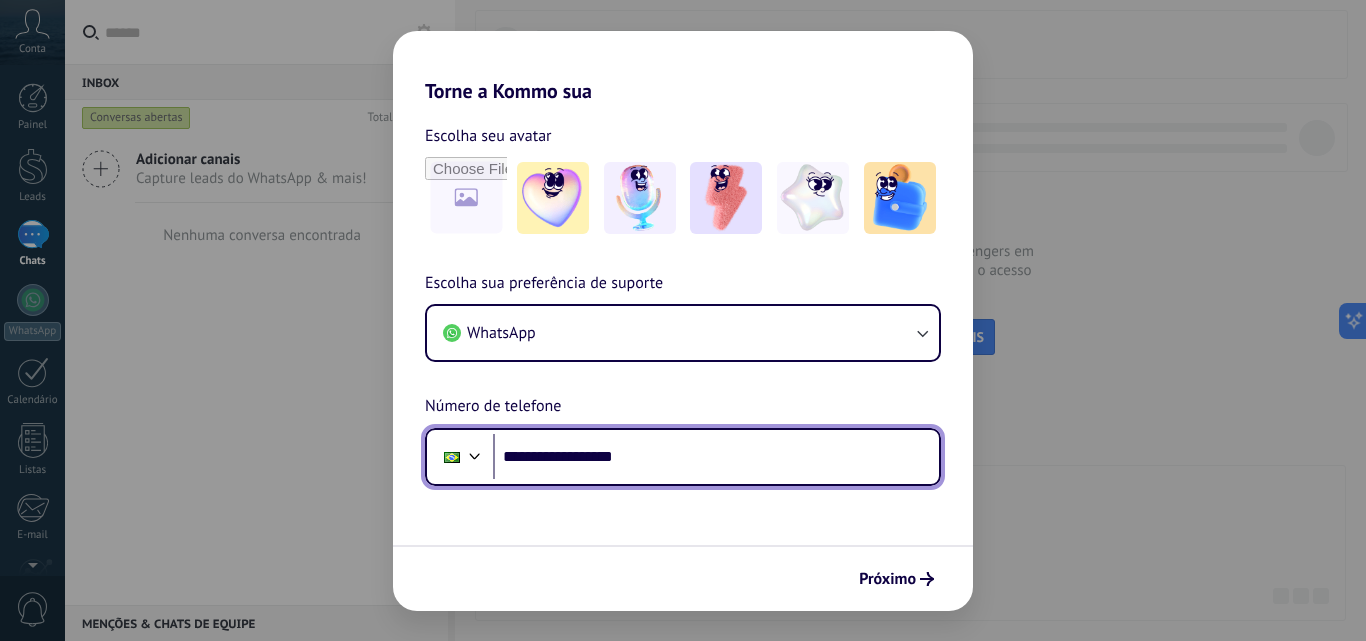 type on "**********" 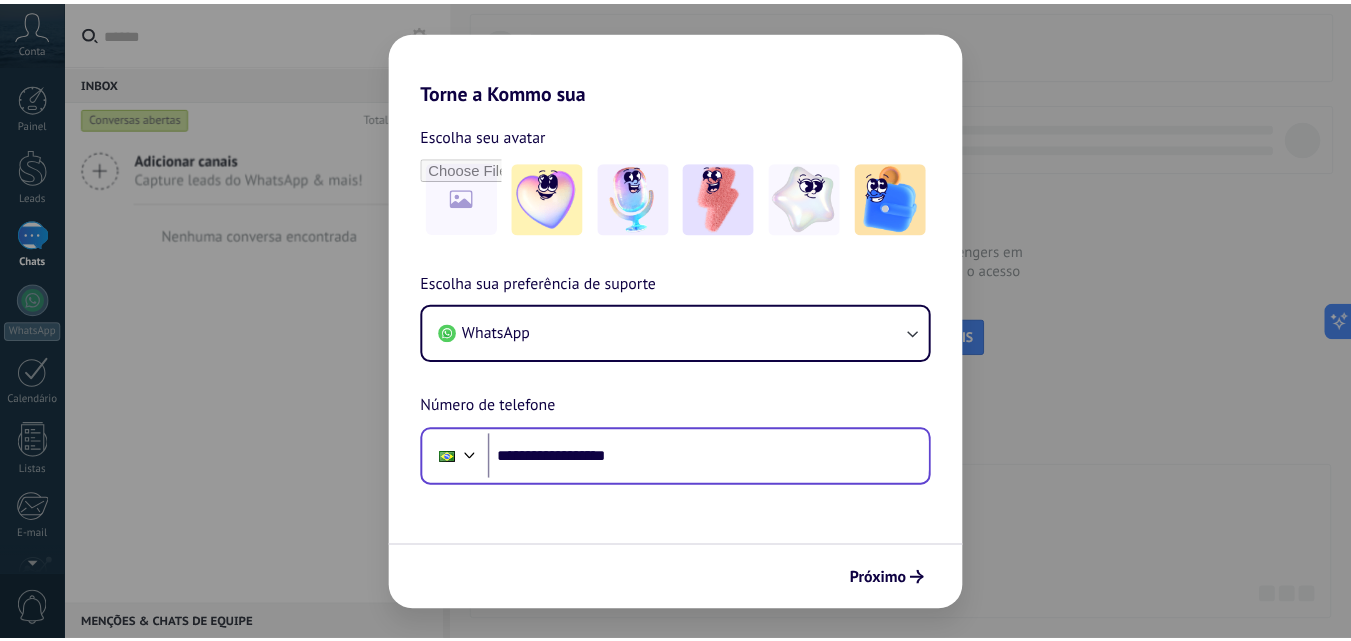 scroll, scrollTop: 0, scrollLeft: 0, axis: both 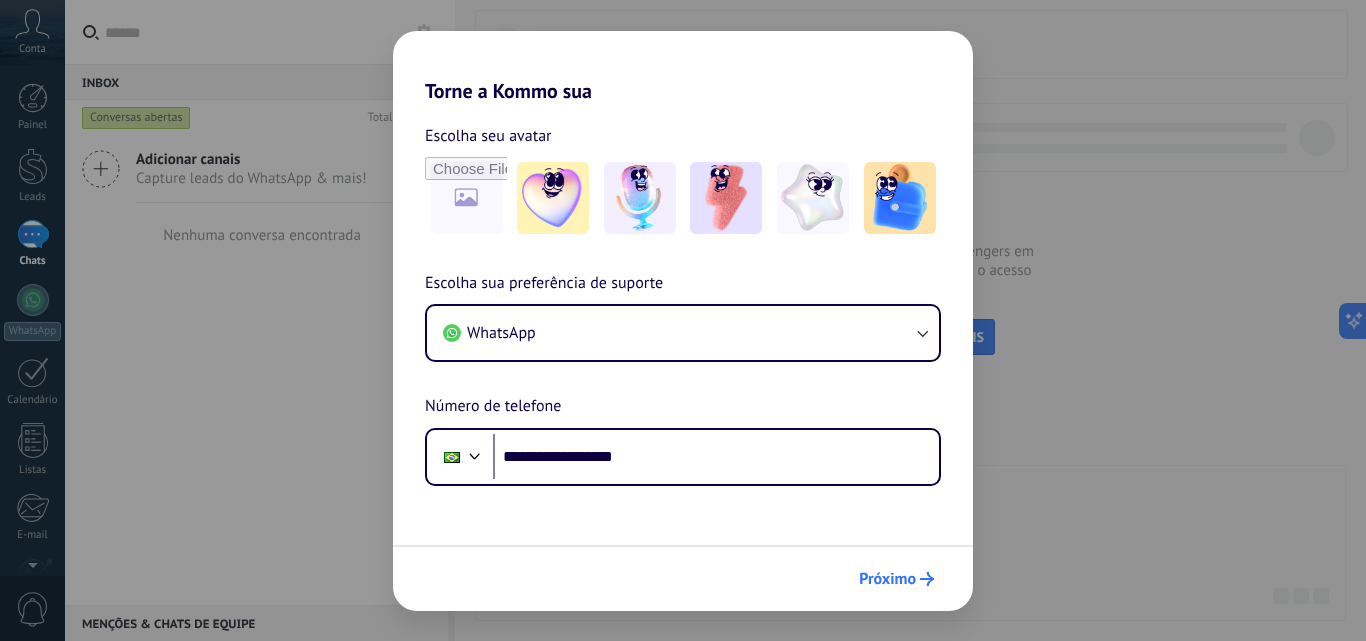 click on "Próximo" at bounding box center [887, 579] 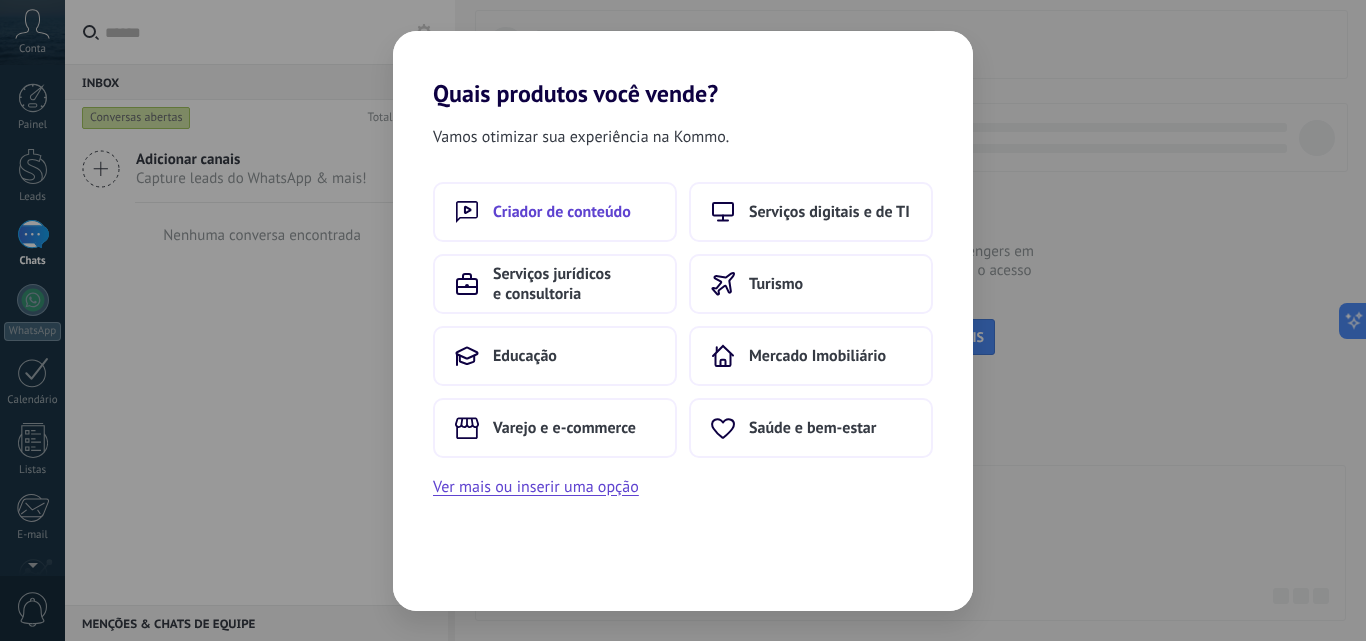 click on "Criador de conteúdo" at bounding box center (562, 212) 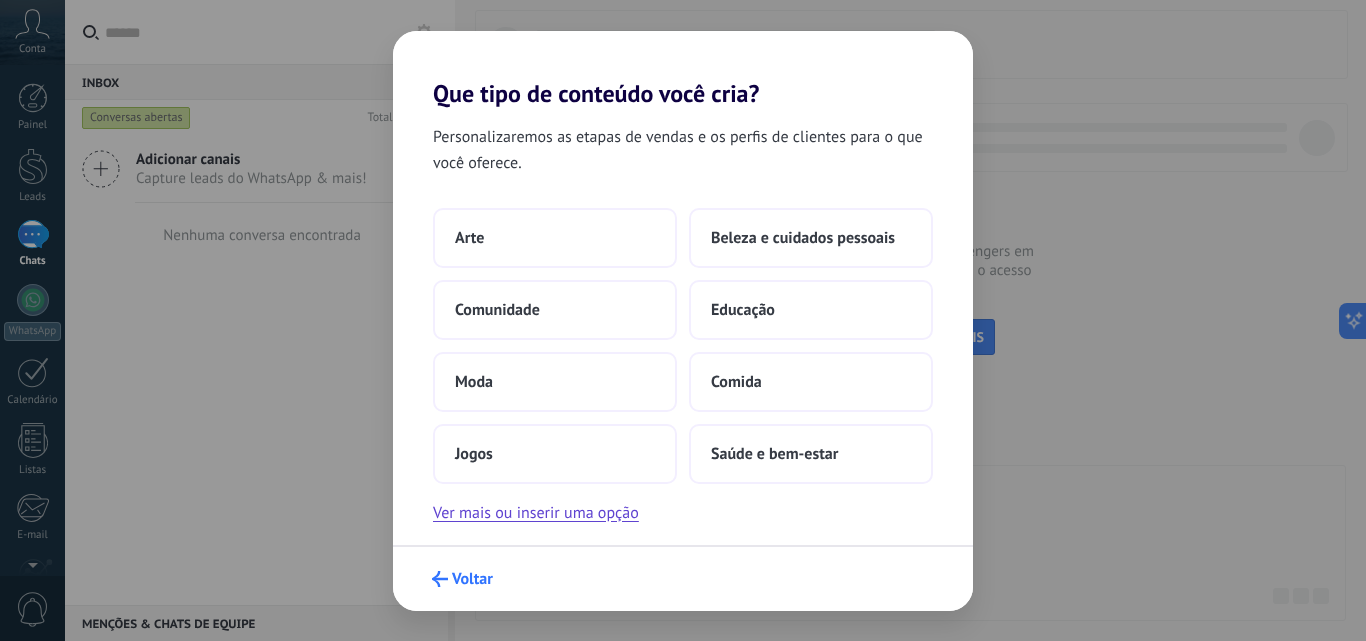 click on "Voltar" at bounding box center (472, 579) 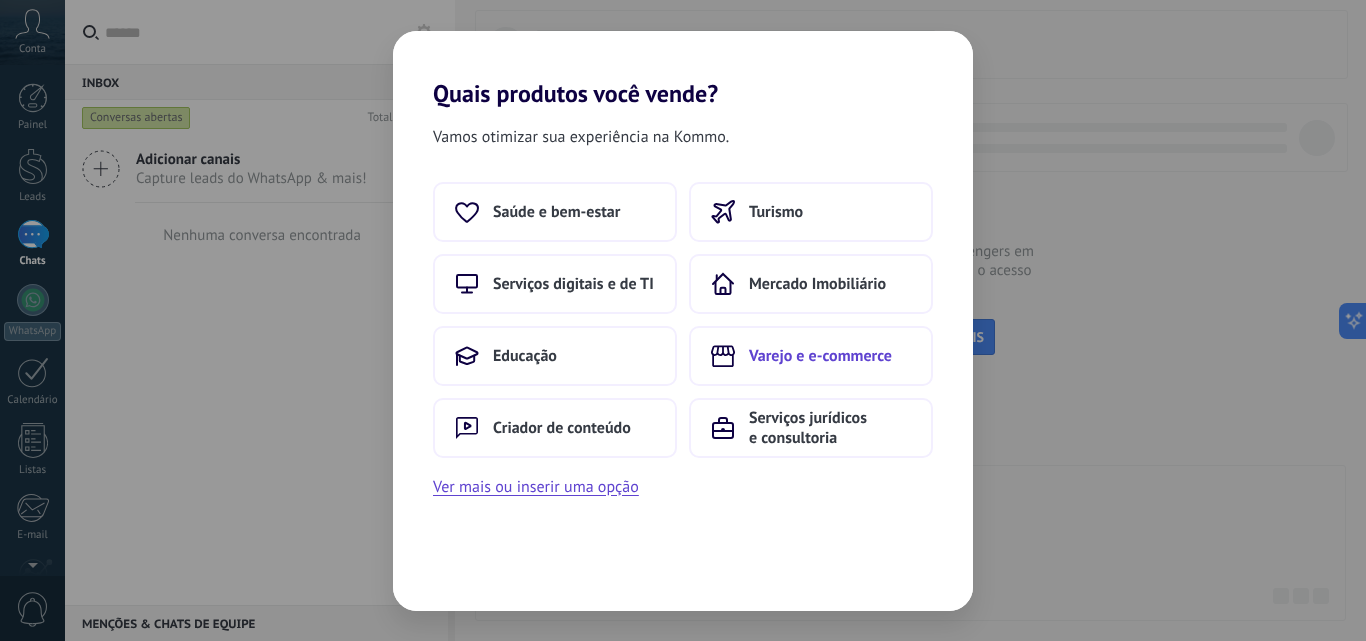 click on "Varejo e e-commerce" at bounding box center (820, 356) 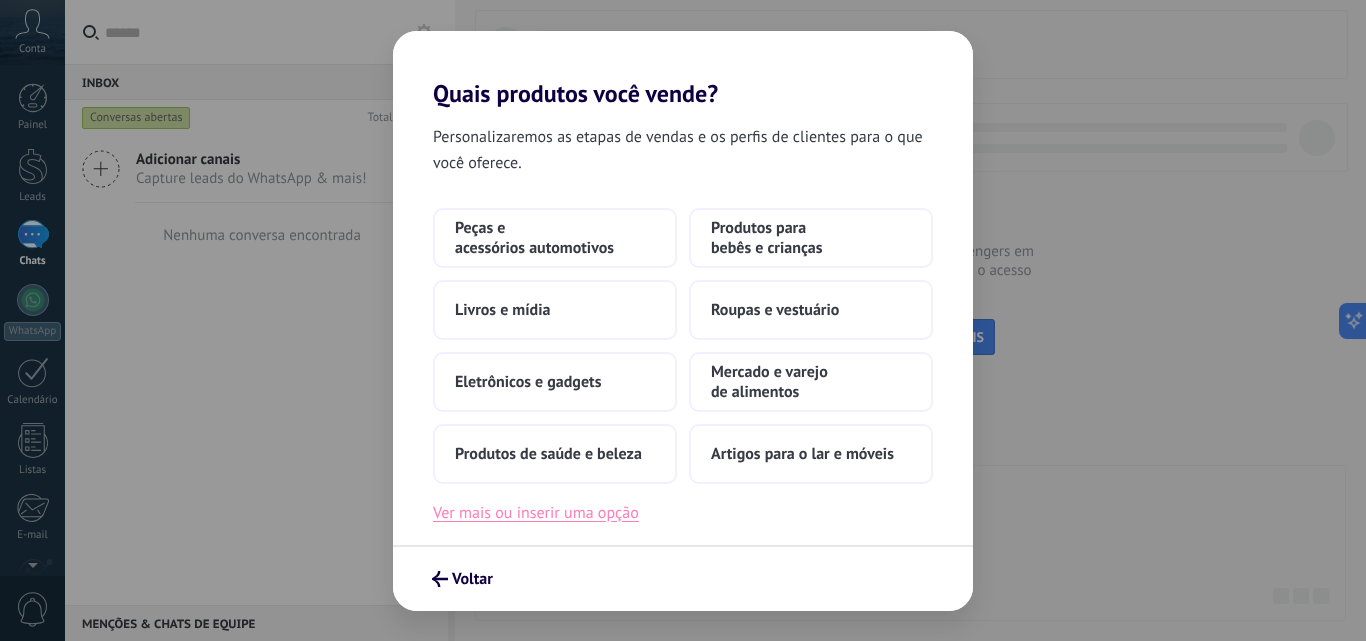 click on "Ver mais ou inserir uma opção" at bounding box center [536, 513] 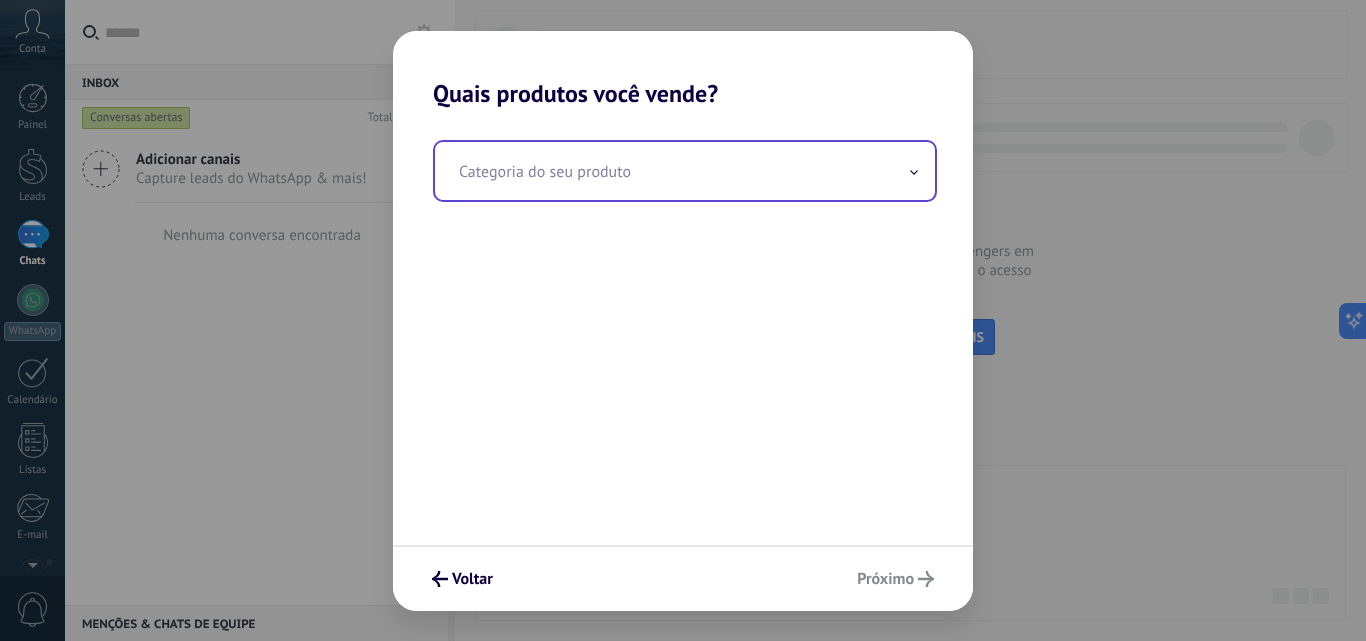 click at bounding box center (685, 171) 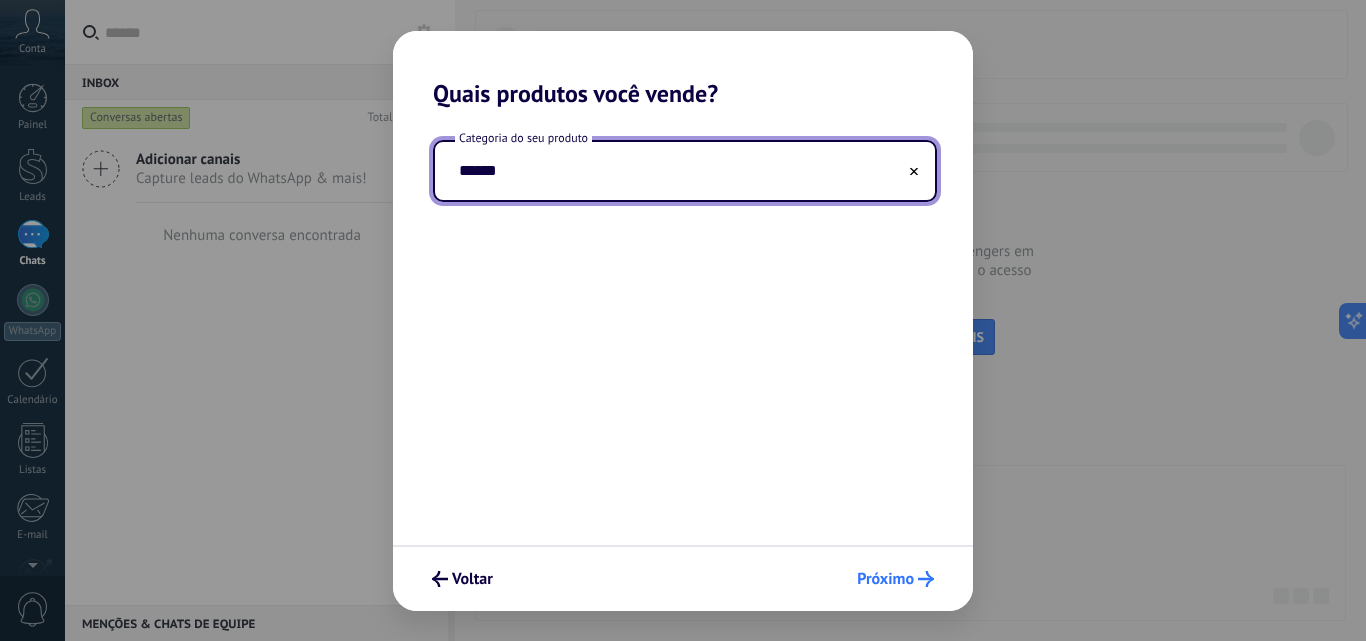 type on "******" 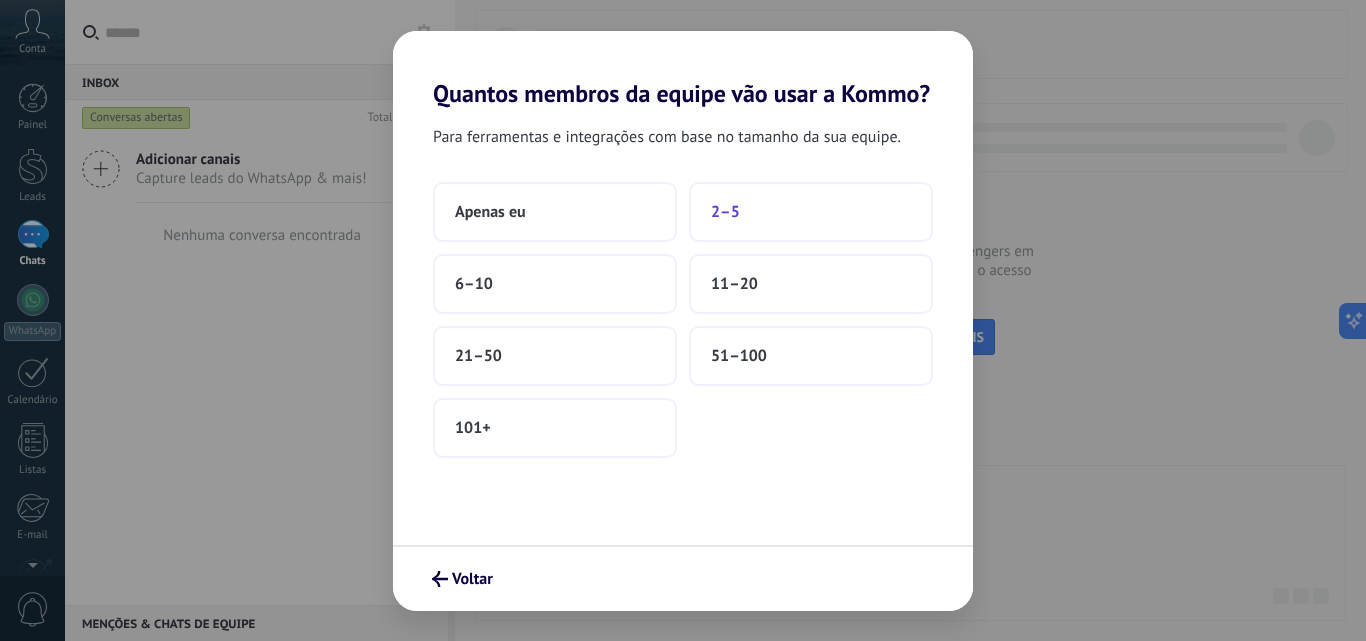 click on "2–5" at bounding box center [811, 212] 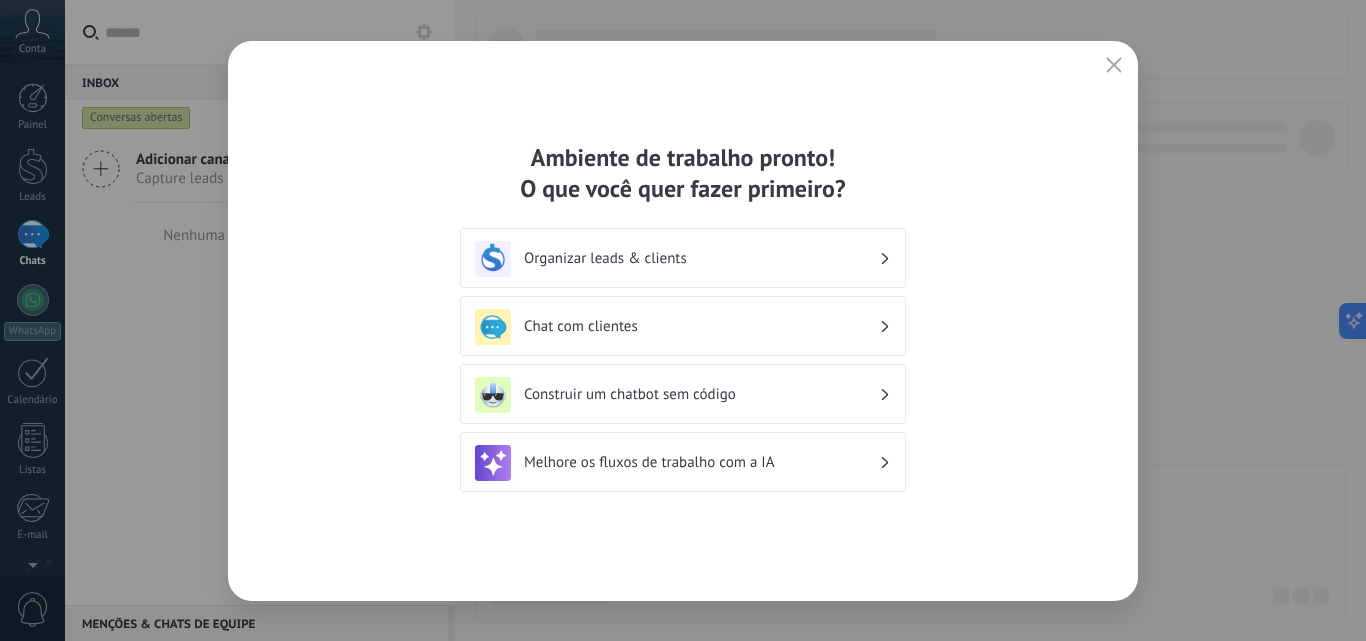 click on "Organizar leads & clients" at bounding box center [701, 258] 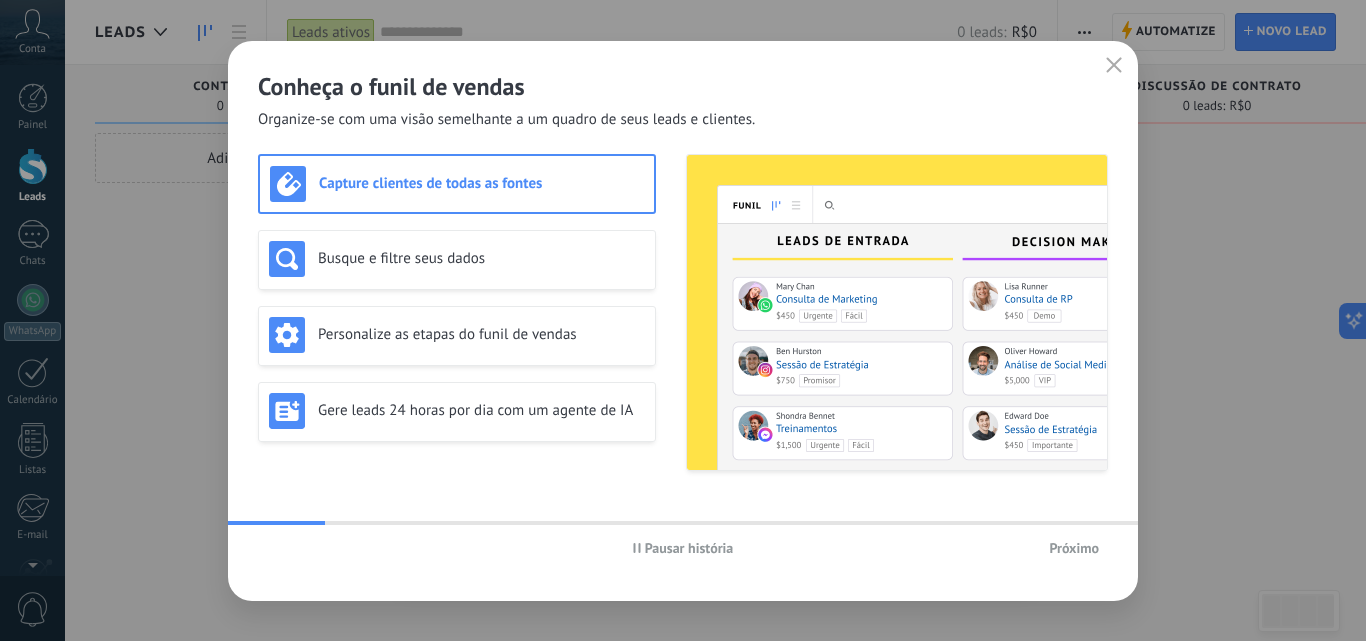click 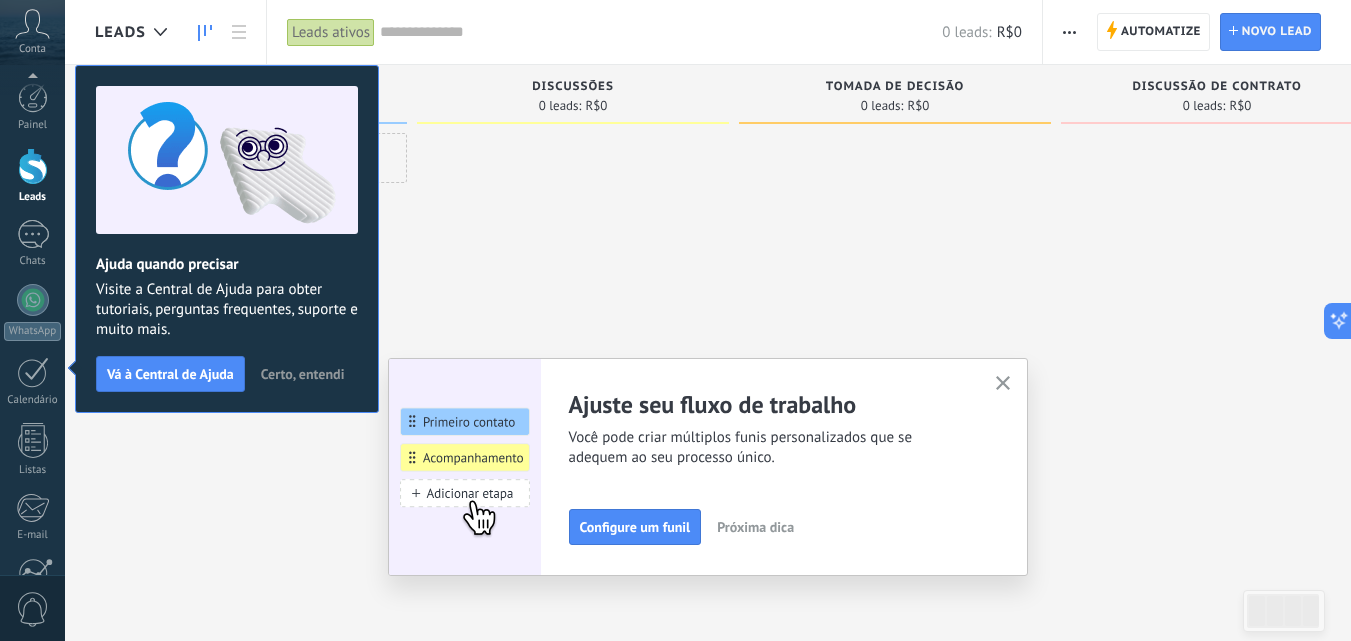 scroll, scrollTop: 191, scrollLeft: 0, axis: vertical 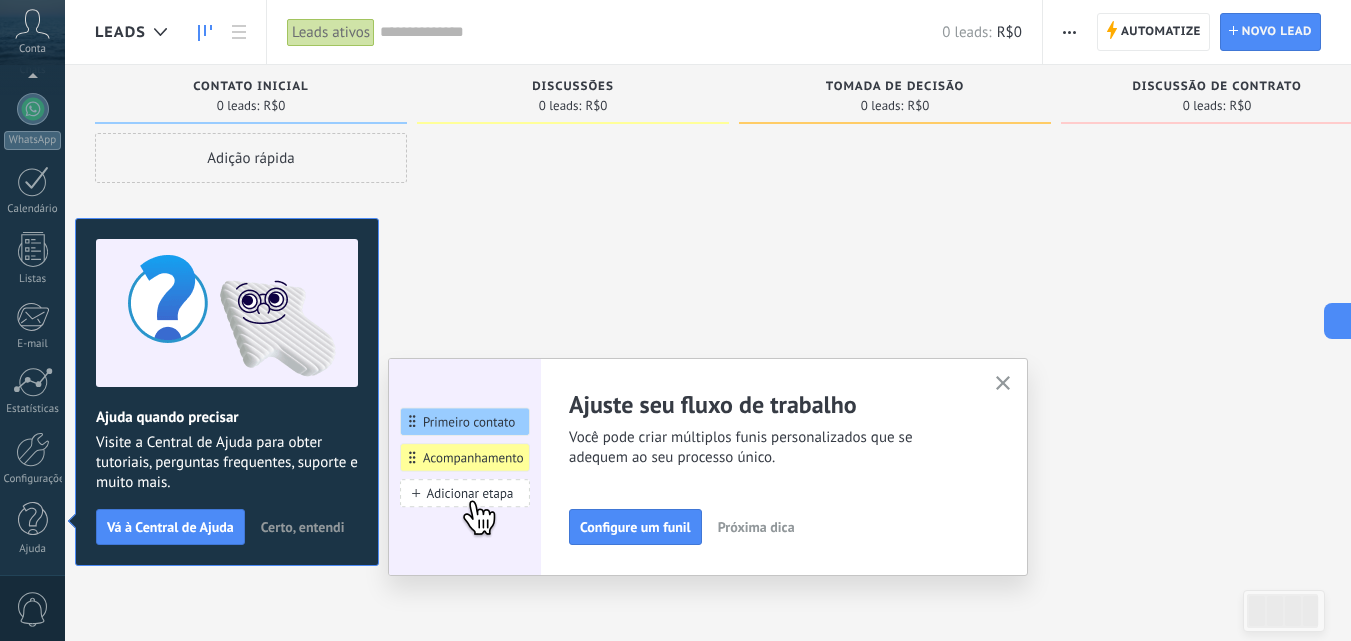 click on "Certo, entendi" at bounding box center [303, 527] 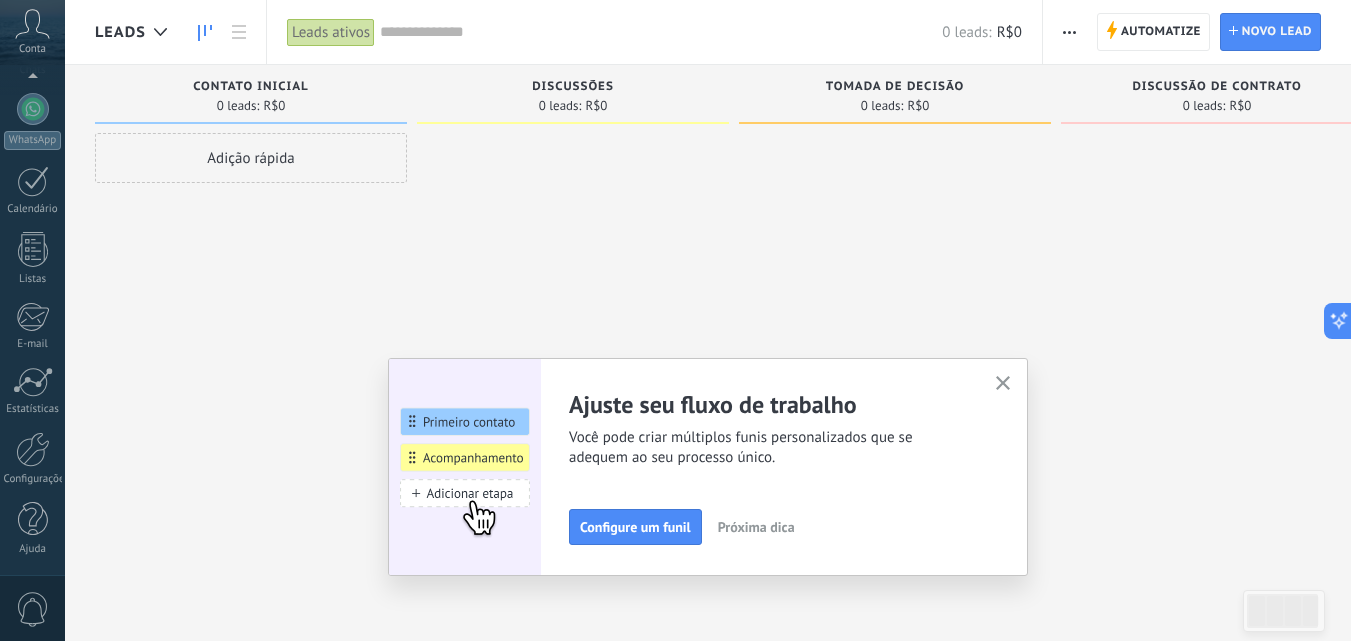 click 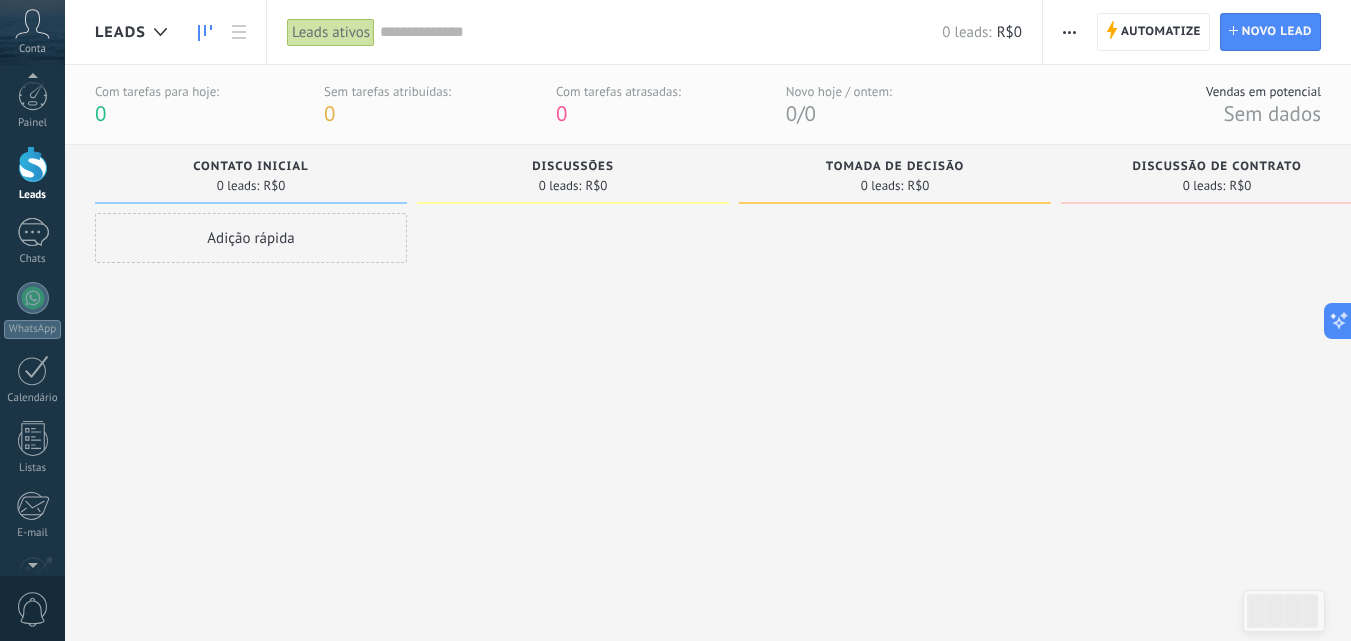 scroll, scrollTop: 0, scrollLeft: 0, axis: both 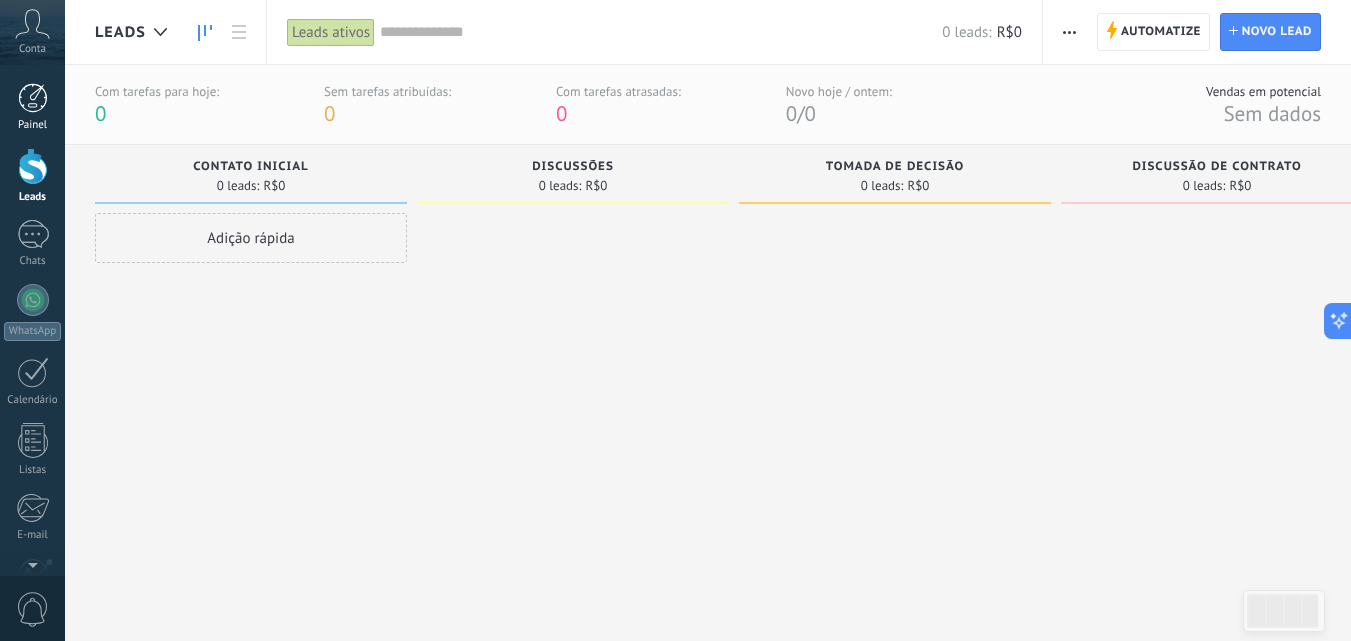 click at bounding box center [33, 98] 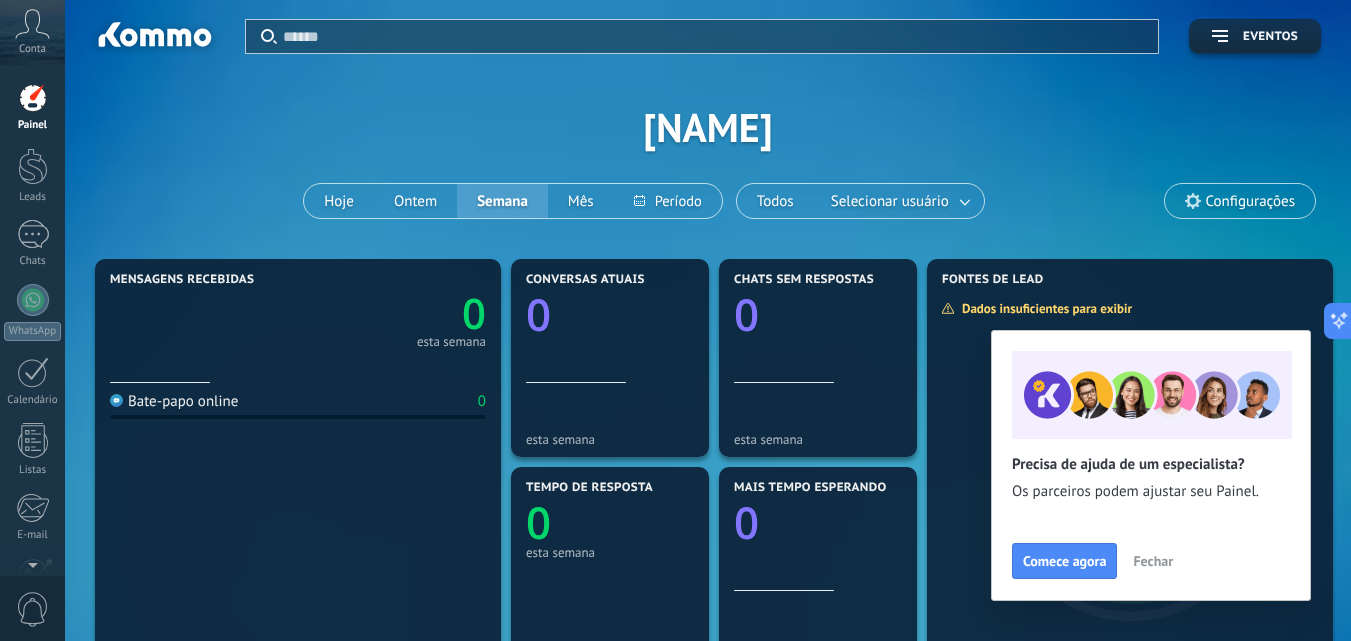 click on "Fechar" at bounding box center (1153, 561) 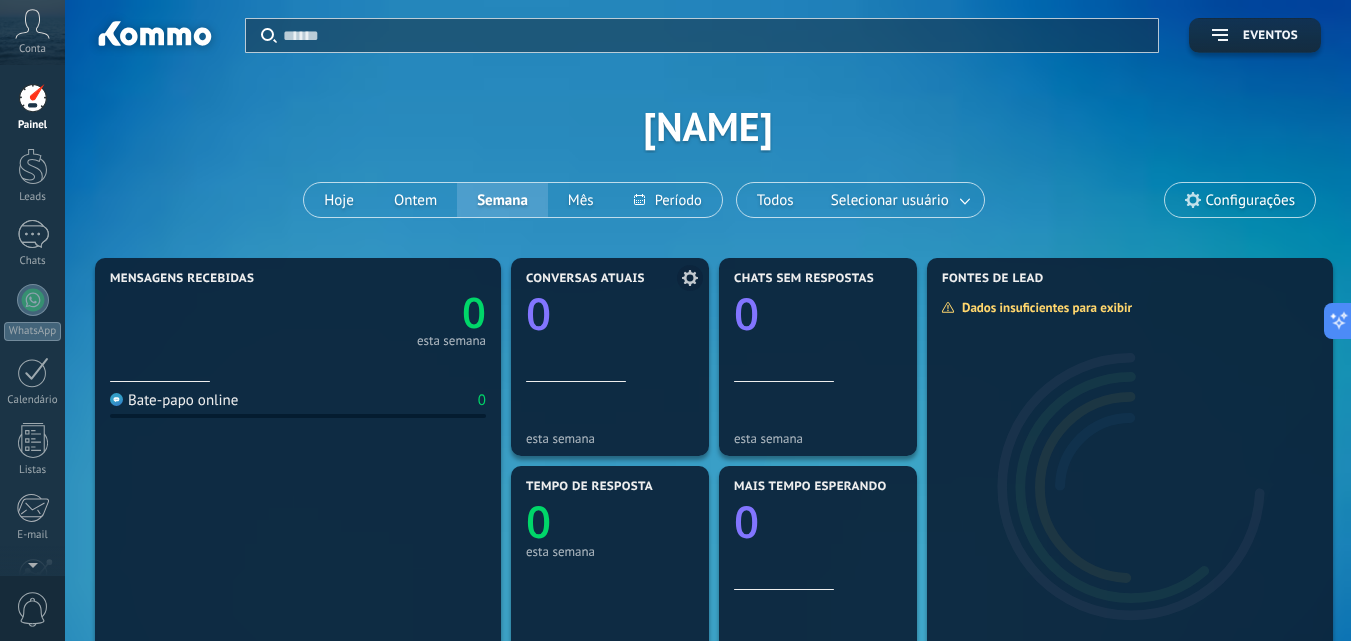 scroll, scrollTop: 0, scrollLeft: 0, axis: both 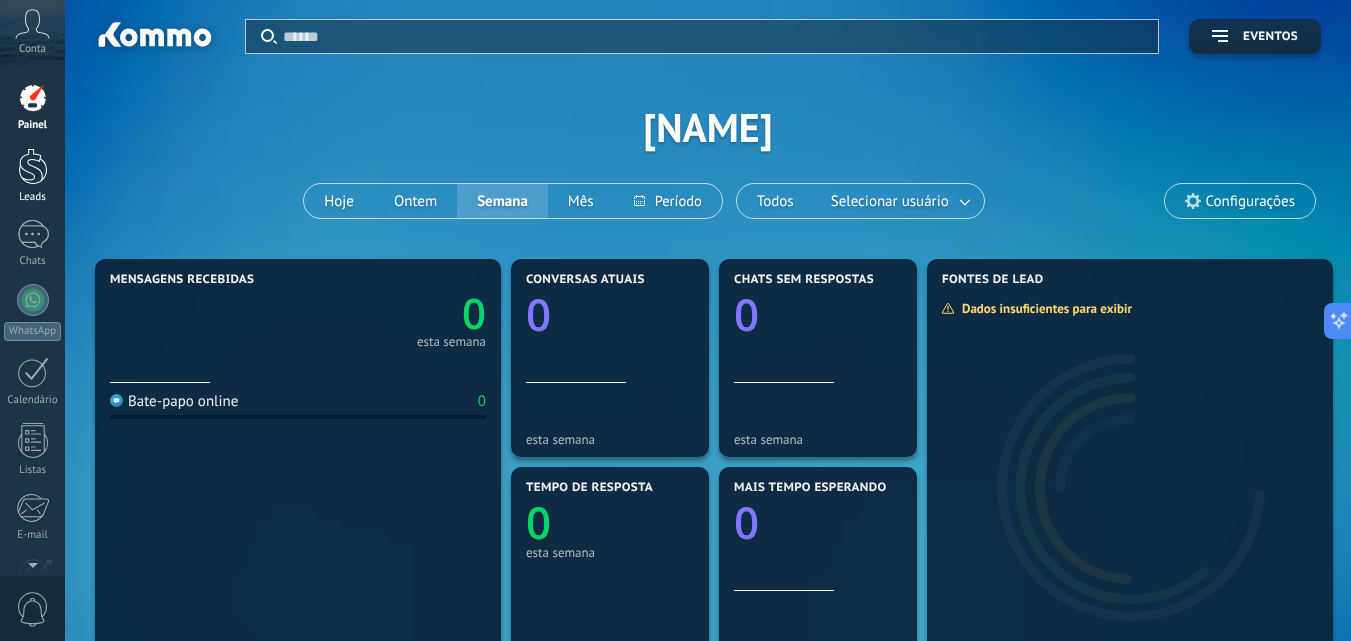 click at bounding box center [33, 166] 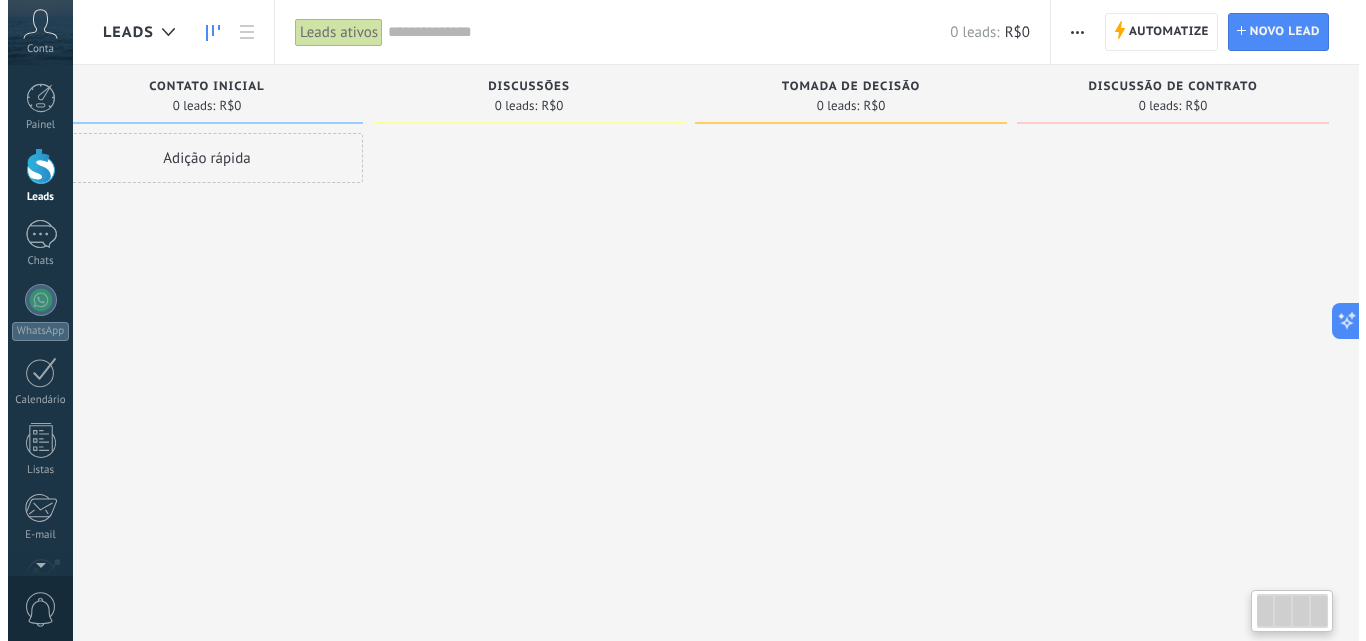 scroll, scrollTop: 0, scrollLeft: 0, axis: both 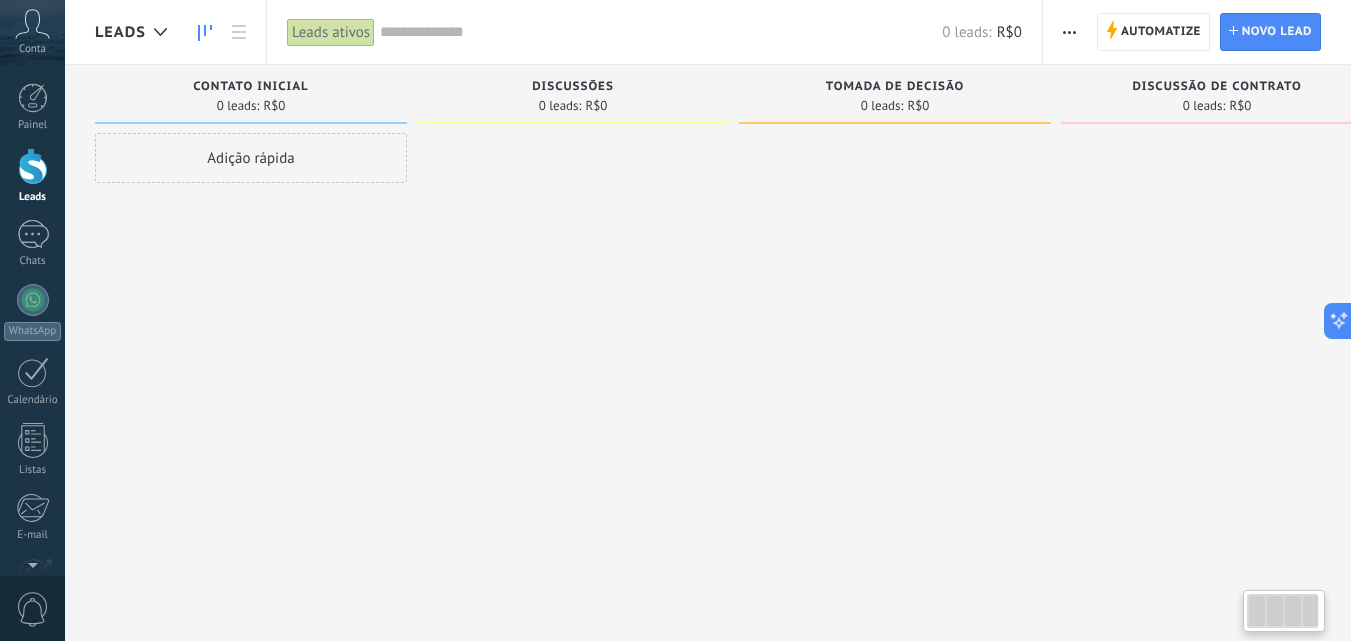drag, startPoint x: 1193, startPoint y: 152, endPoint x: 1011, endPoint y: 133, distance: 182.98907 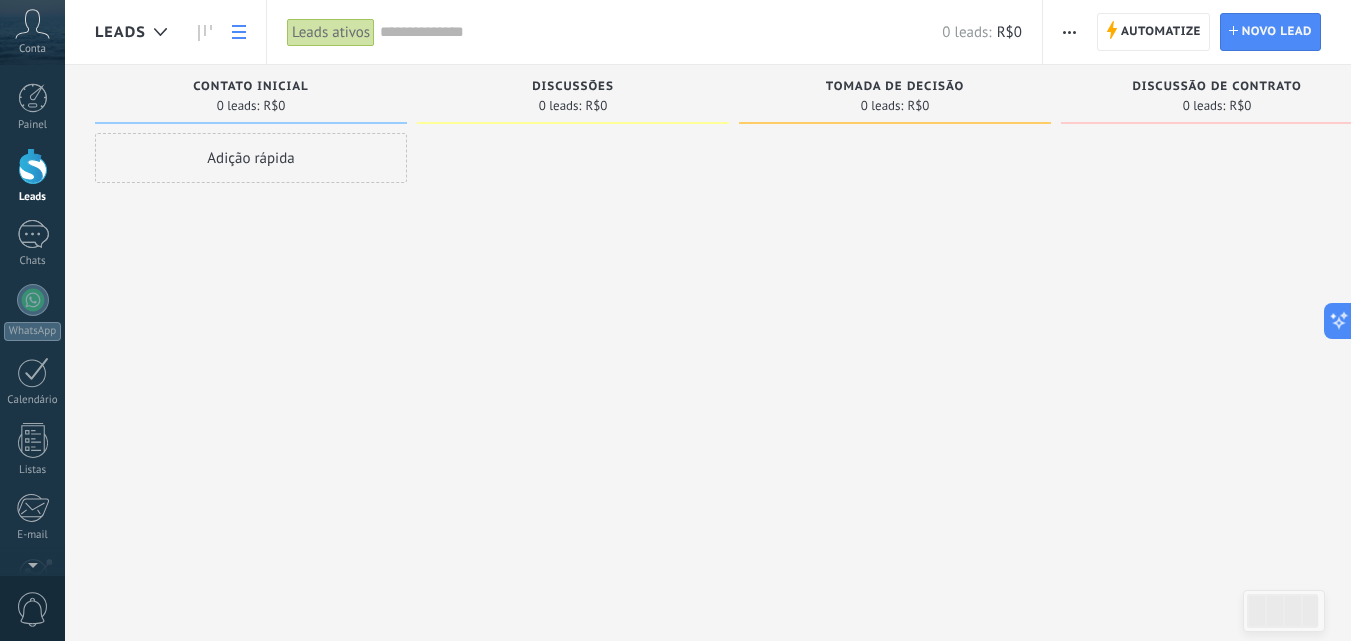 click 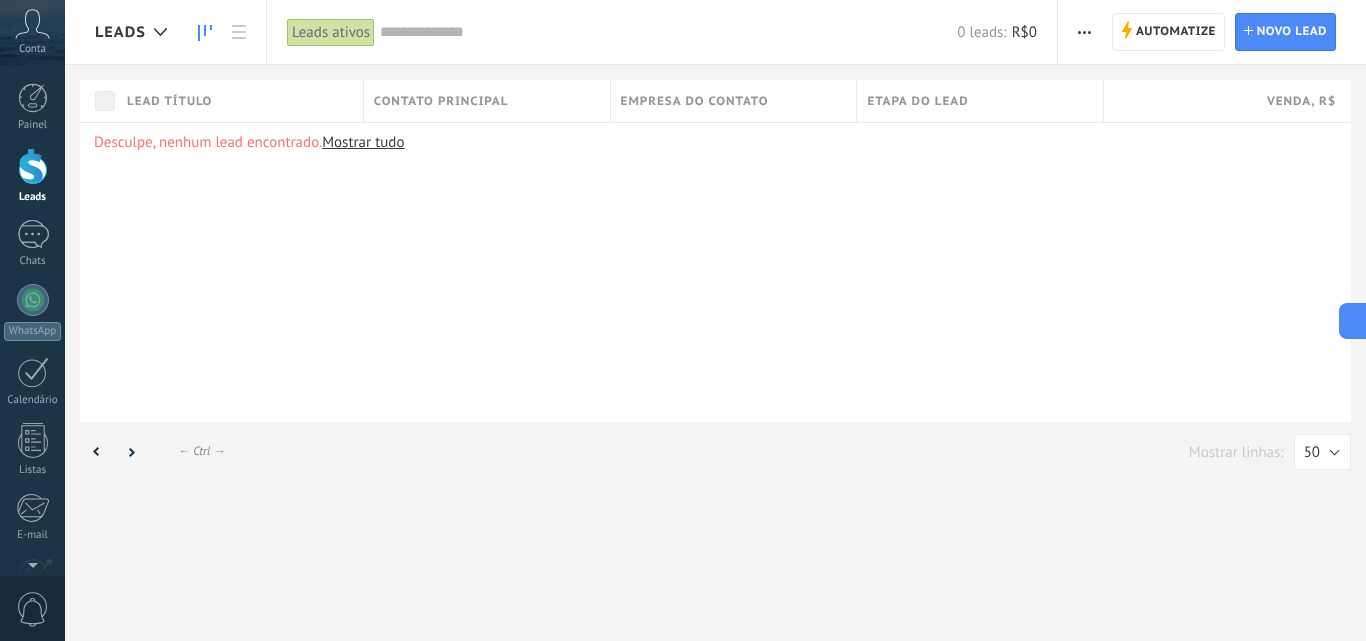 click 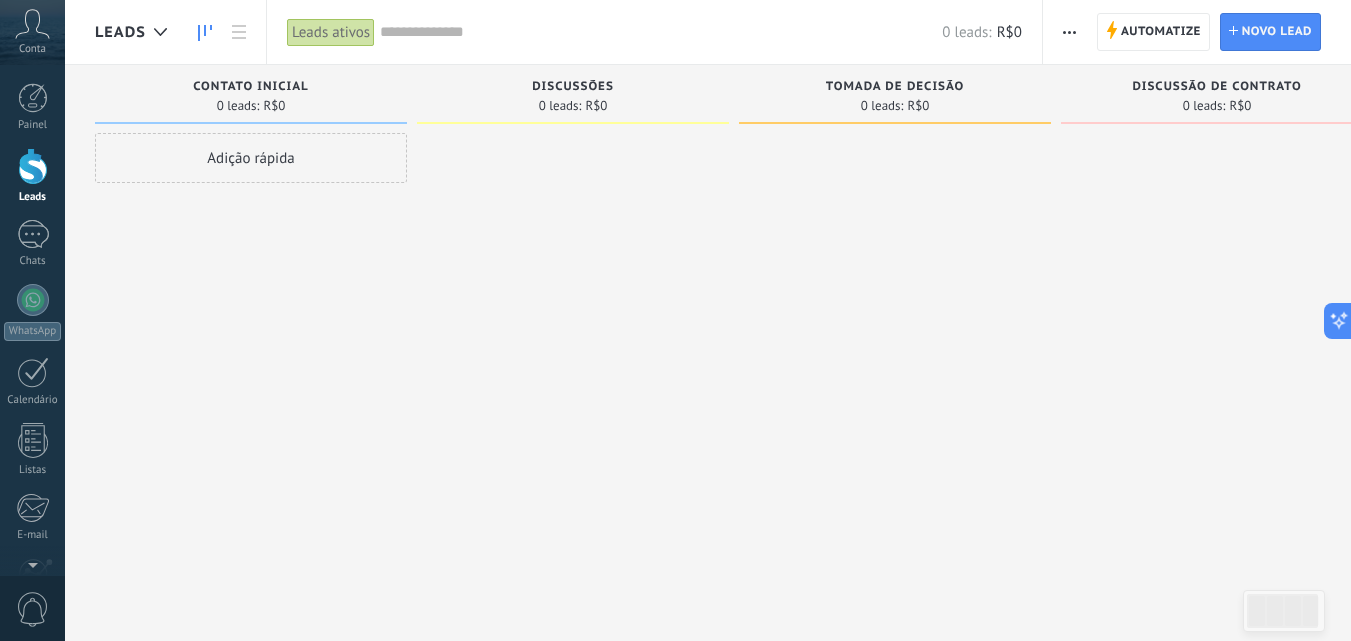 click on "Leads ativos" at bounding box center (331, 32) 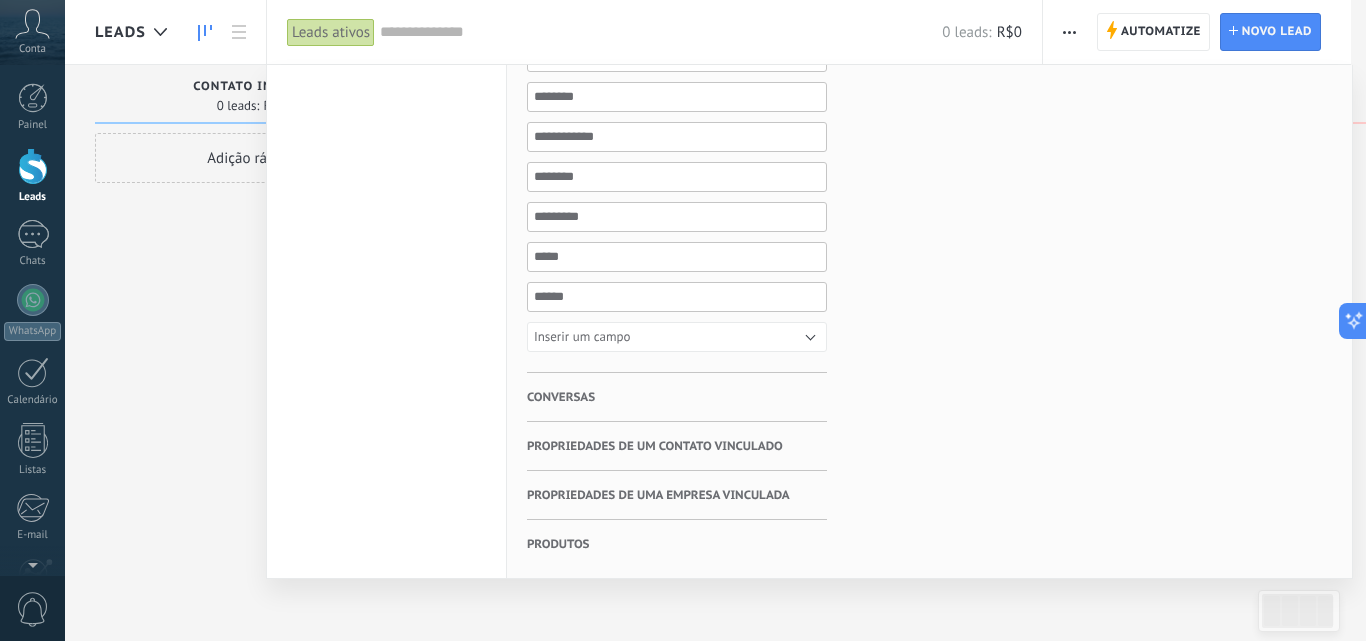 scroll, scrollTop: 0, scrollLeft: 0, axis: both 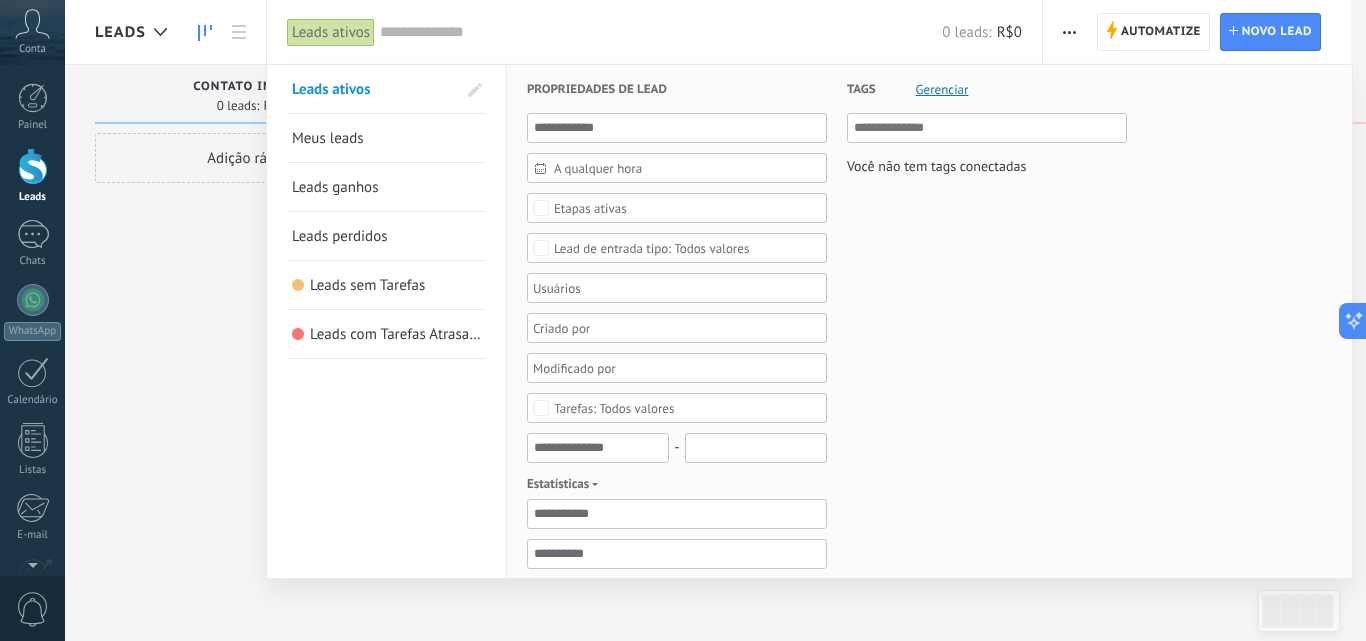 click at bounding box center [683, 320] 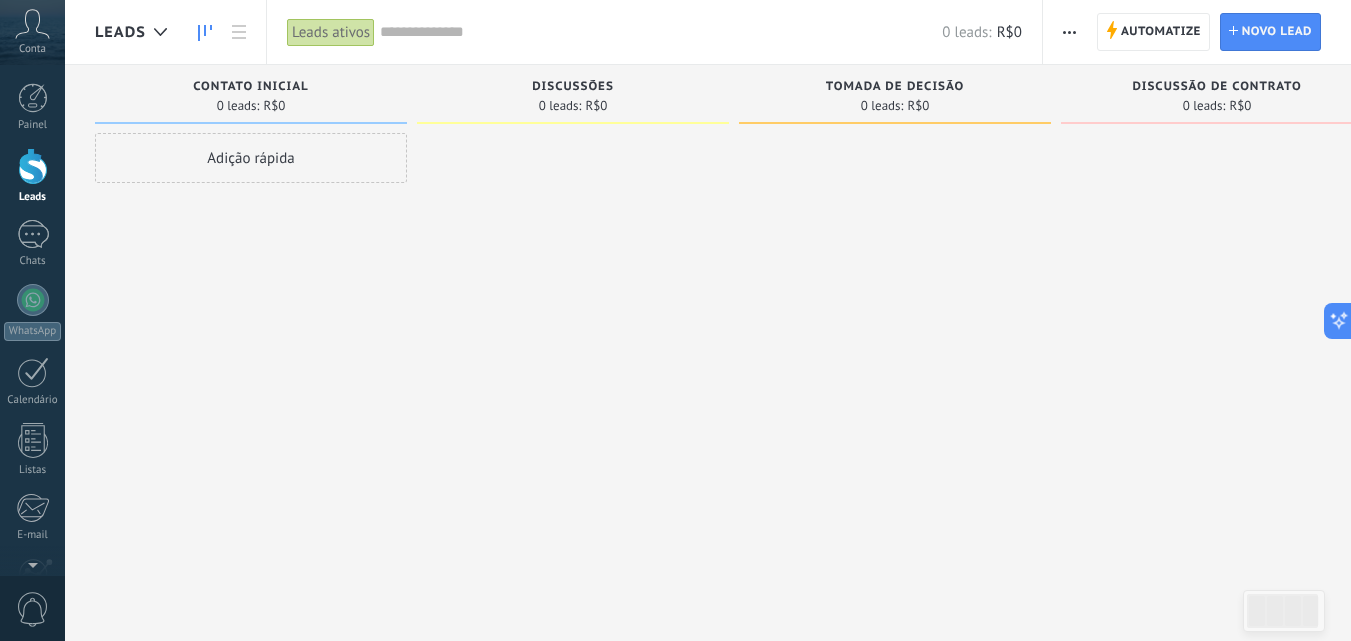 click 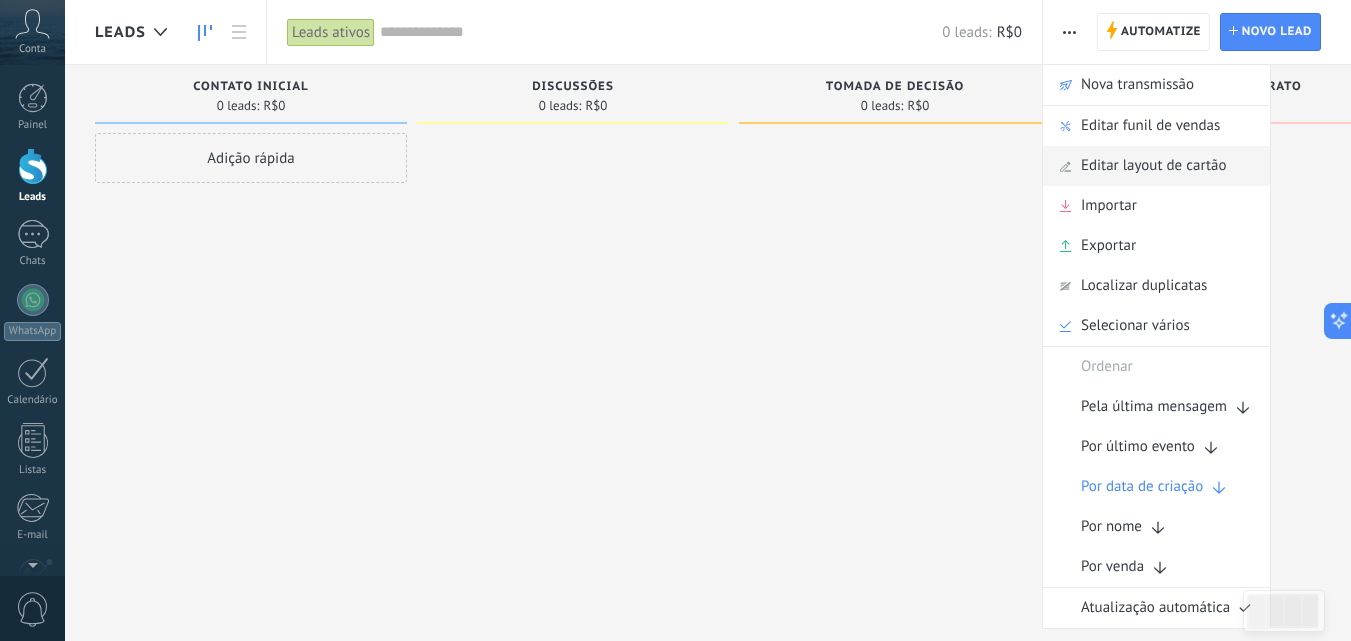 click on "Editar layout de cartão" at bounding box center [1154, 166] 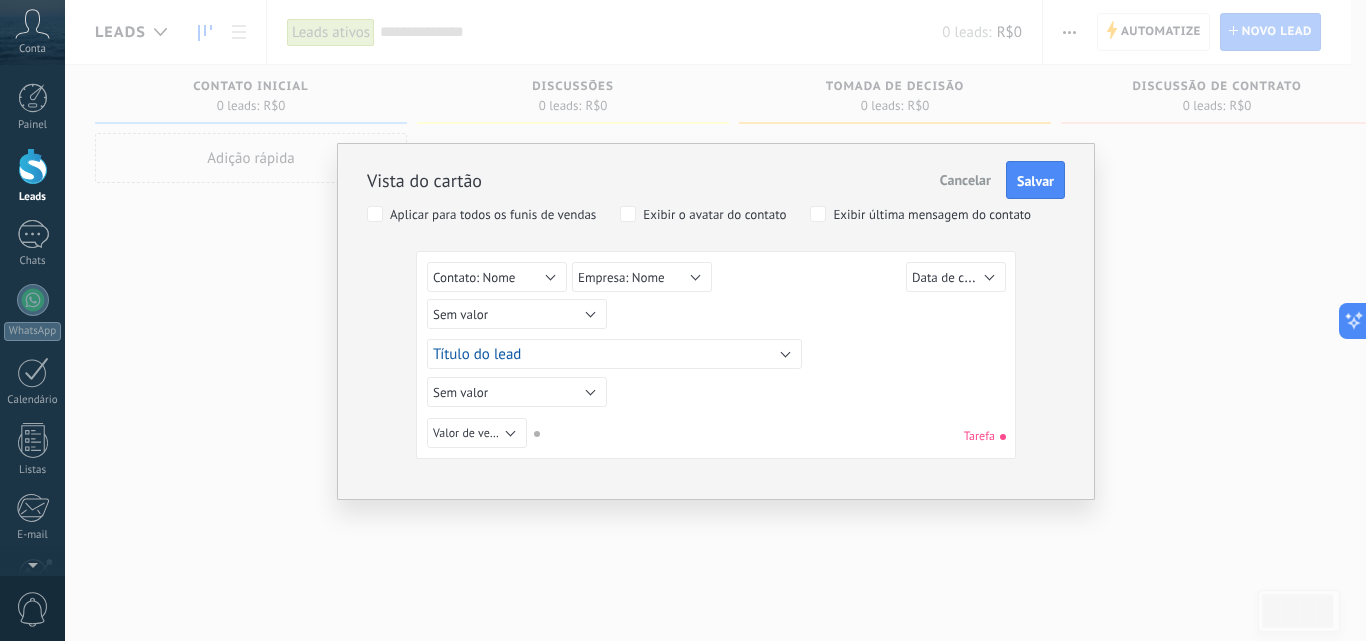 click on "Cancelar" at bounding box center (965, 180) 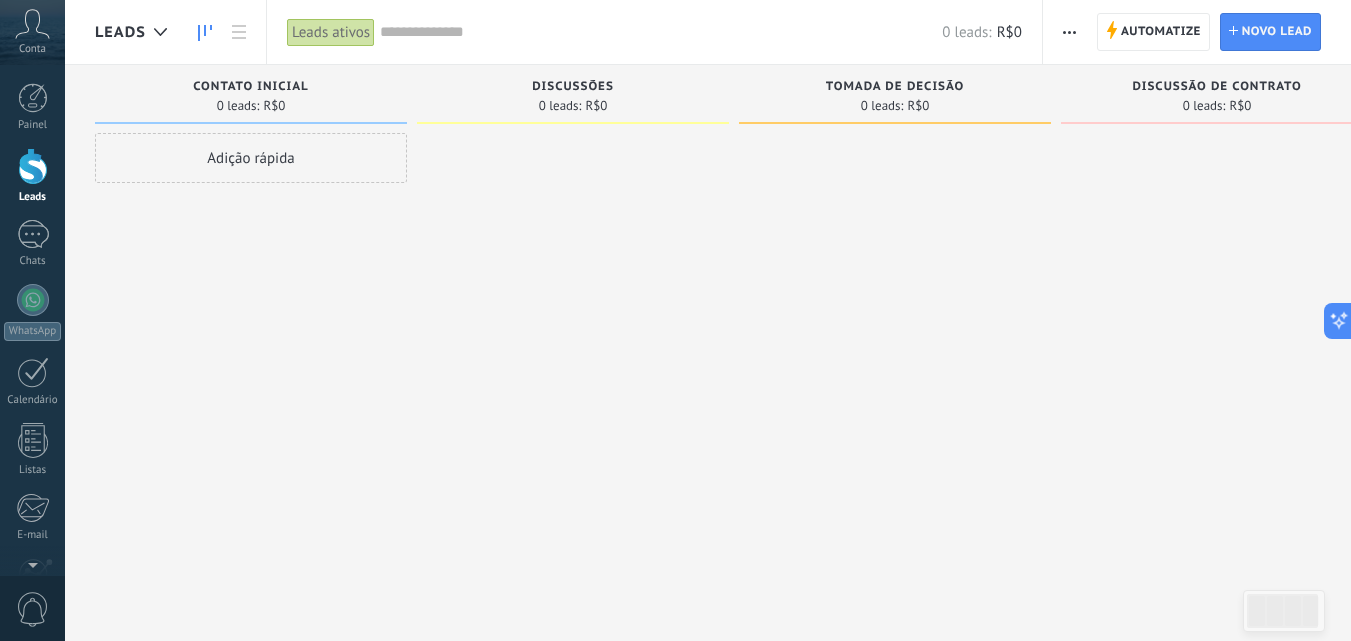 click at bounding box center [1069, 32] 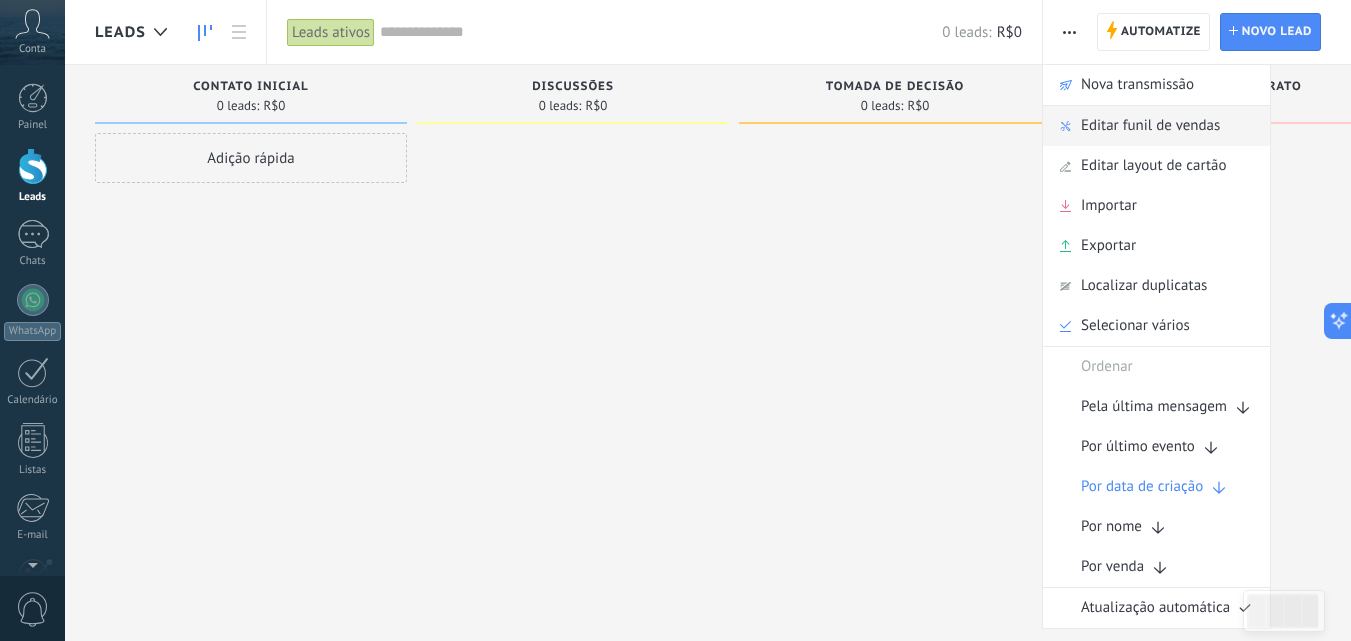 click on "Editar funil de vendas" at bounding box center [1150, 126] 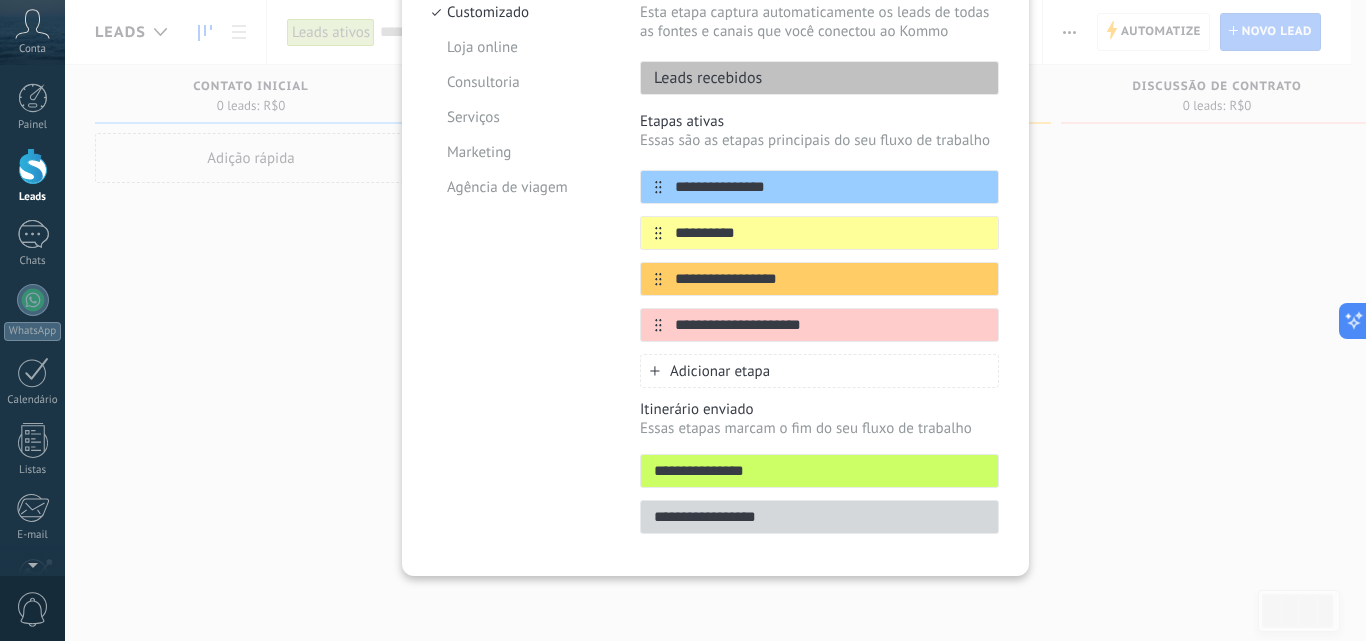 scroll, scrollTop: 143, scrollLeft: 0, axis: vertical 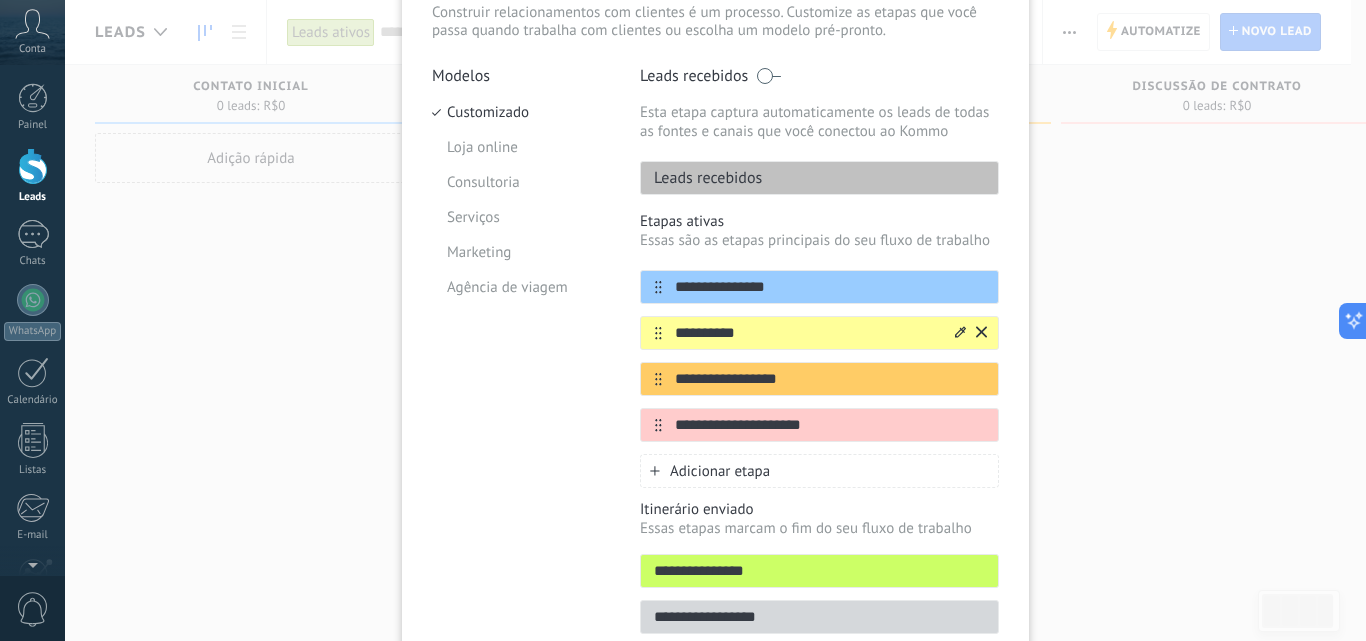 click 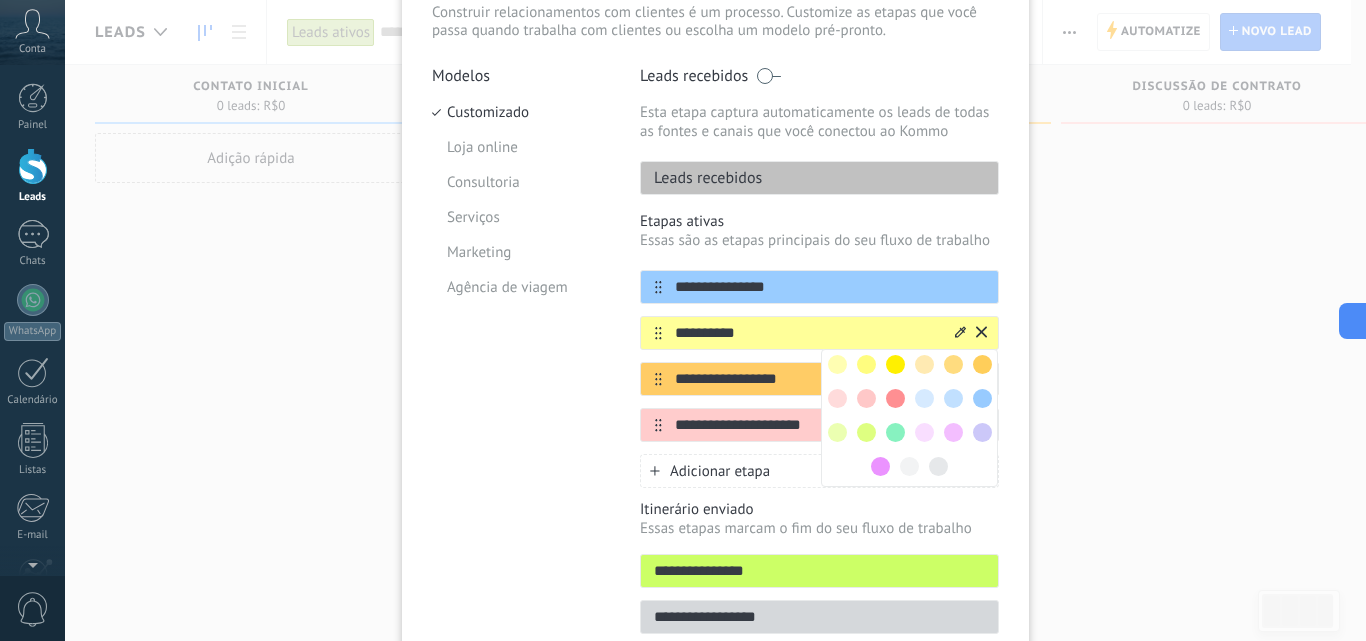 click on "**********" at bounding box center [807, 333] 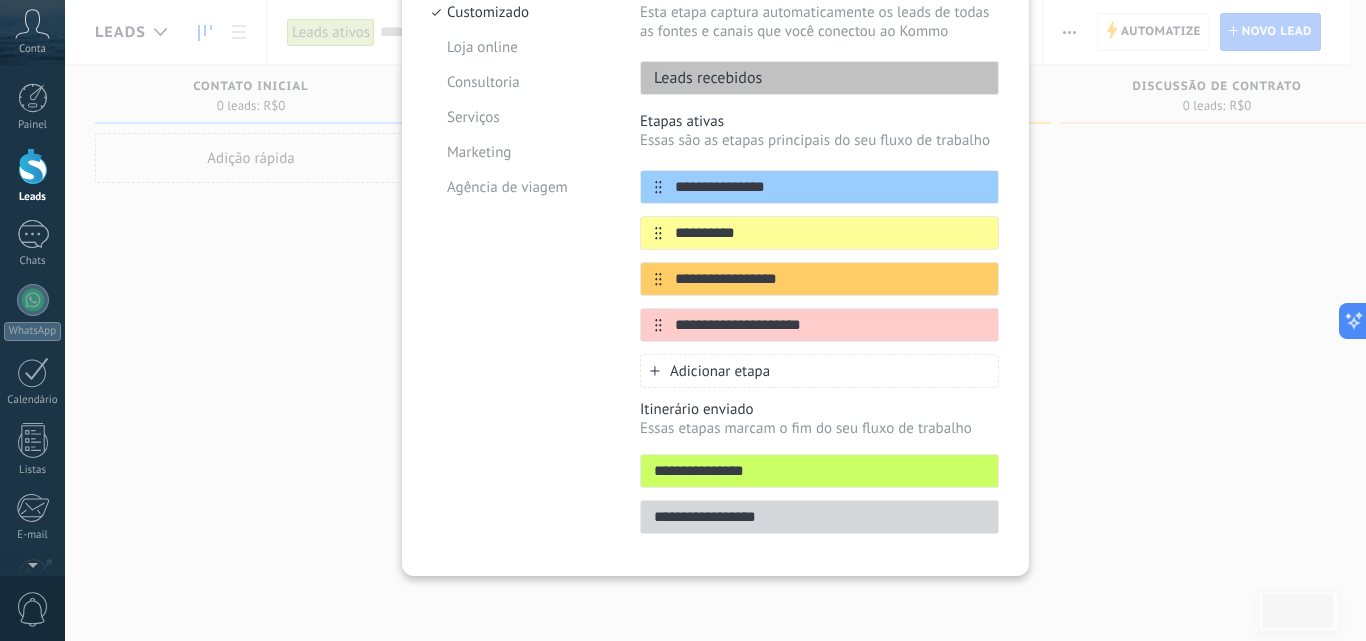scroll, scrollTop: 0, scrollLeft: 0, axis: both 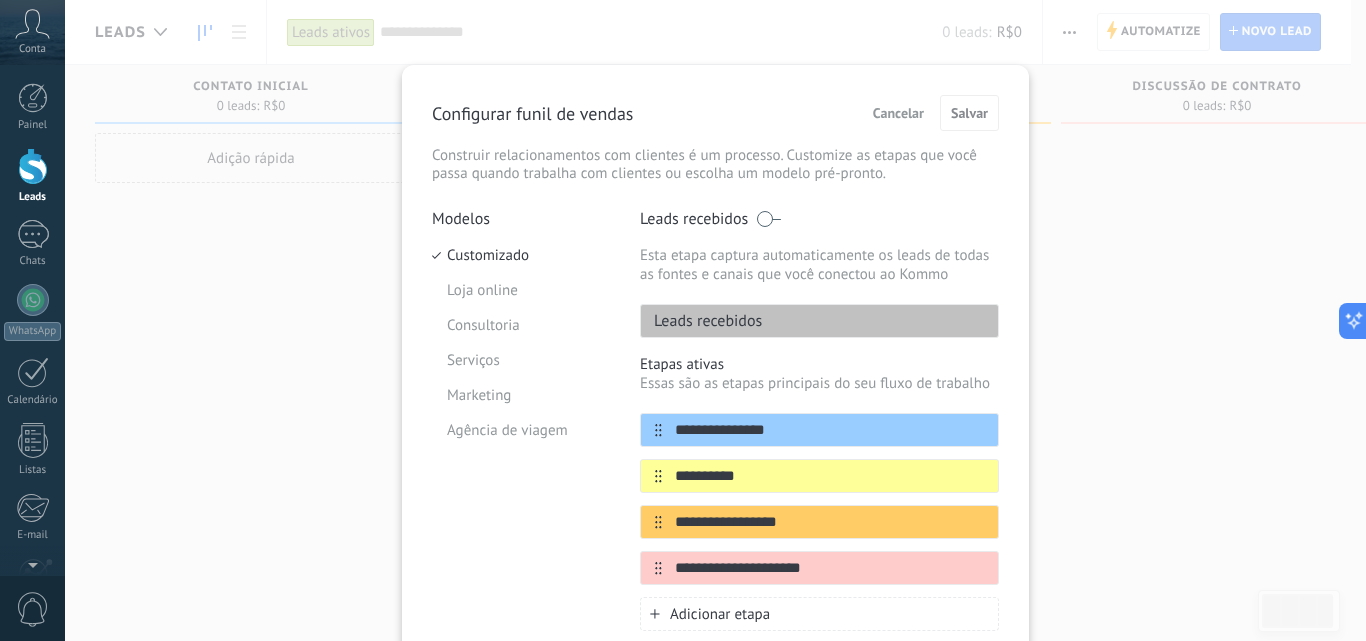 click on "Cancelar" at bounding box center [898, 113] 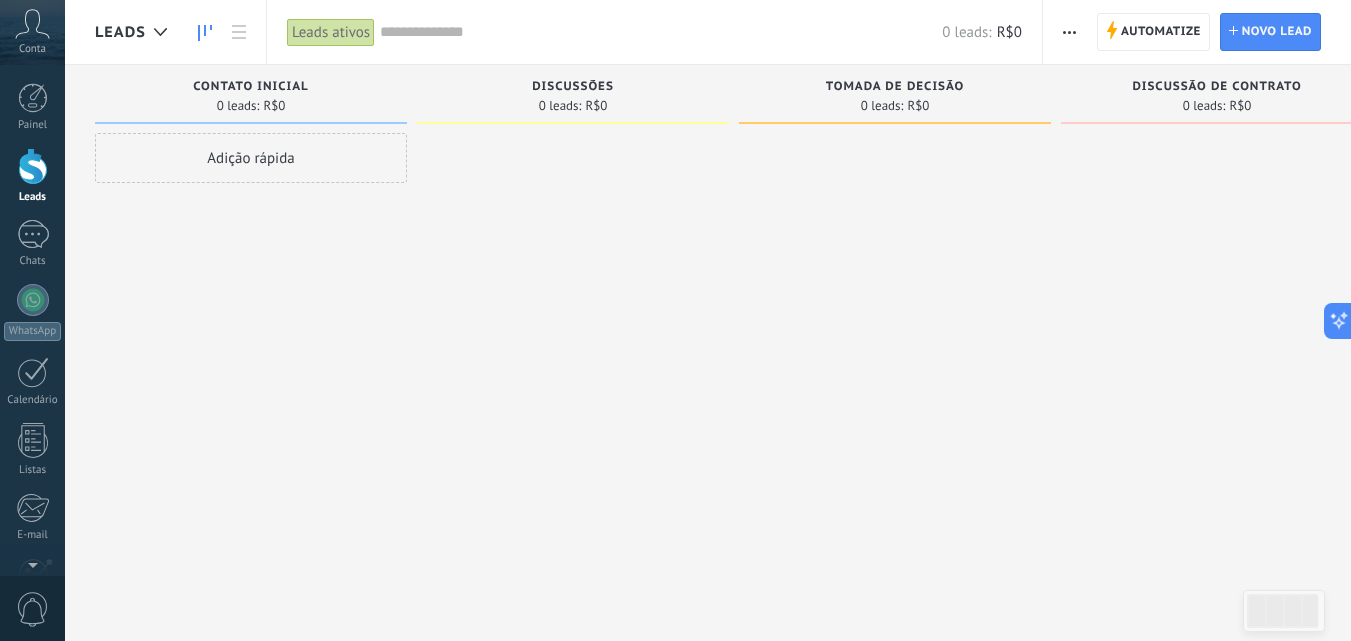 click at bounding box center (33, 166) 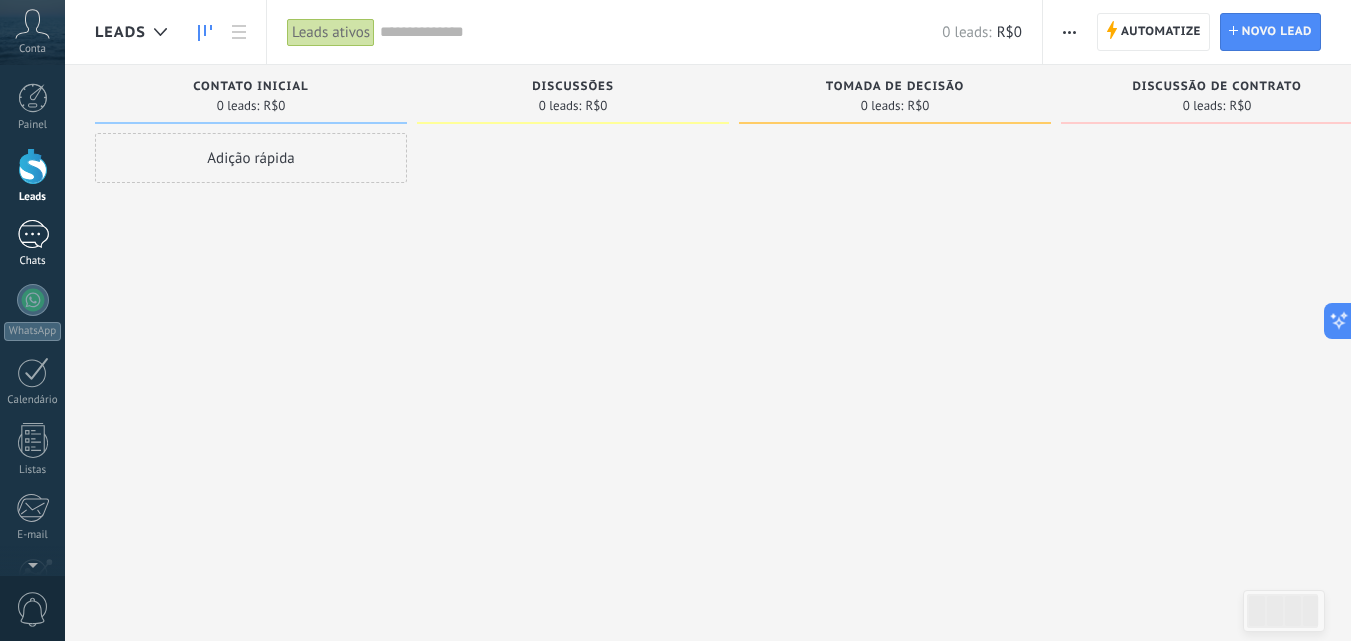 click at bounding box center [33, 234] 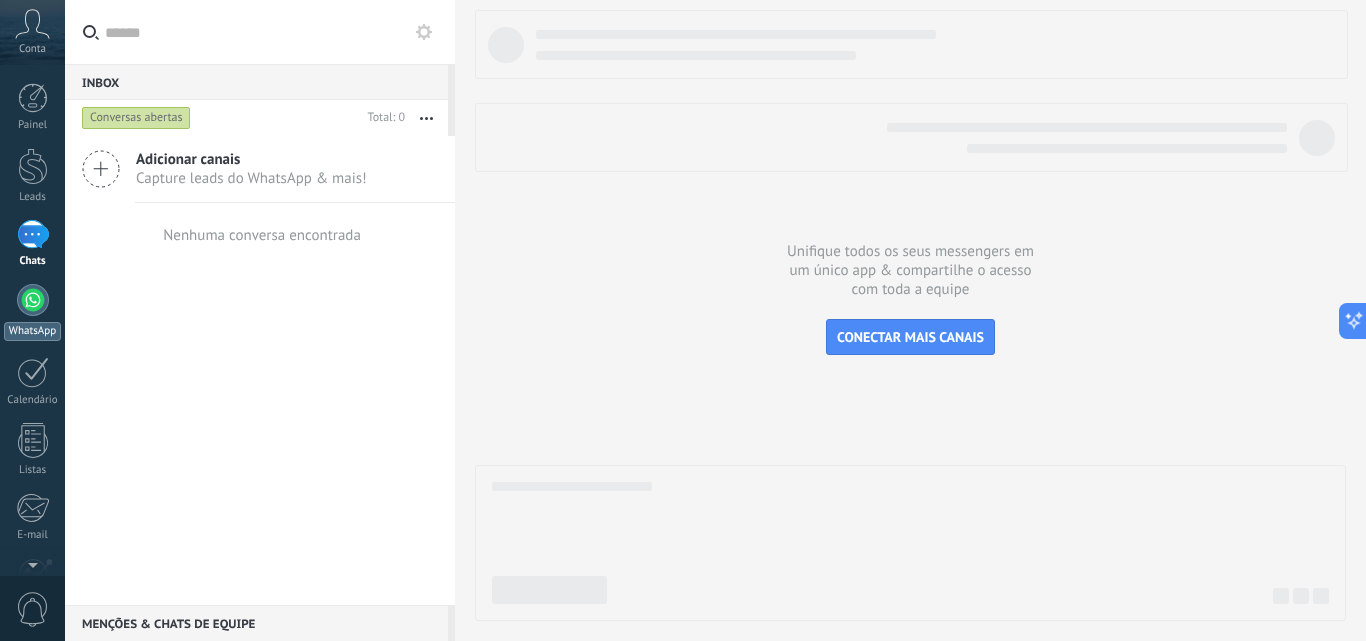 click at bounding box center [33, 300] 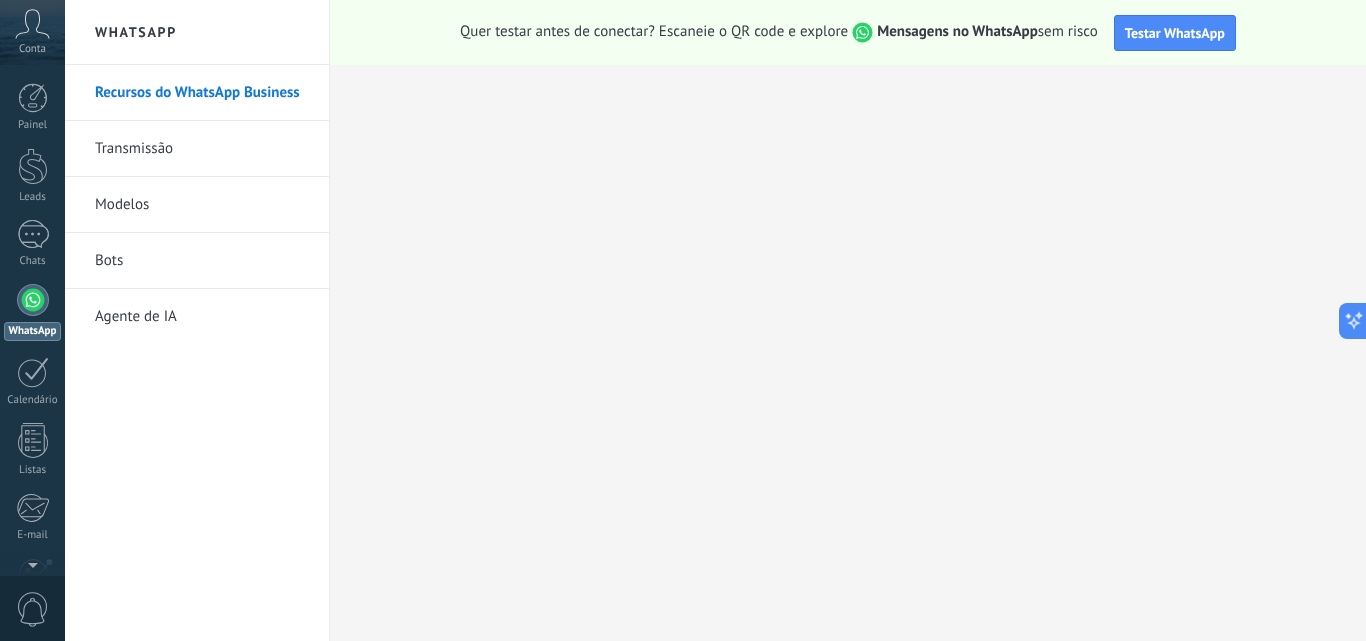 click on "Transmissão" at bounding box center (202, 149) 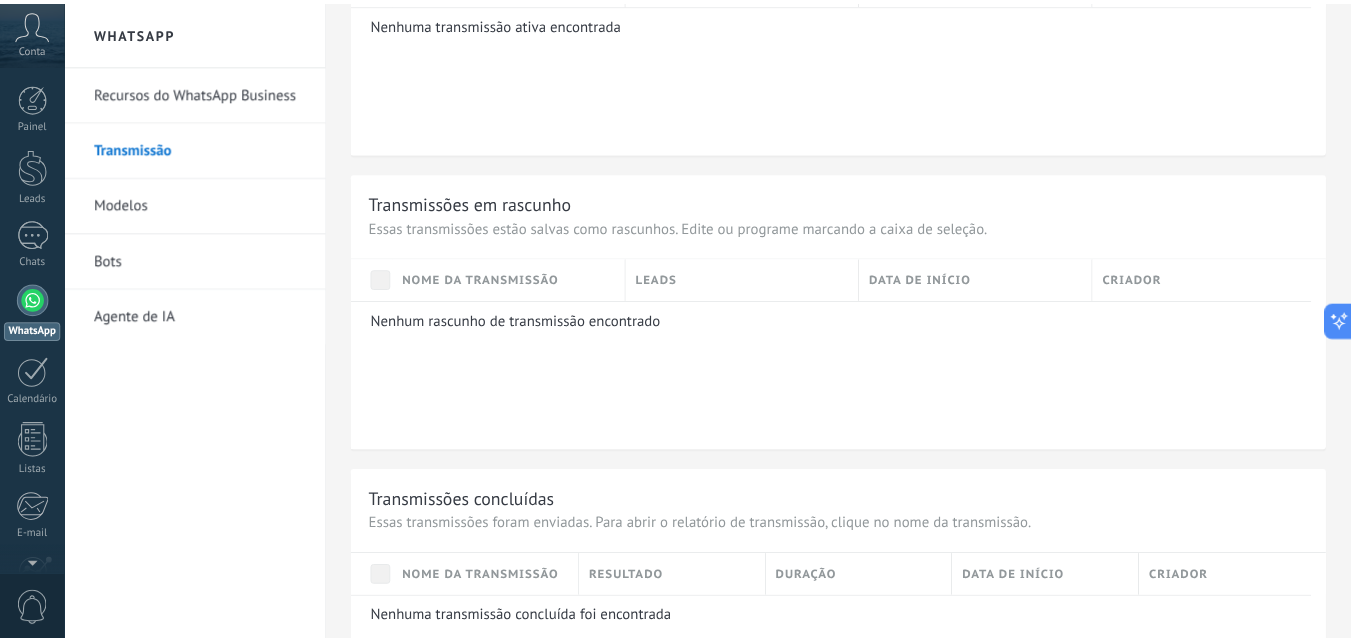 scroll, scrollTop: 930, scrollLeft: 0, axis: vertical 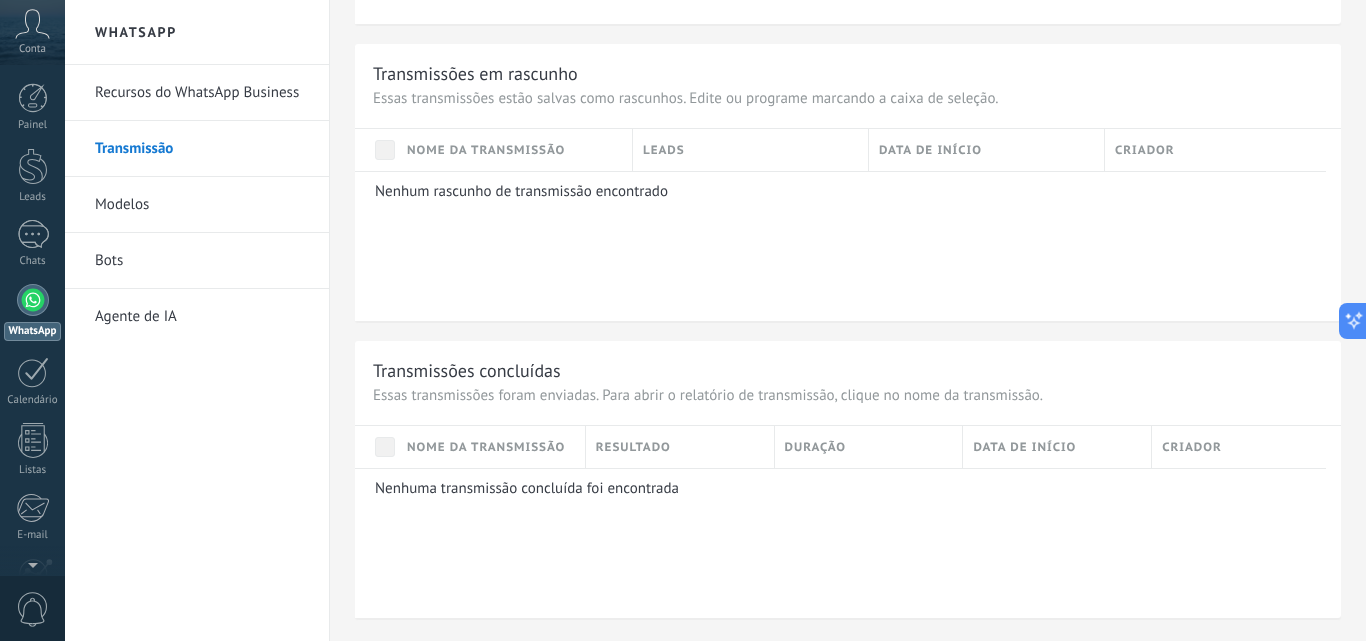 click on "Modelos" at bounding box center [202, 205] 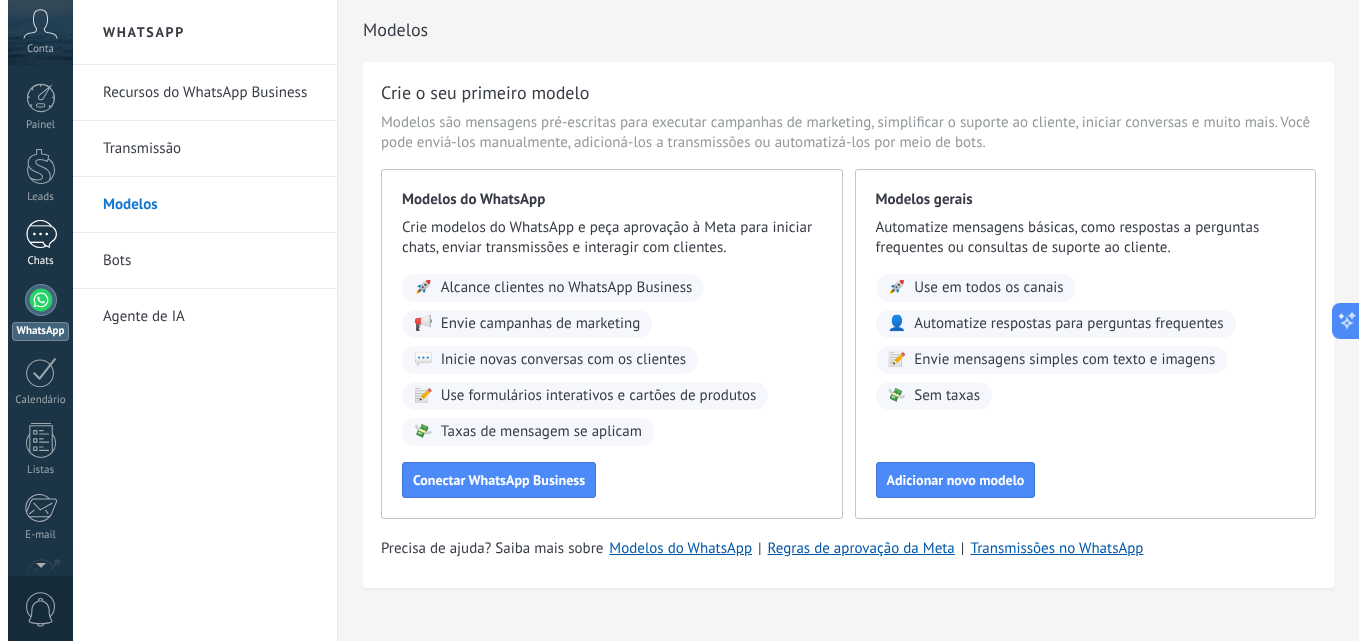 scroll, scrollTop: 0, scrollLeft: 0, axis: both 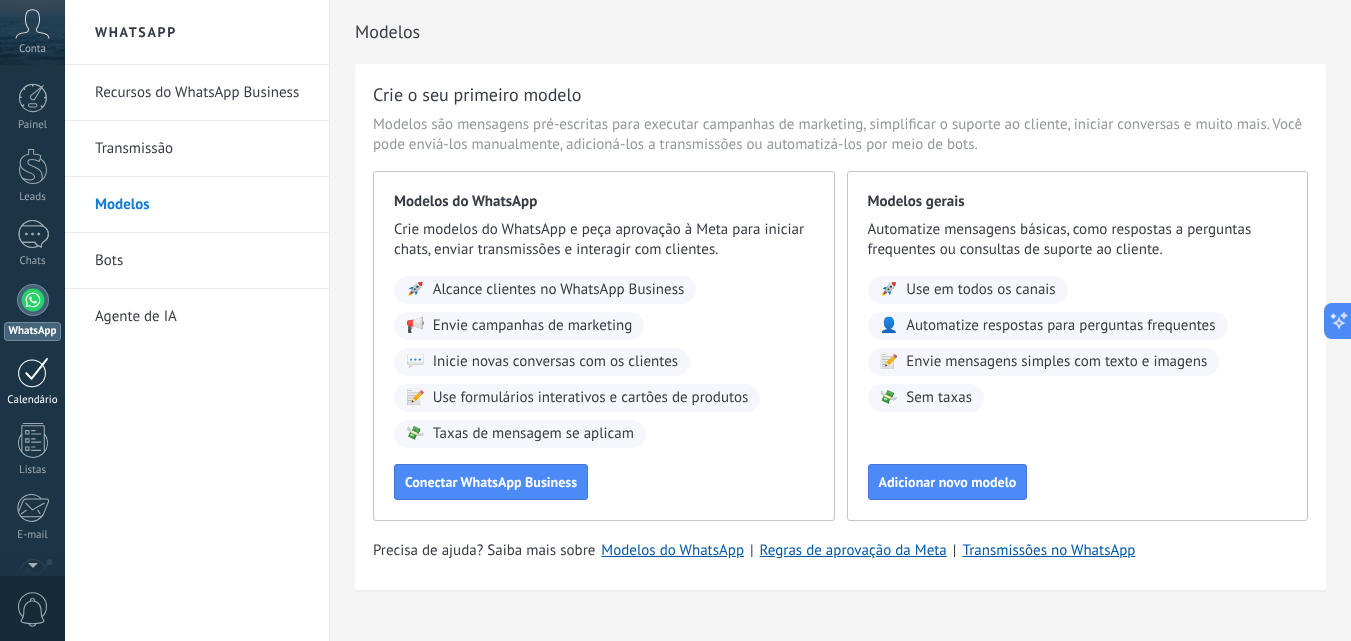click at bounding box center [33, 372] 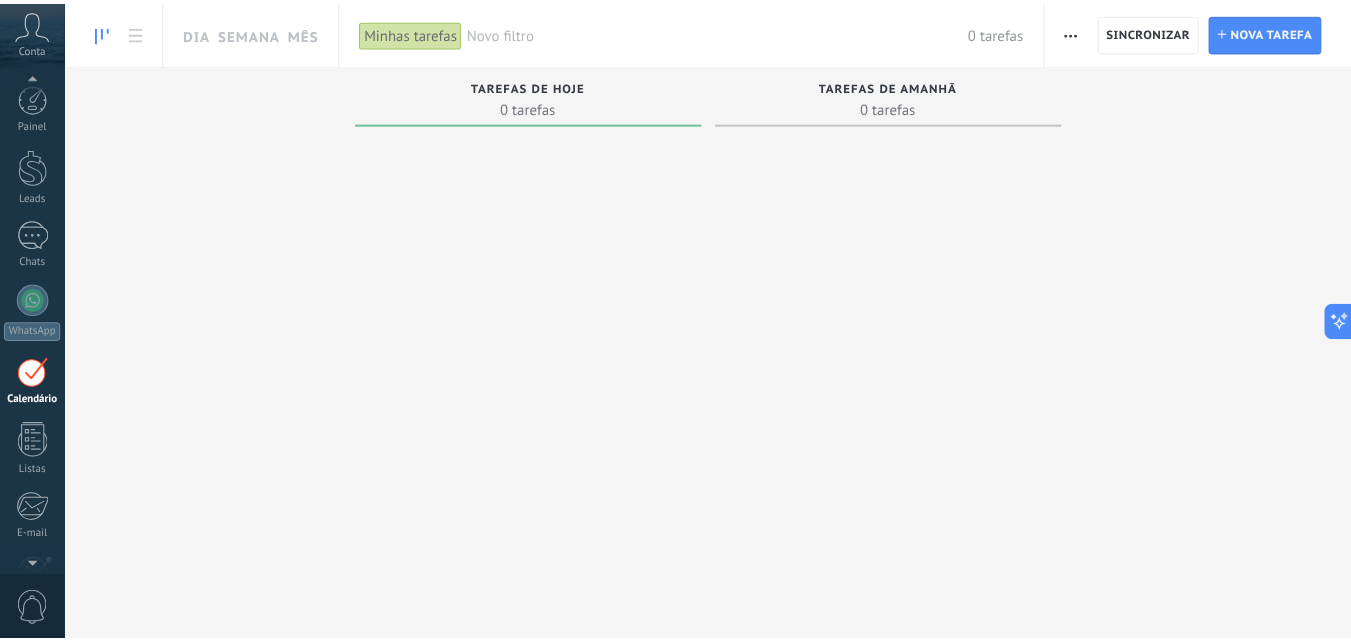 scroll, scrollTop: 58, scrollLeft: 0, axis: vertical 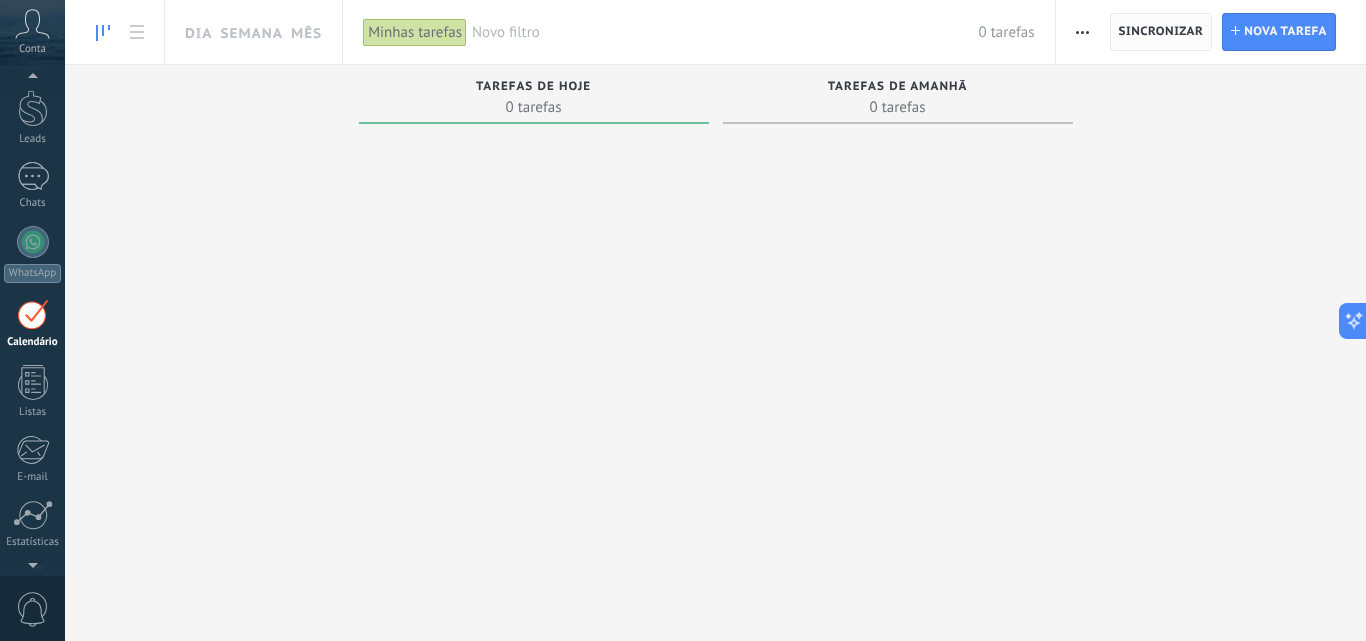 click on "Sincronizar" at bounding box center [1161, 32] 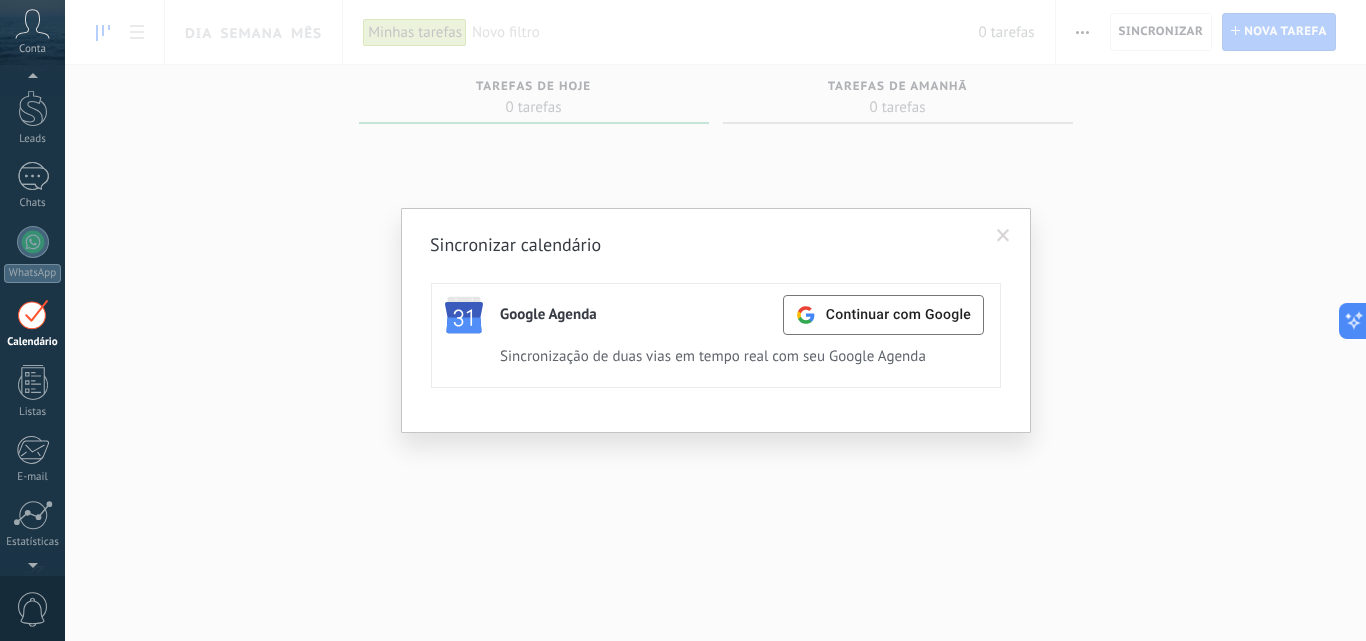 click on "Sincronizar calendário Google Agenda Continuar com Google Ativo Desativar Sincronização de duas vias em tempo real com seu Google Agenda" at bounding box center [715, 320] 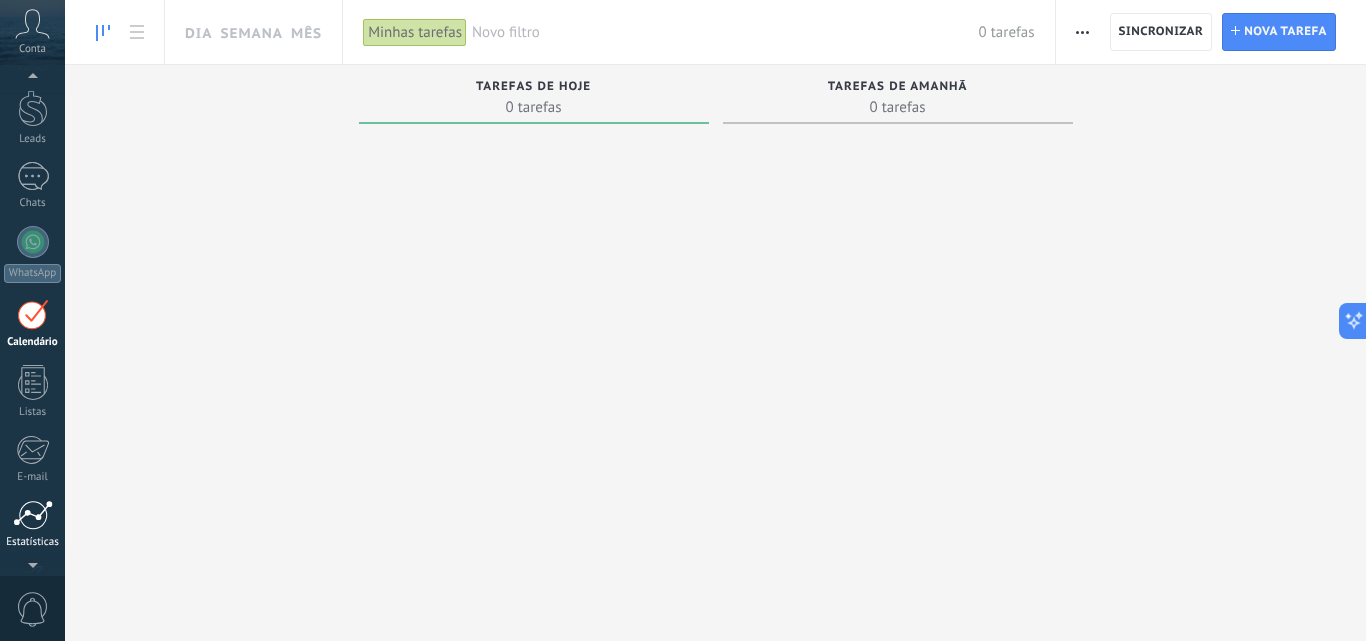 click on "Estatísticas" at bounding box center (32, 524) 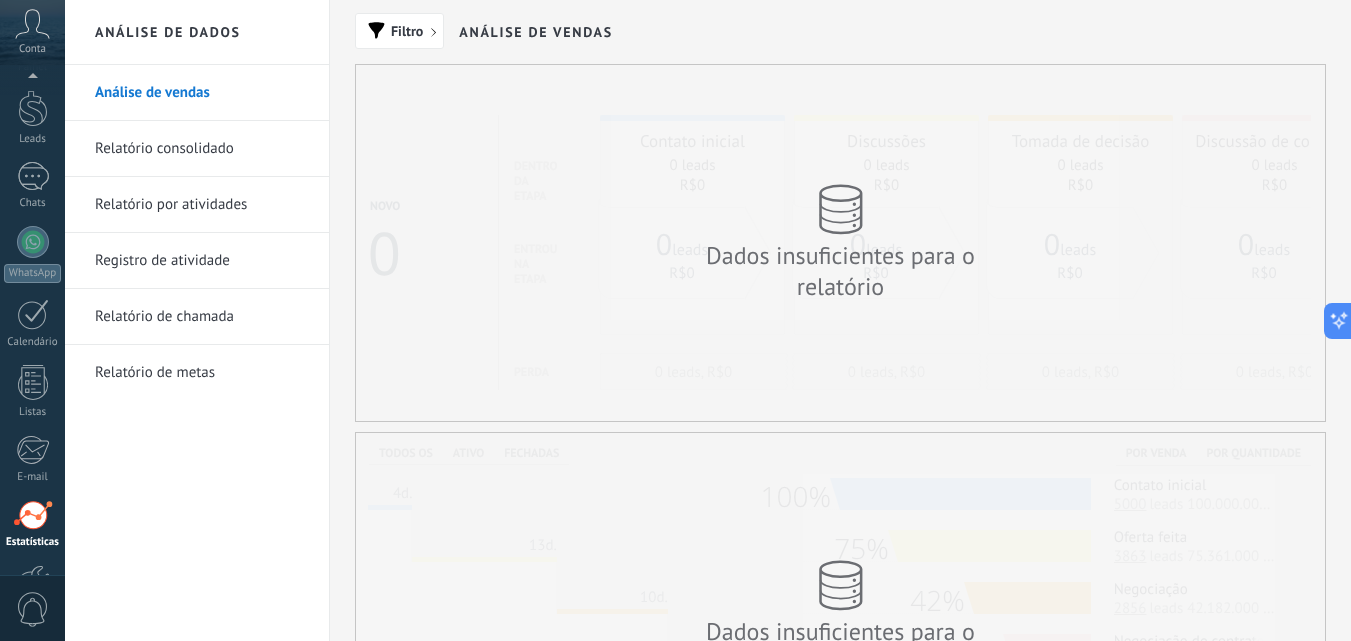 scroll, scrollTop: 191, scrollLeft: 0, axis: vertical 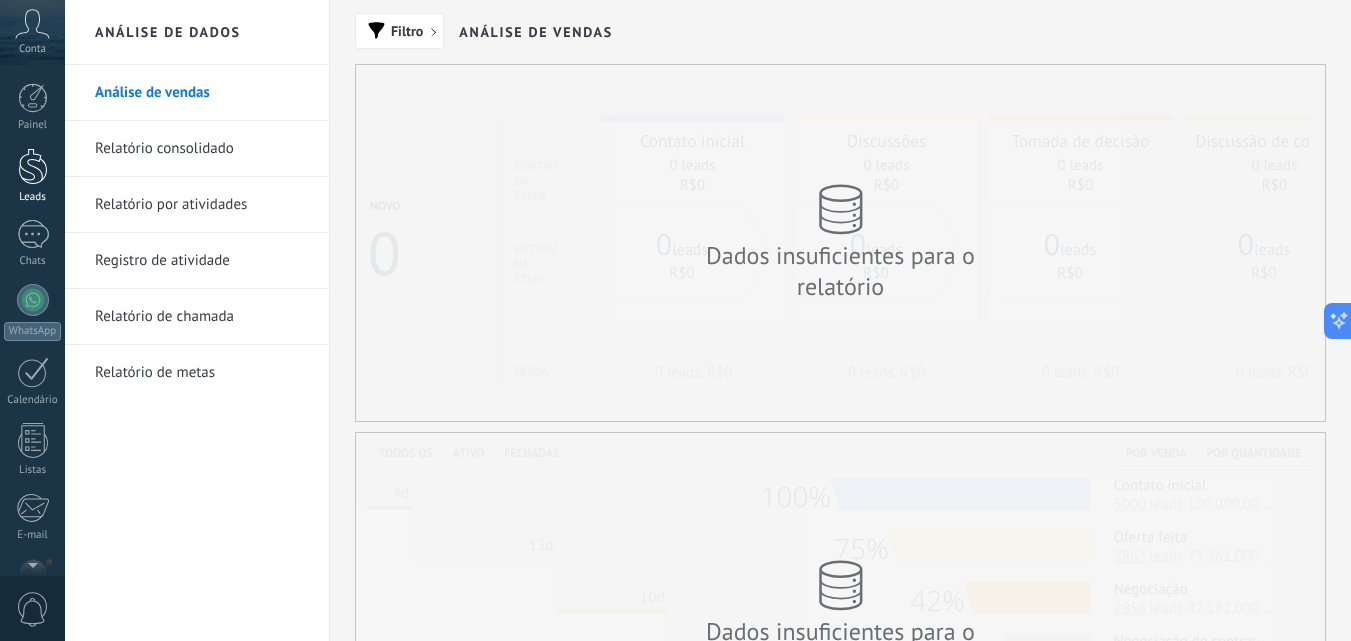 click at bounding box center (33, 166) 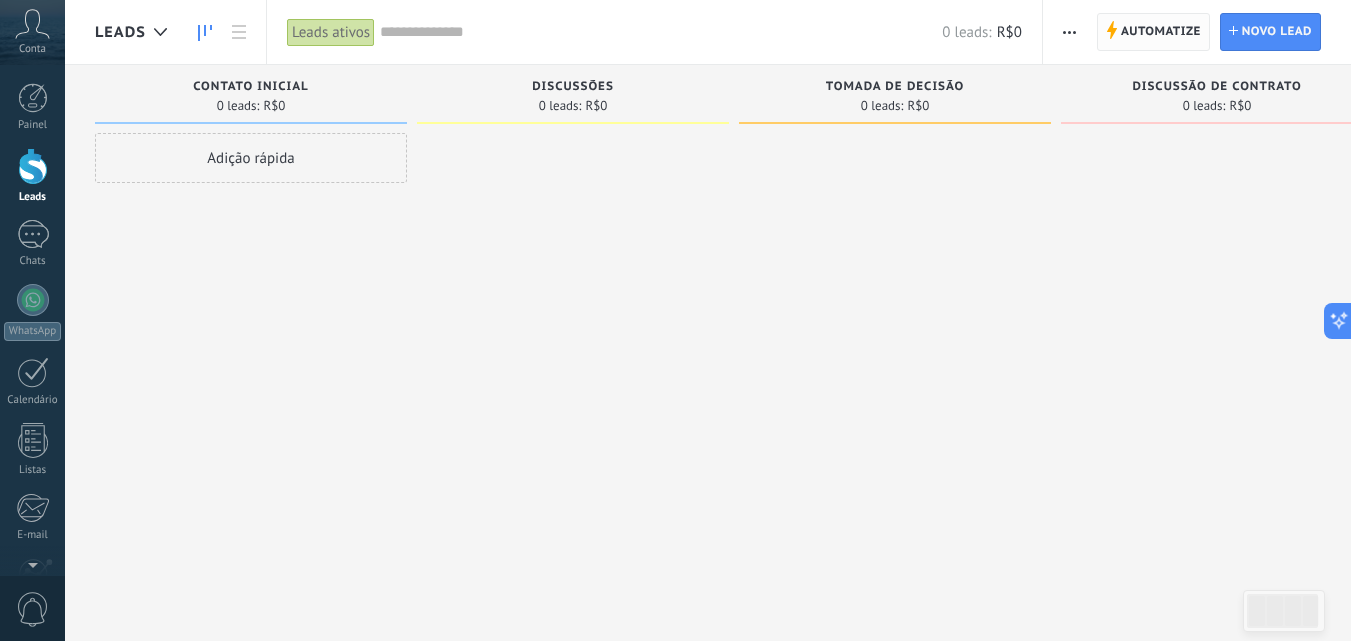 click on "Automatize" at bounding box center (1161, 32) 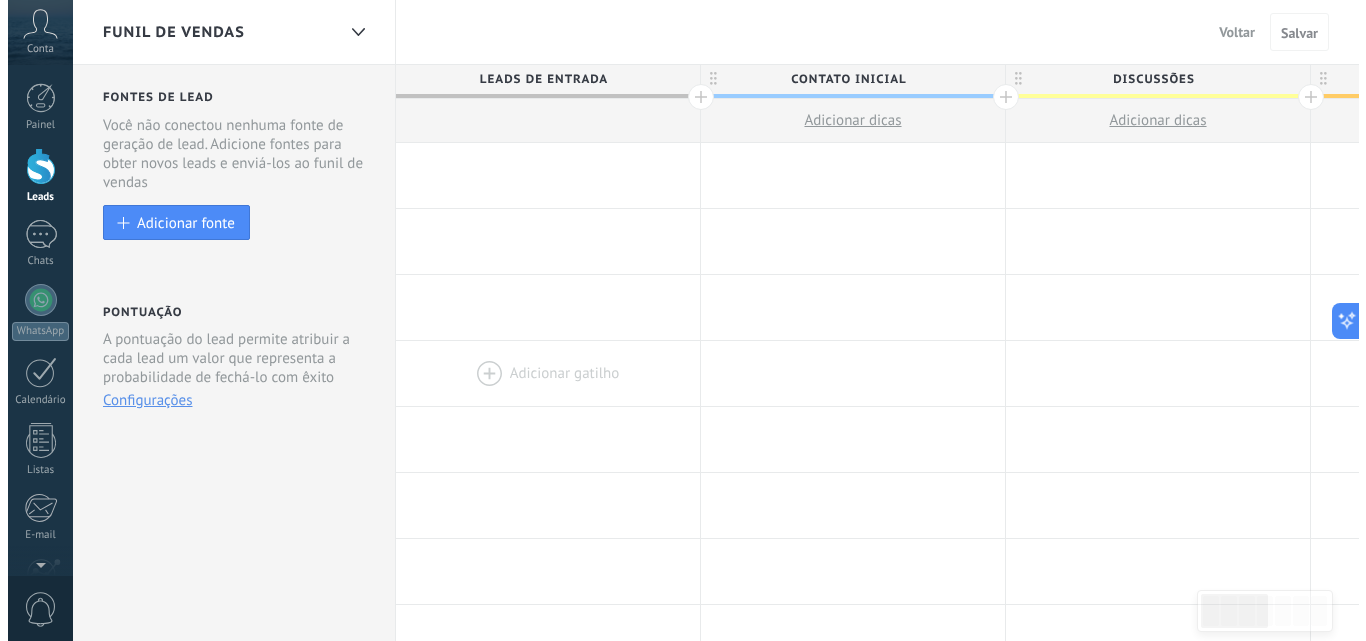 scroll, scrollTop: 0, scrollLeft: 0, axis: both 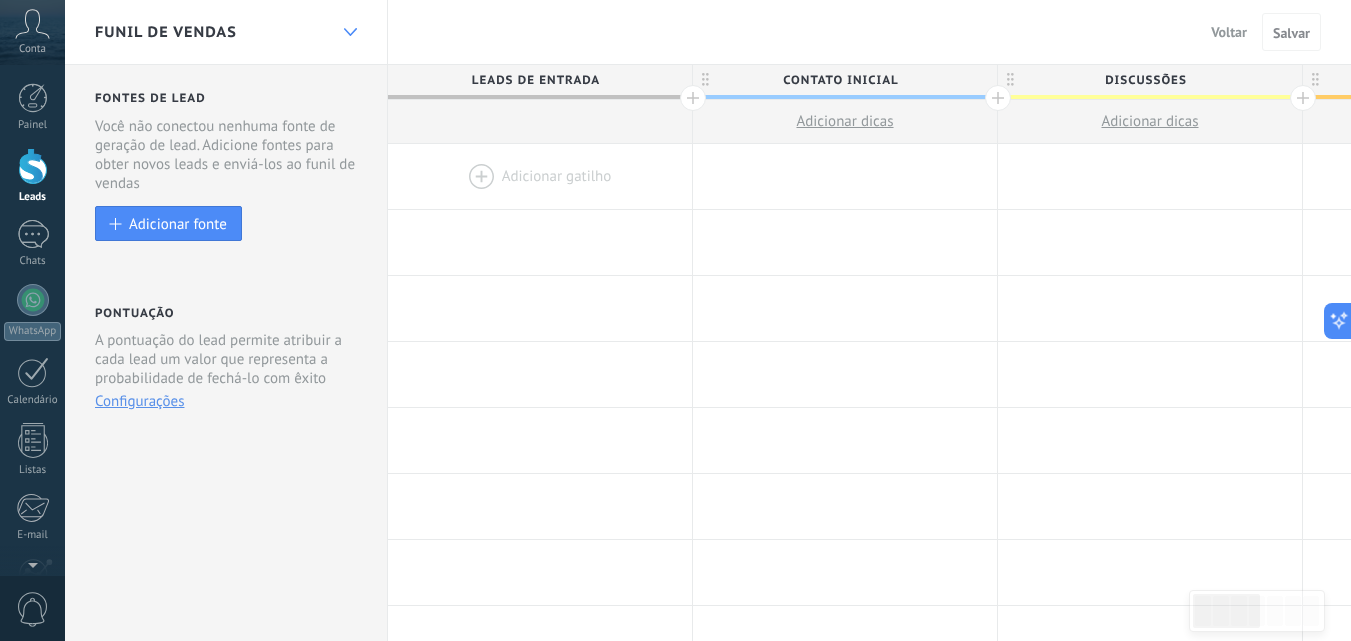 click 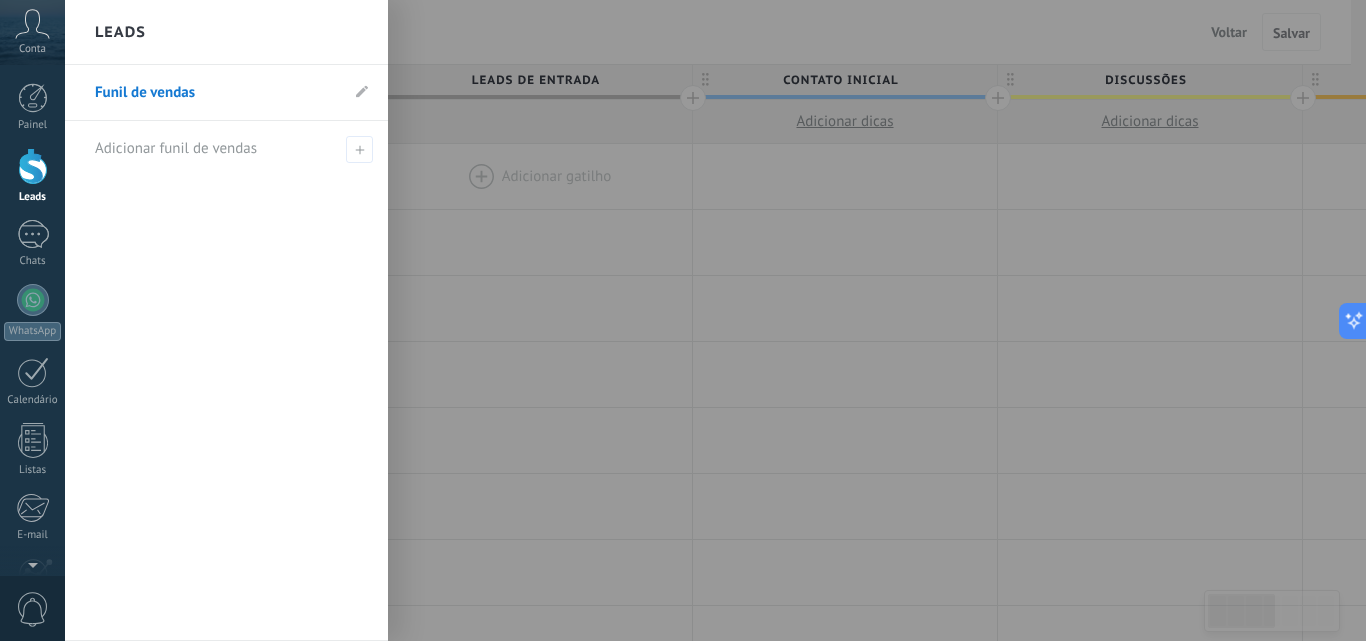 click on "Leads" at bounding box center [120, 32] 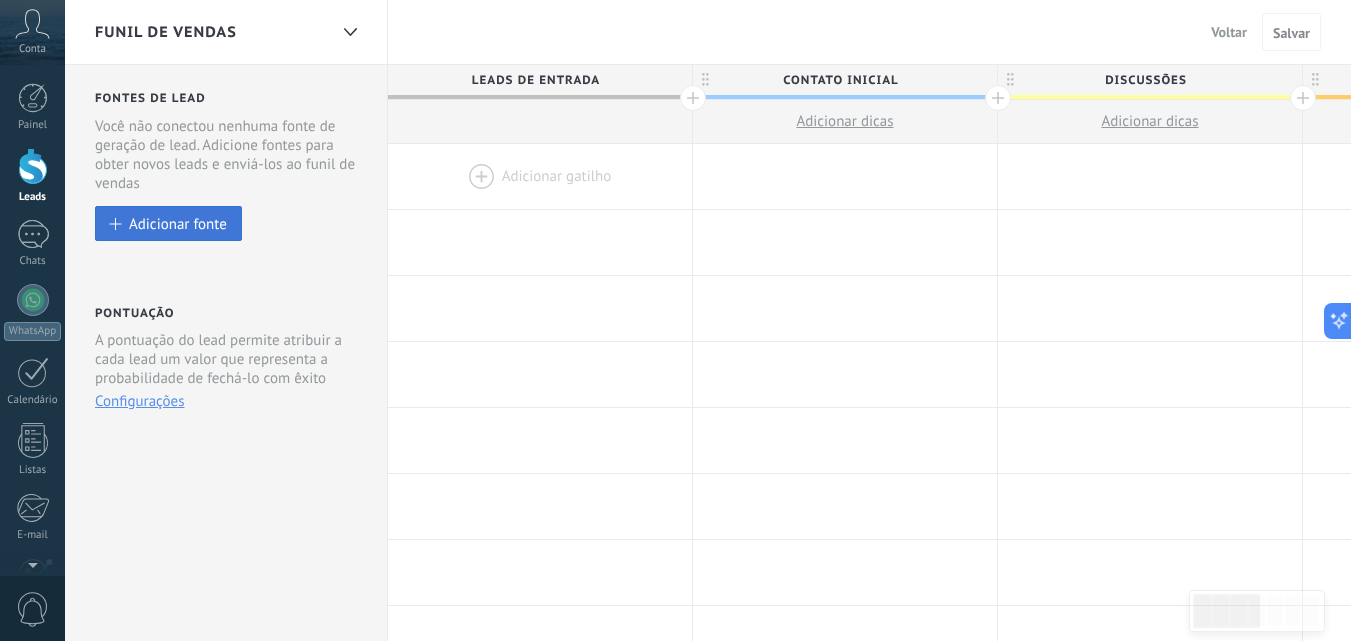 click on "Adicionar fonte" at bounding box center [178, 223] 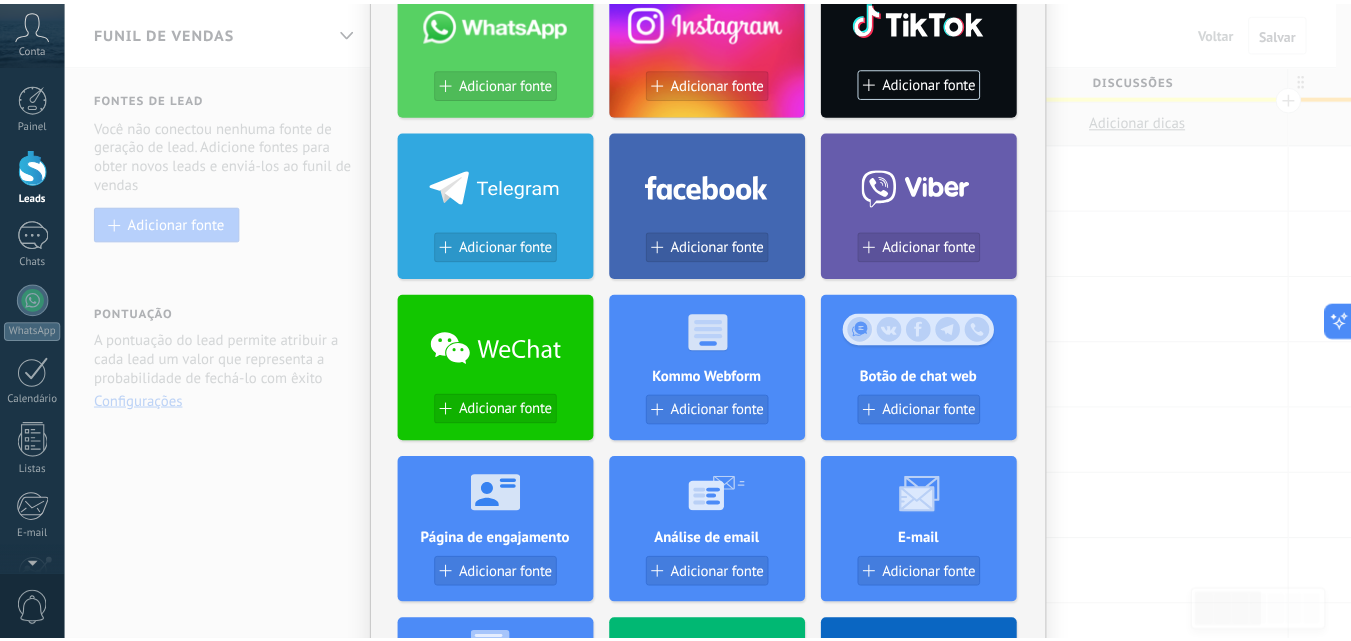 scroll, scrollTop: 0, scrollLeft: 0, axis: both 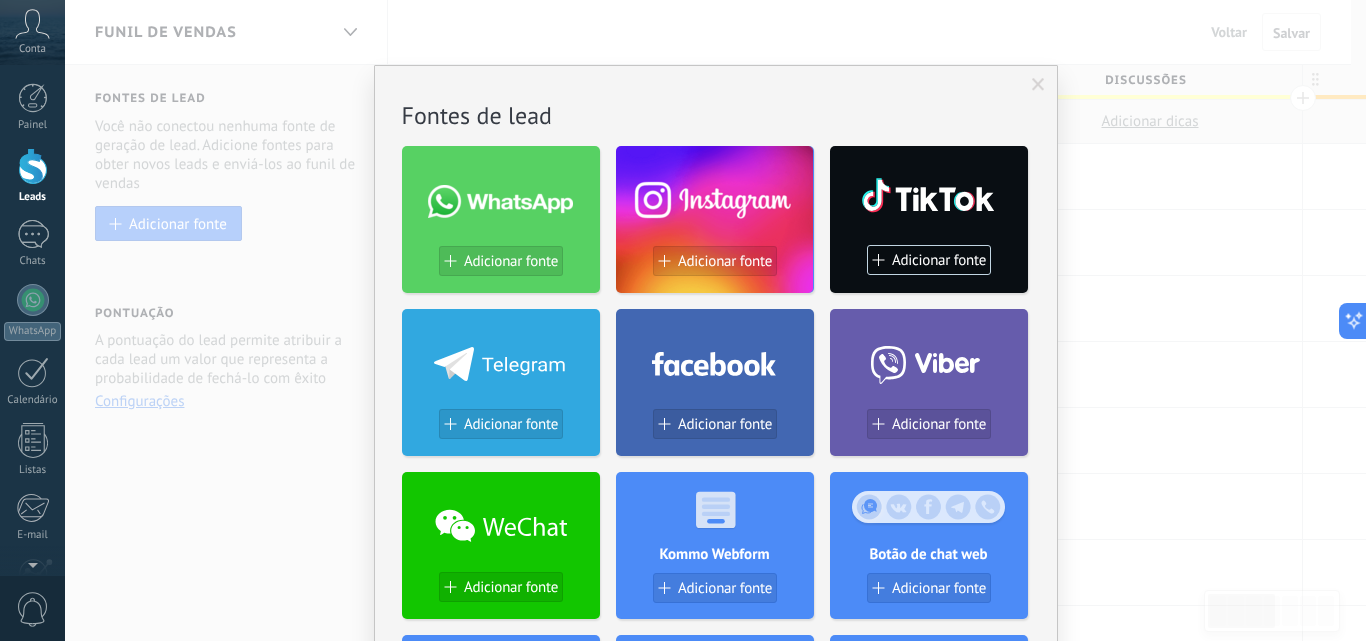 click on "Sem resultados. Fontes de lead Adicionar fonte Adicionar fonte Adicionar fonte Adicionar fonte Adicionar fonte Adicionar fonte Adicionar fonte Kommo Webform Adicionar fonte Botão de chat web Adicionar fonte Página de engajamento Adicionar fonte Análise de email Adicionar fonte E-mail Adicionar fonte Raspagem de lead Adicionar fonte Planilhas Adicionar fonte Adicionar fonte Widgets WebConnect por KWID Receba dados de quaisquer fontes Instalar Avito por Whatcrm Conecte a integração com o Avito em um minuto Instalar Chatter - WA+ChatGPT via Komanda F5 Integração do WhatsApp, Telegram, Avito & VK Instalar  Whatsapp por YouMessages Integração Whatsapp e construtor de bot Instalar WPForms Wordpress via CRMapp Conecte formulários em minutos Instalar Woocommerce Wordpress via CRMapp Conecte a Loja em minutos Instalar Contact Form 7 Wordpress by Devamo Conecte formulários em minutos Instalar Opencart/OcStore by Devamo Configuração da loja em apenas alguns minutos Instalar Chatbots no WhatsApp Instalar" at bounding box center (715, 320) 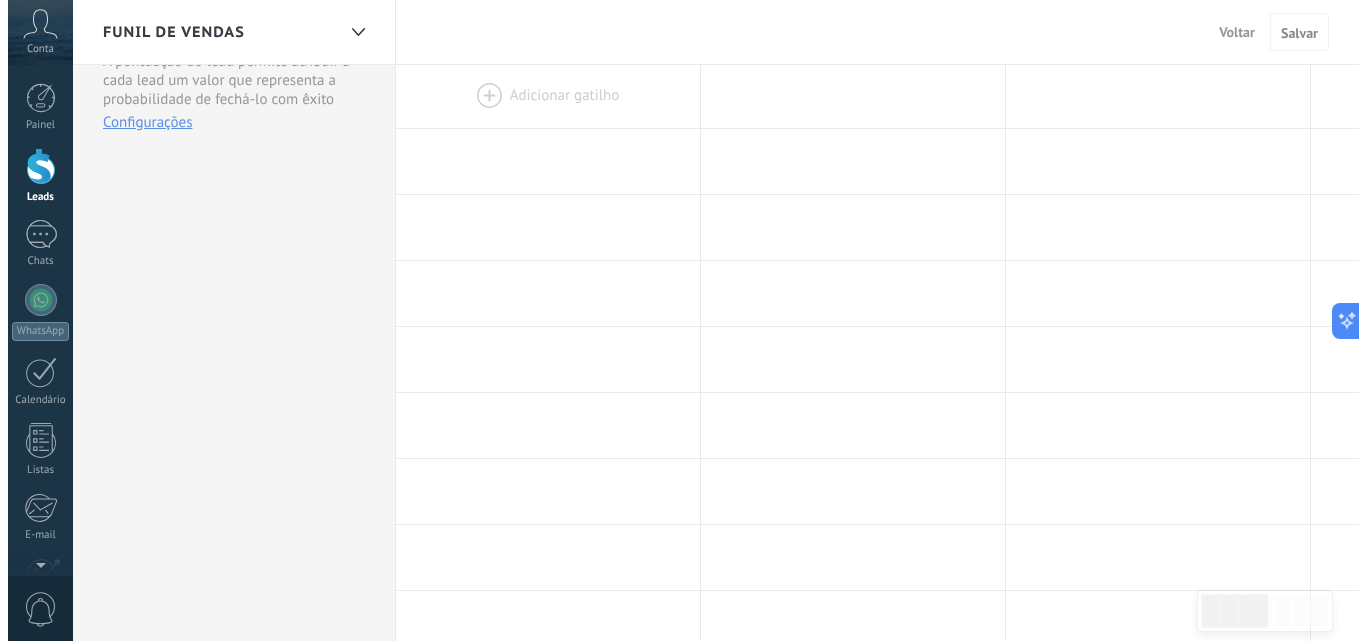 scroll, scrollTop: 0, scrollLeft: 0, axis: both 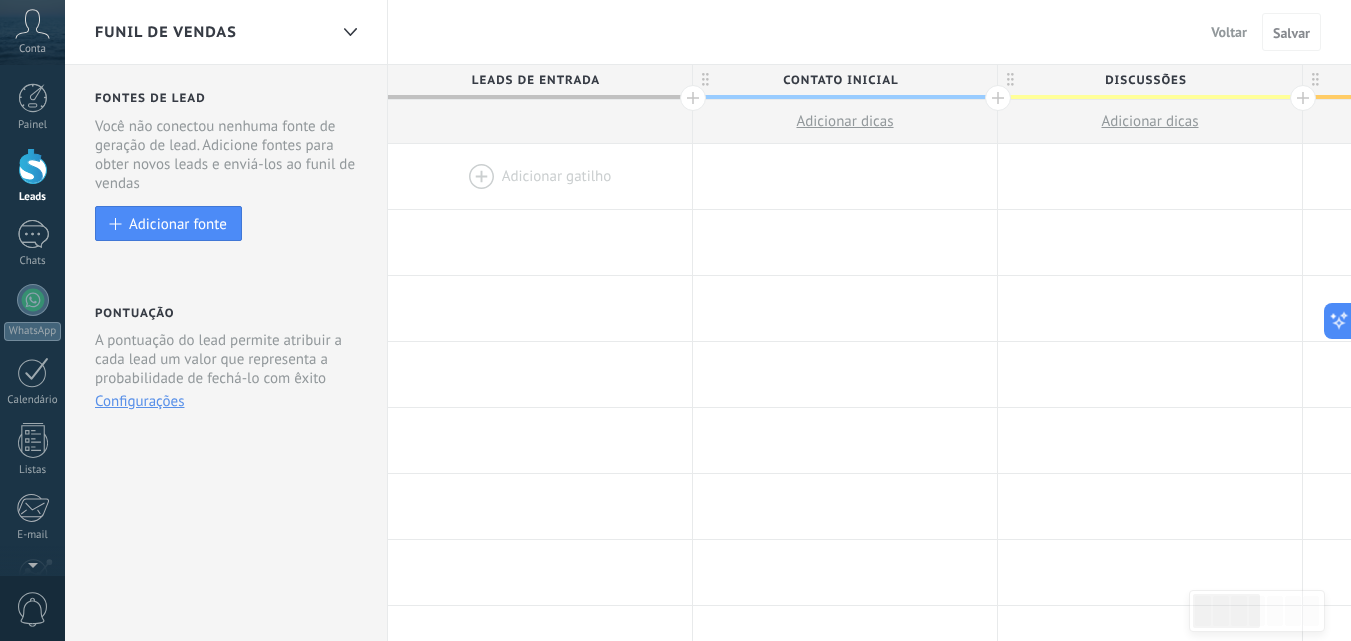 click 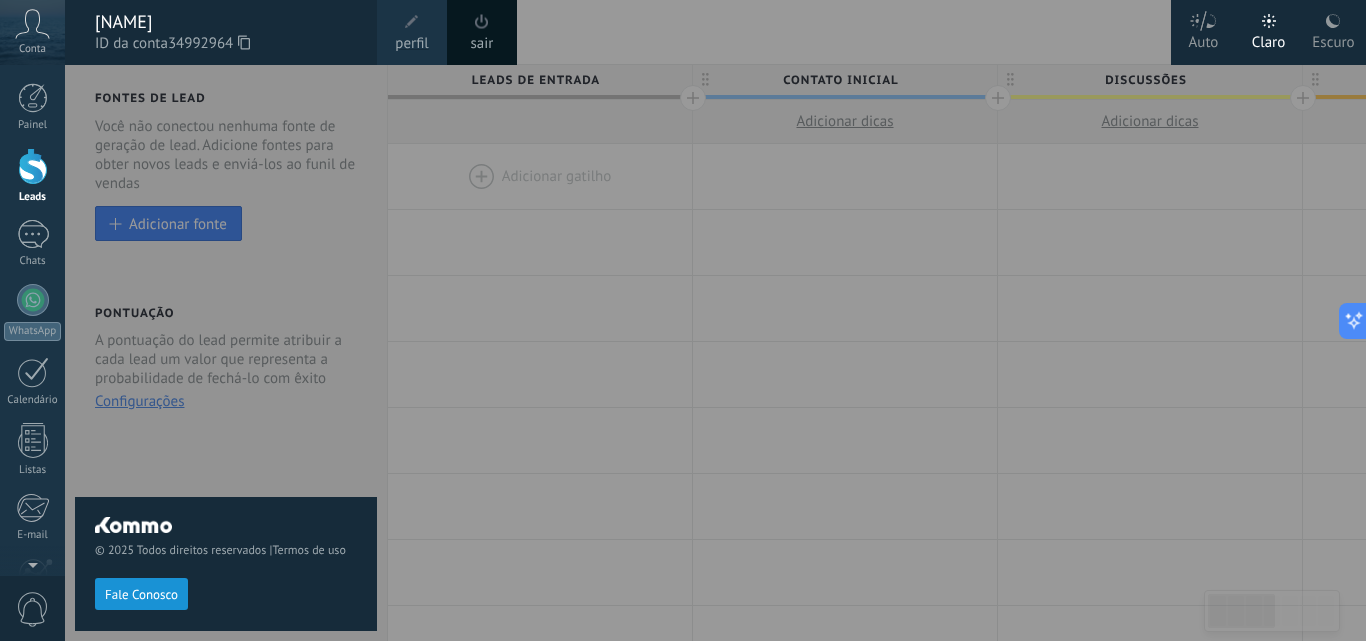 click 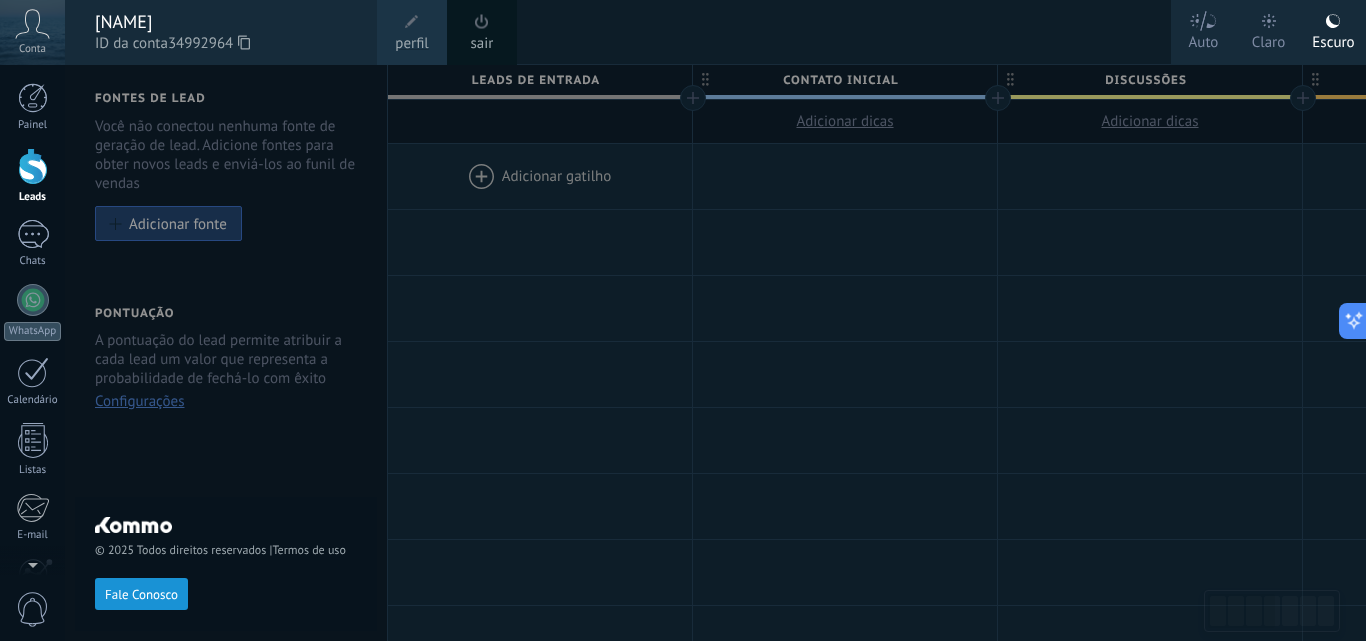 click at bounding box center (748, 320) 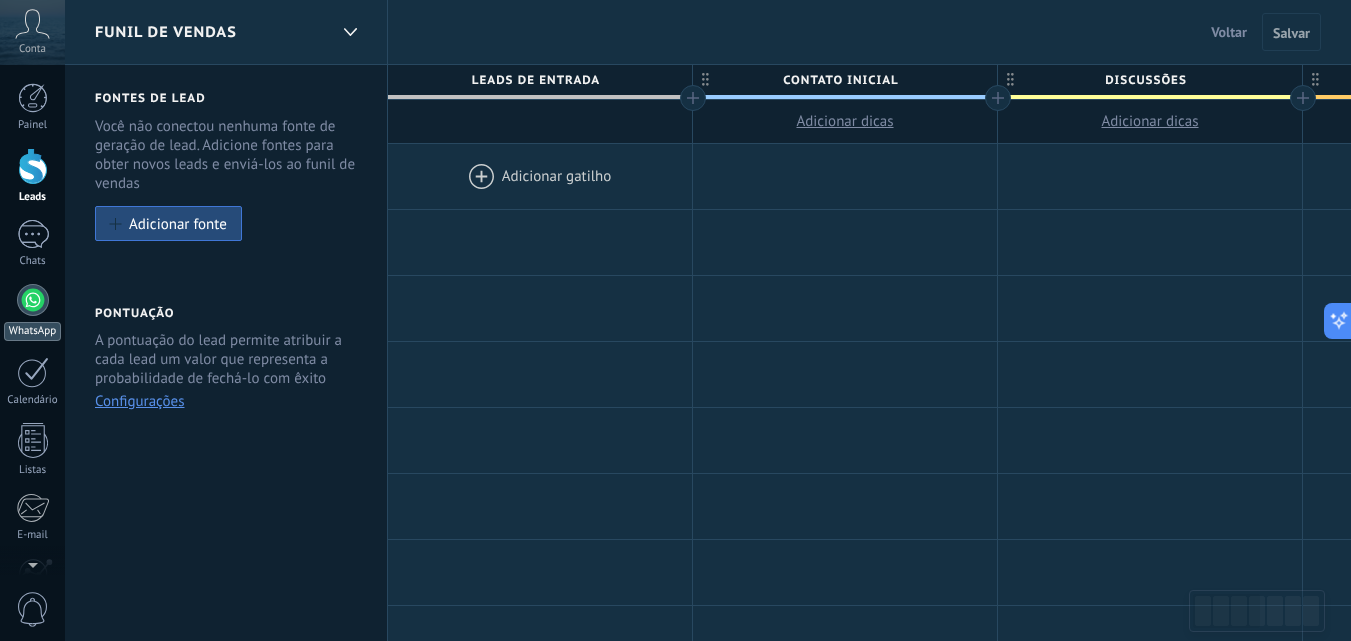 click on "WhatsApp" at bounding box center (32, 331) 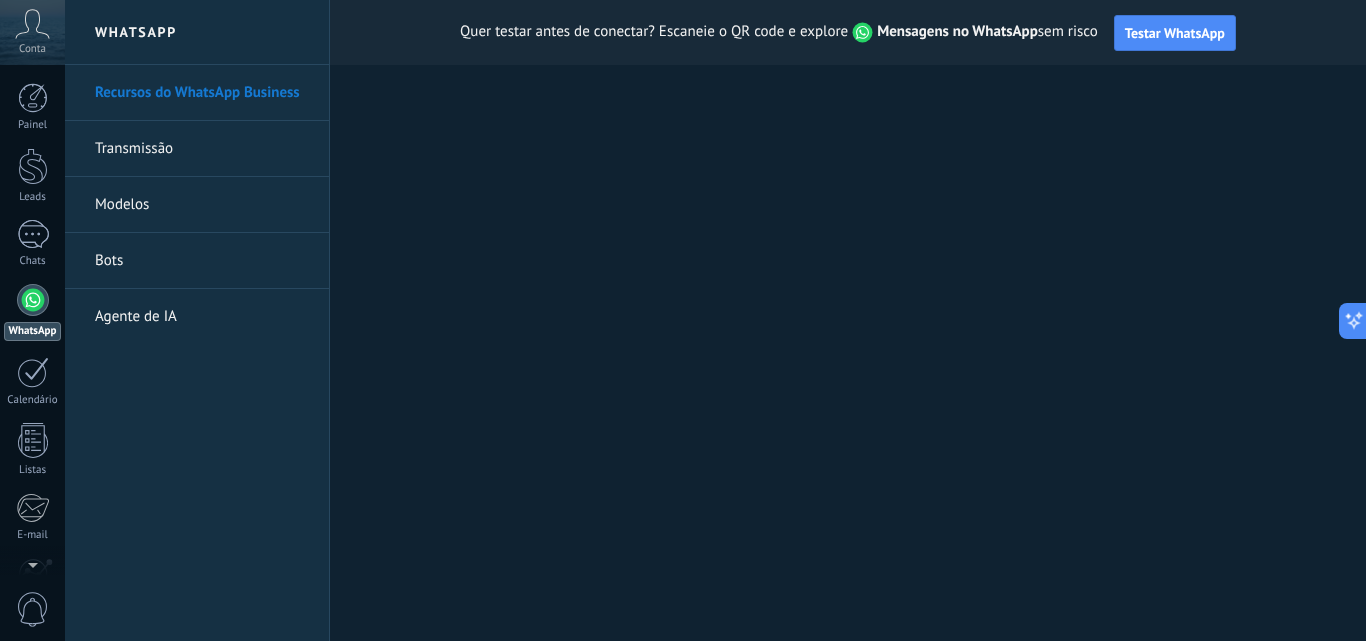 click on "Bots" at bounding box center (202, 261) 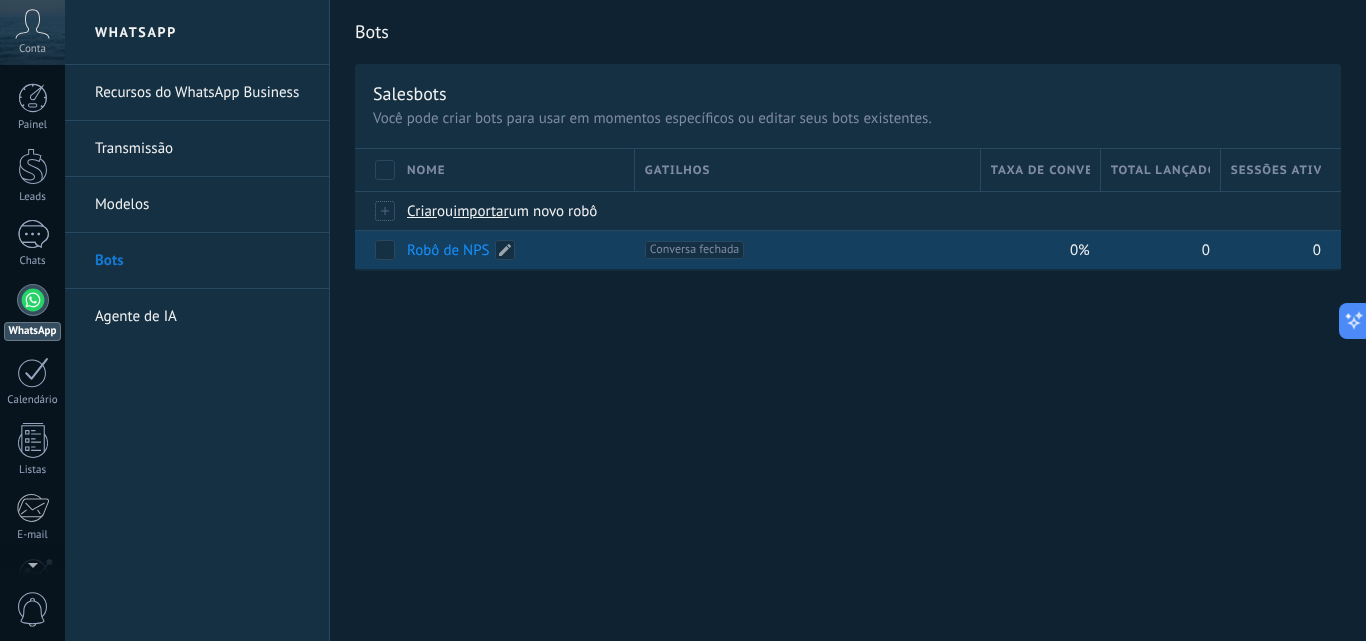 click on "Robô de NPS" at bounding box center (448, 250) 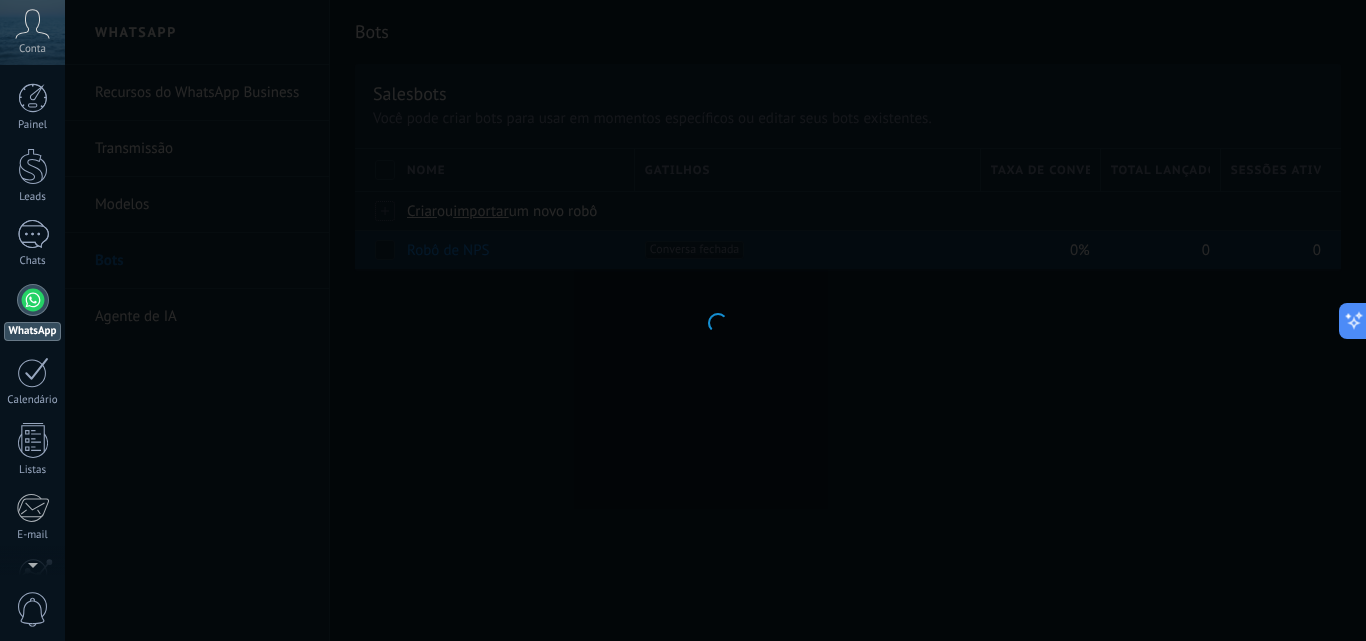 type on "**********" 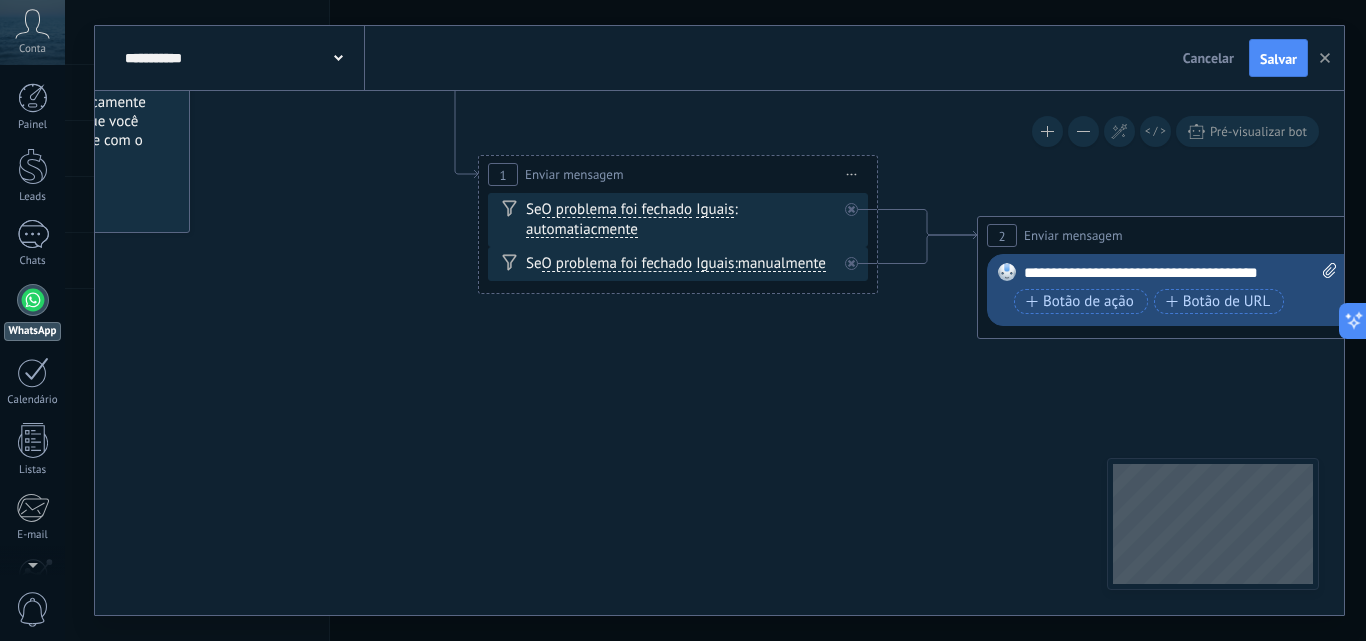 drag, startPoint x: 586, startPoint y: 445, endPoint x: 326, endPoint y: 246, distance: 327.41565 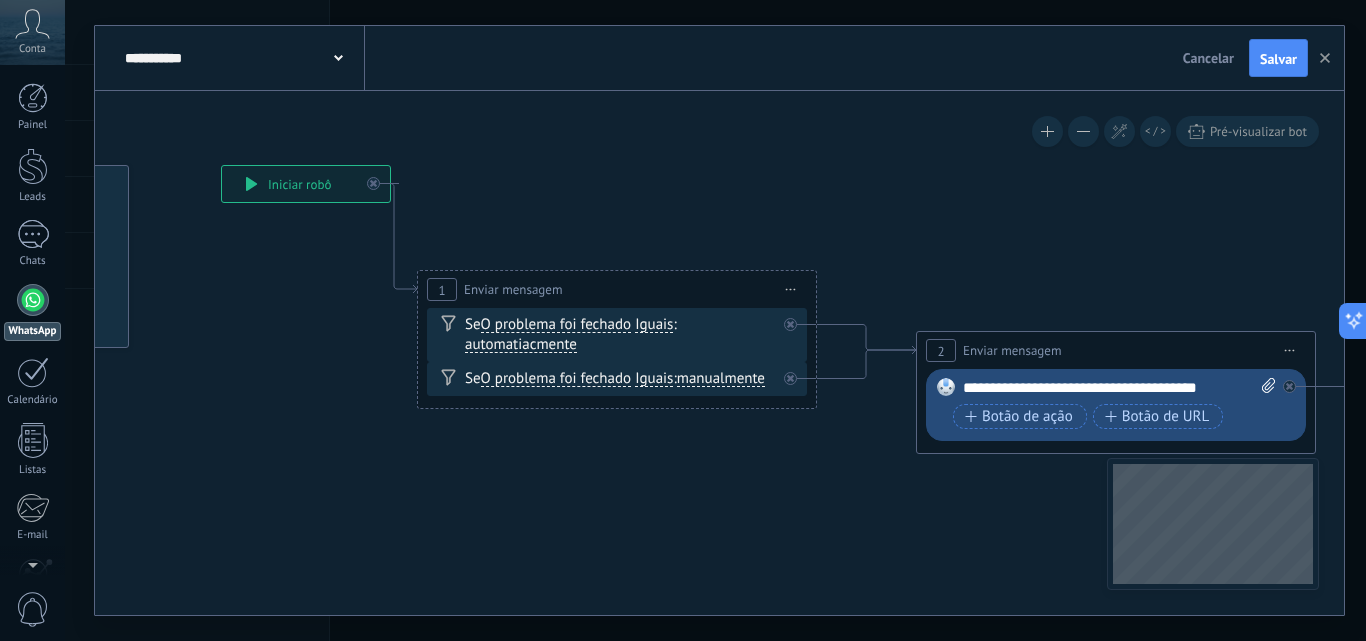 drag, startPoint x: 476, startPoint y: 310, endPoint x: 437, endPoint y: 433, distance: 129.03488 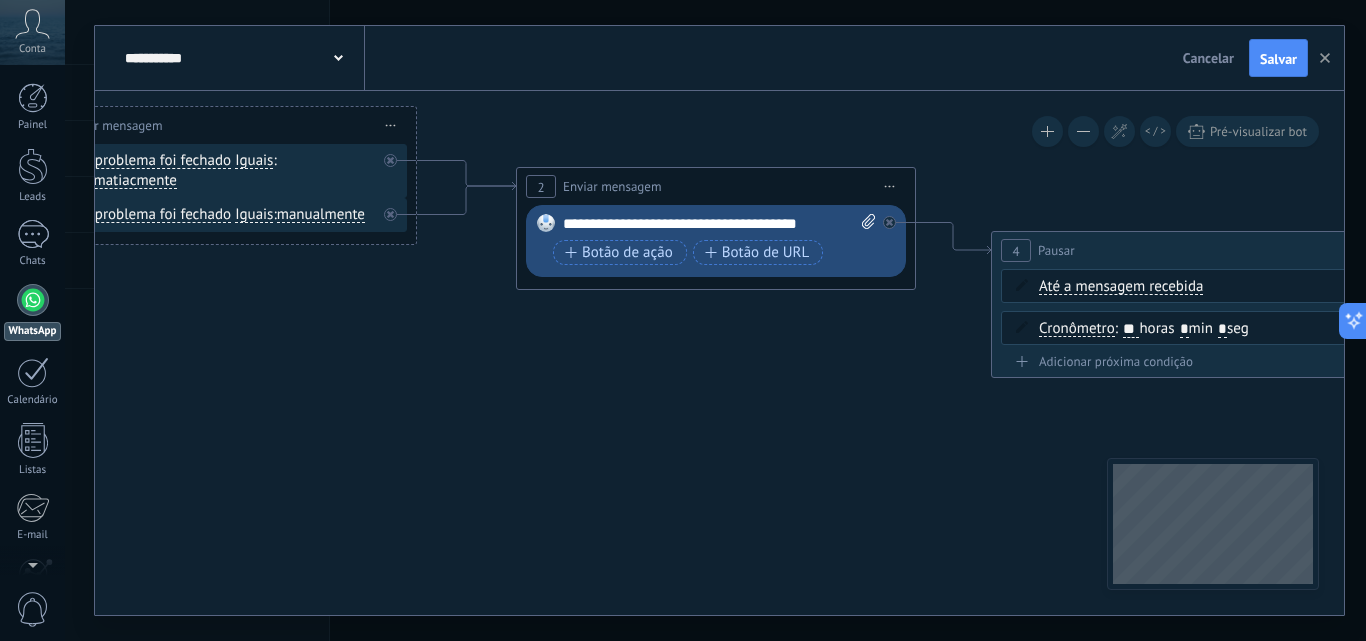 drag, startPoint x: 692, startPoint y: 434, endPoint x: 283, endPoint y: 267, distance: 441.7805 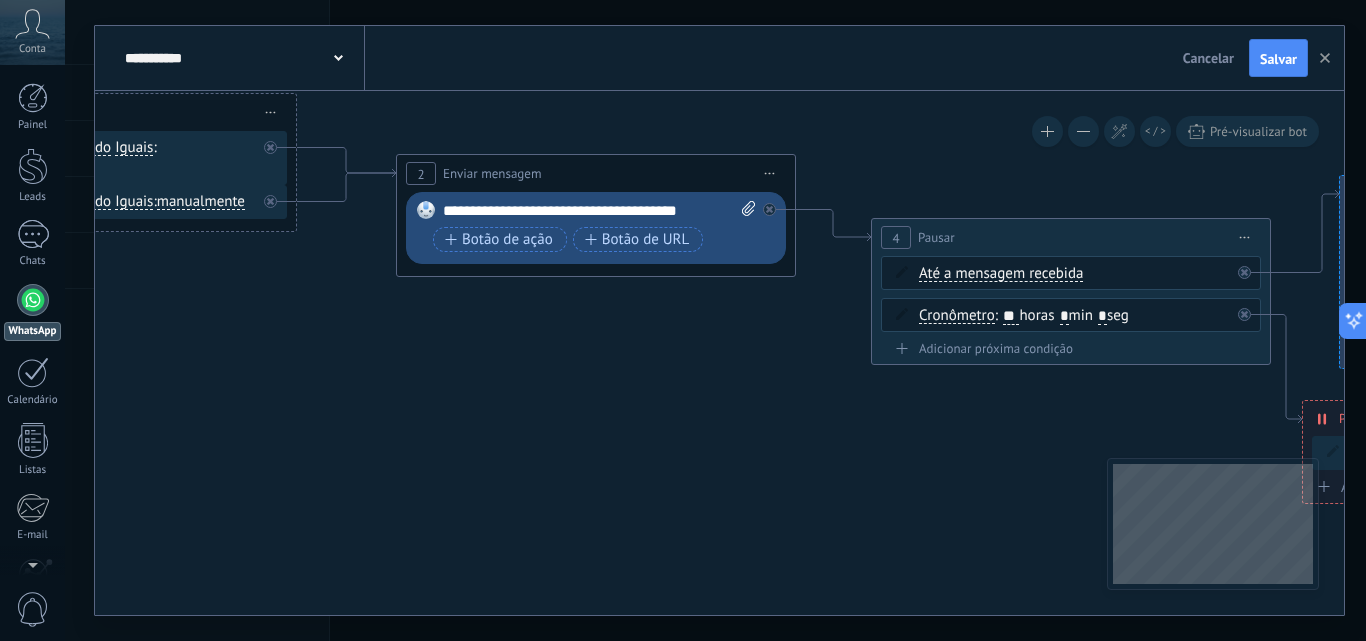 drag, startPoint x: 405, startPoint y: 326, endPoint x: 294, endPoint y: 316, distance: 111.44954 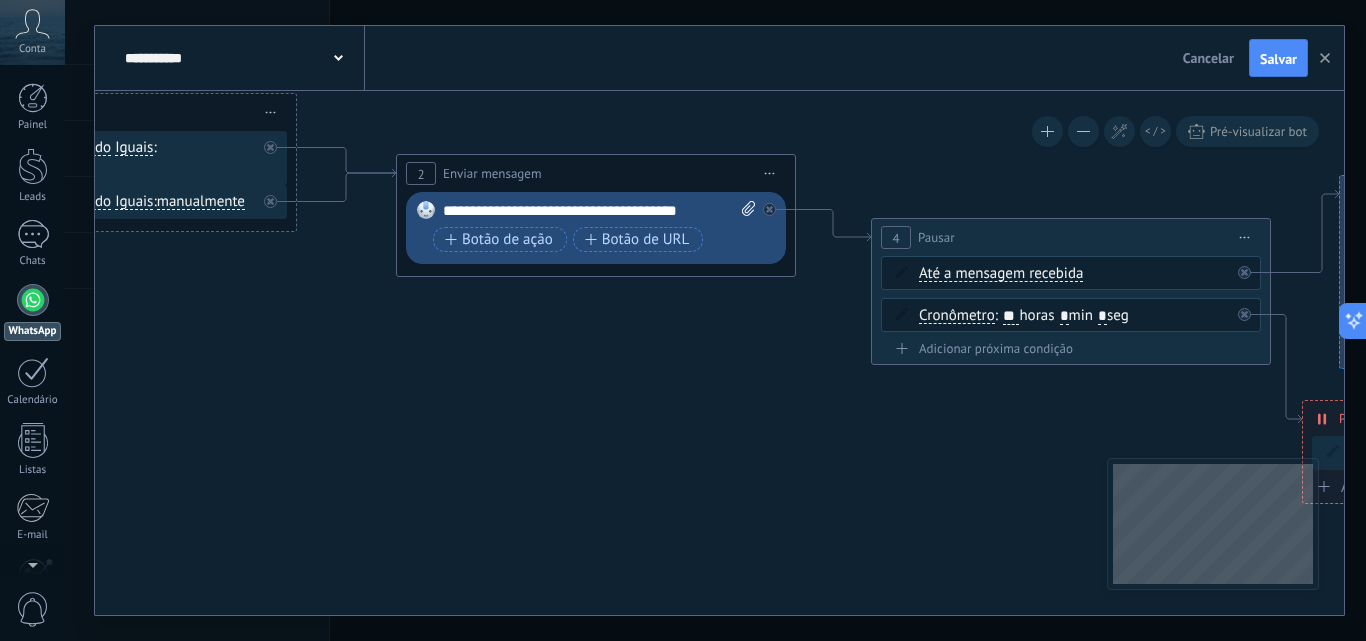 click 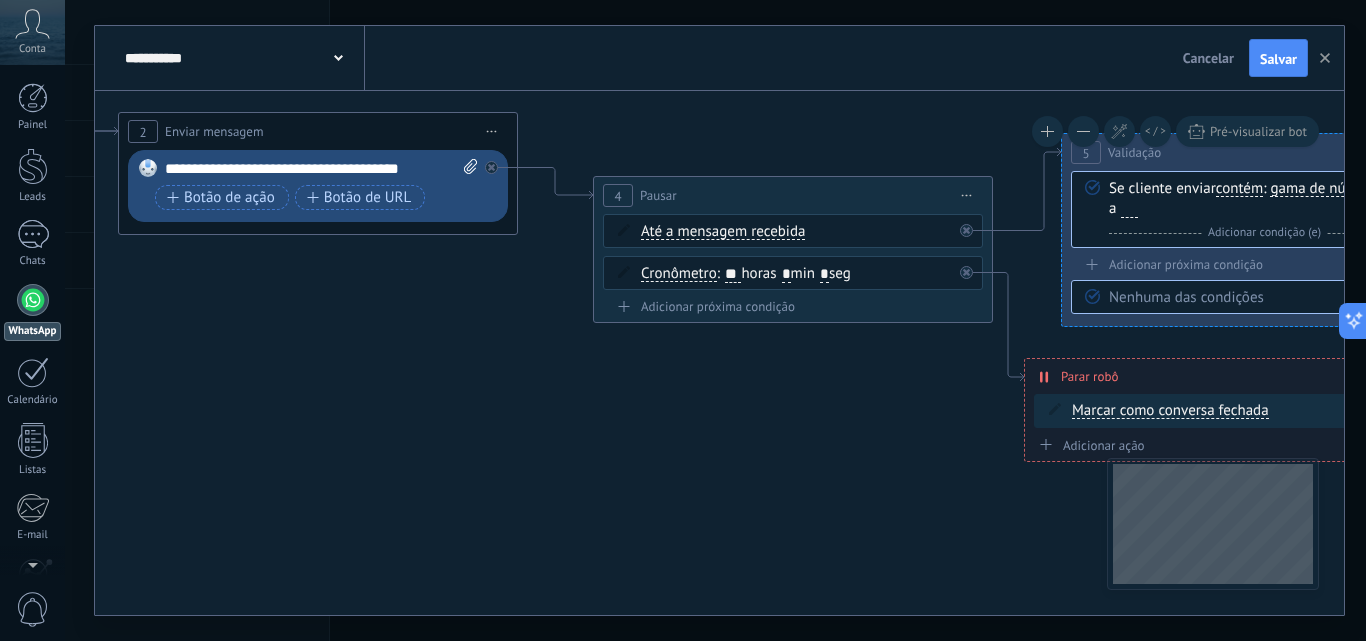 drag, startPoint x: 688, startPoint y: 373, endPoint x: 410, endPoint y: 331, distance: 281.15475 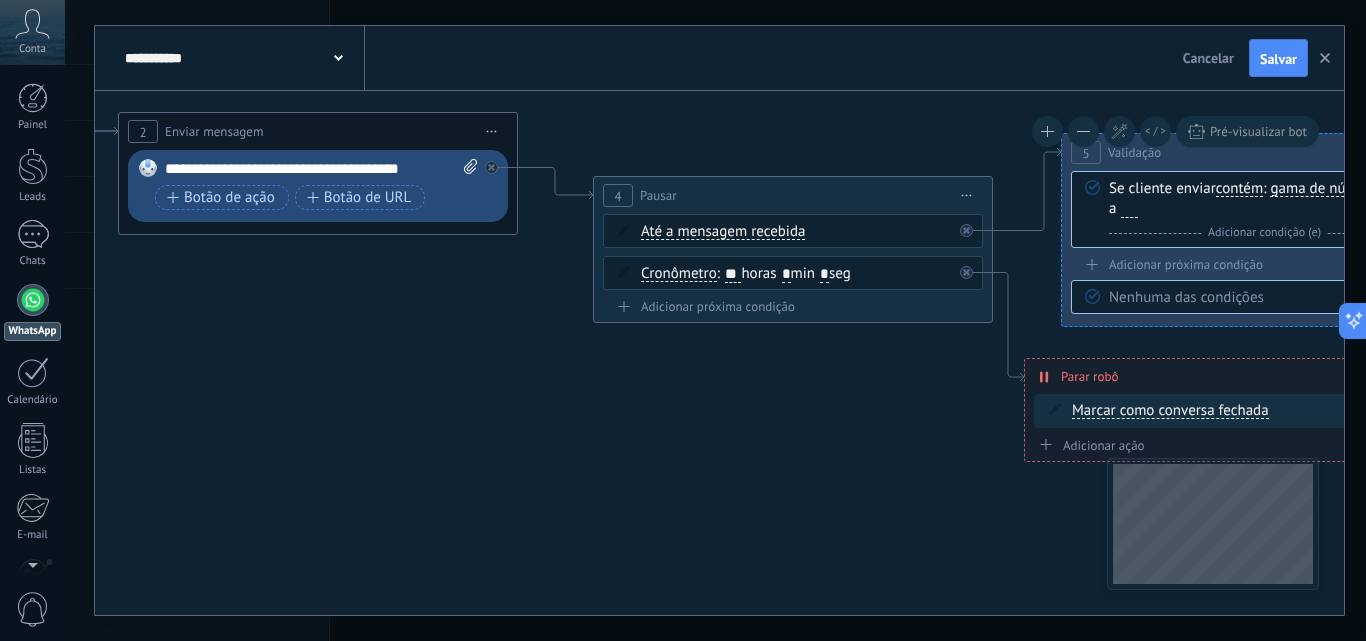 click 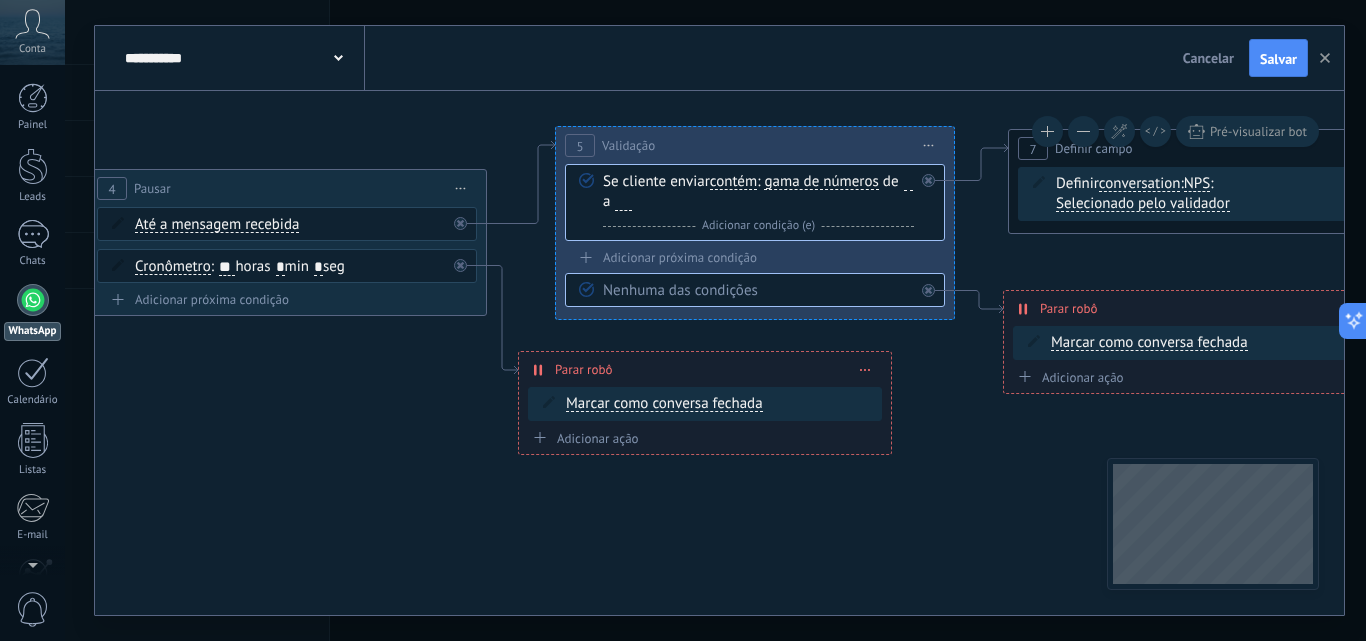 drag, startPoint x: 779, startPoint y: 393, endPoint x: 273, endPoint y: 386, distance: 506.04843 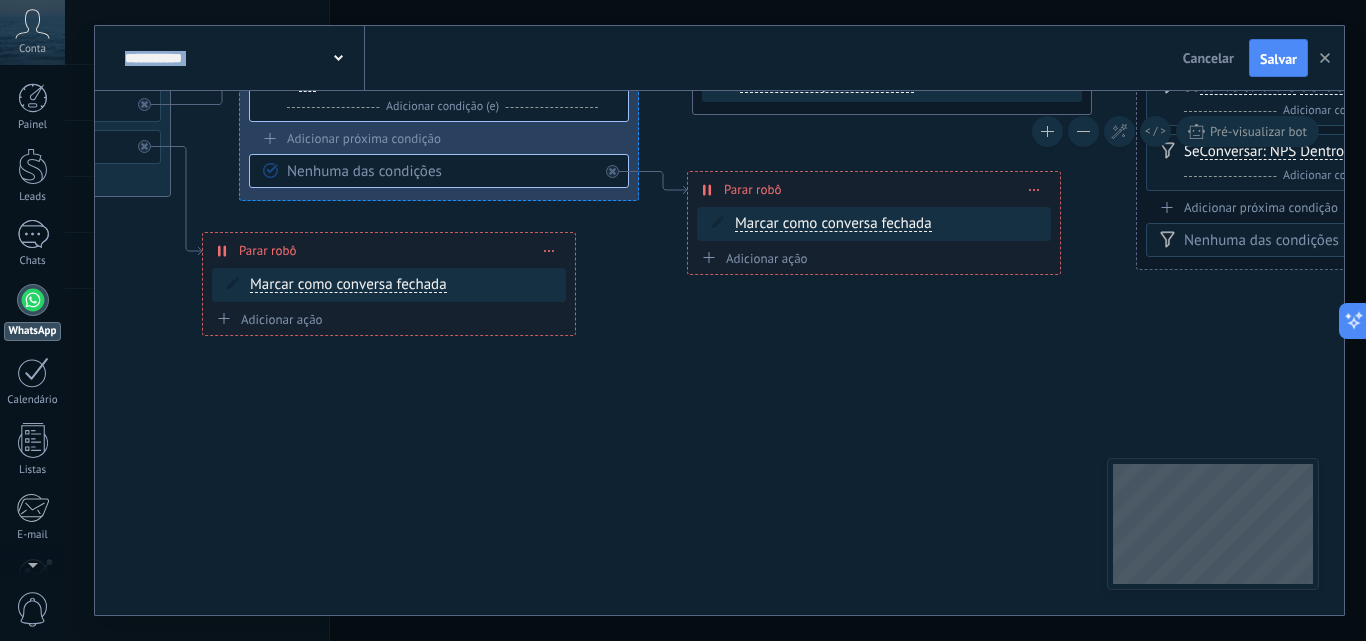 drag, startPoint x: 431, startPoint y: 461, endPoint x: 115, endPoint y: 342, distance: 337.66403 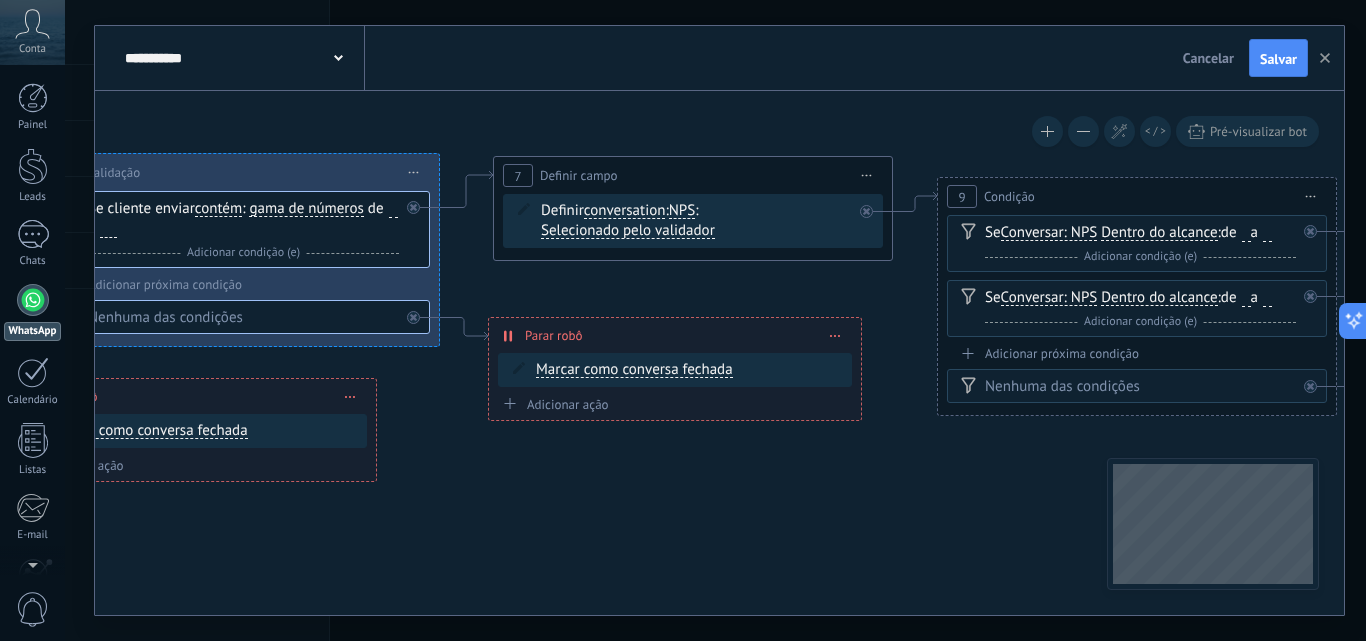 drag, startPoint x: 818, startPoint y: 360, endPoint x: 632, endPoint y: 495, distance: 229.8282 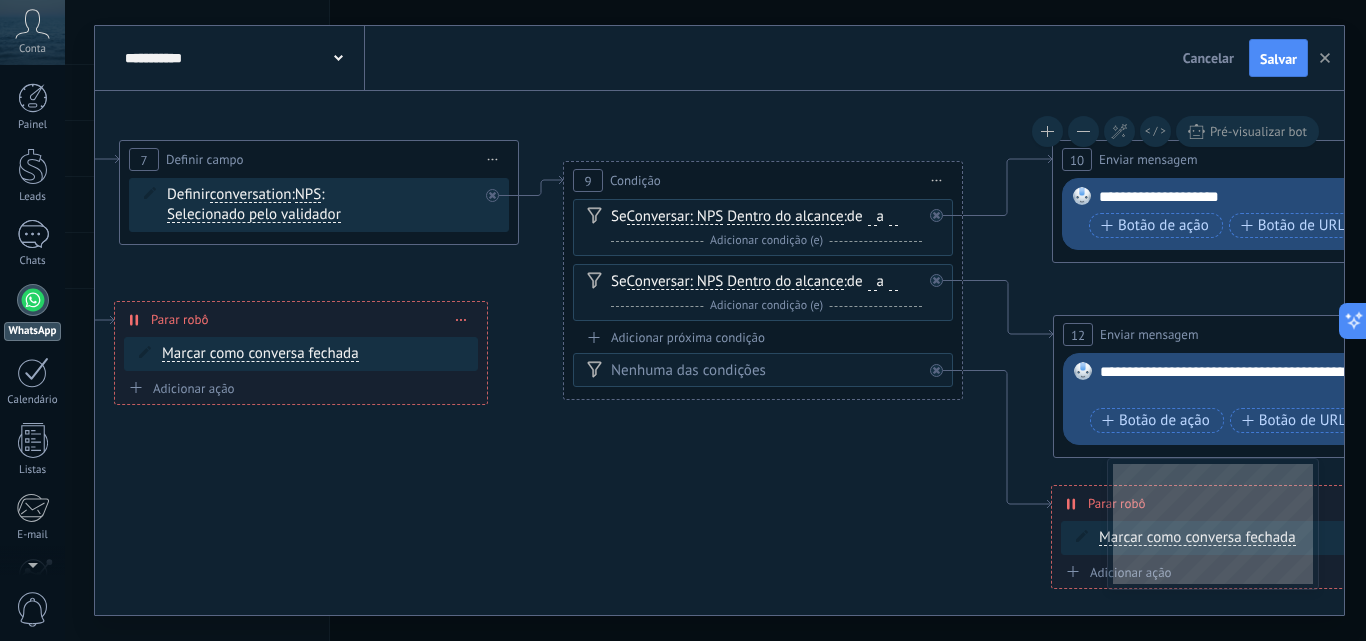drag, startPoint x: 787, startPoint y: 465, endPoint x: 413, endPoint y: 449, distance: 374.3421 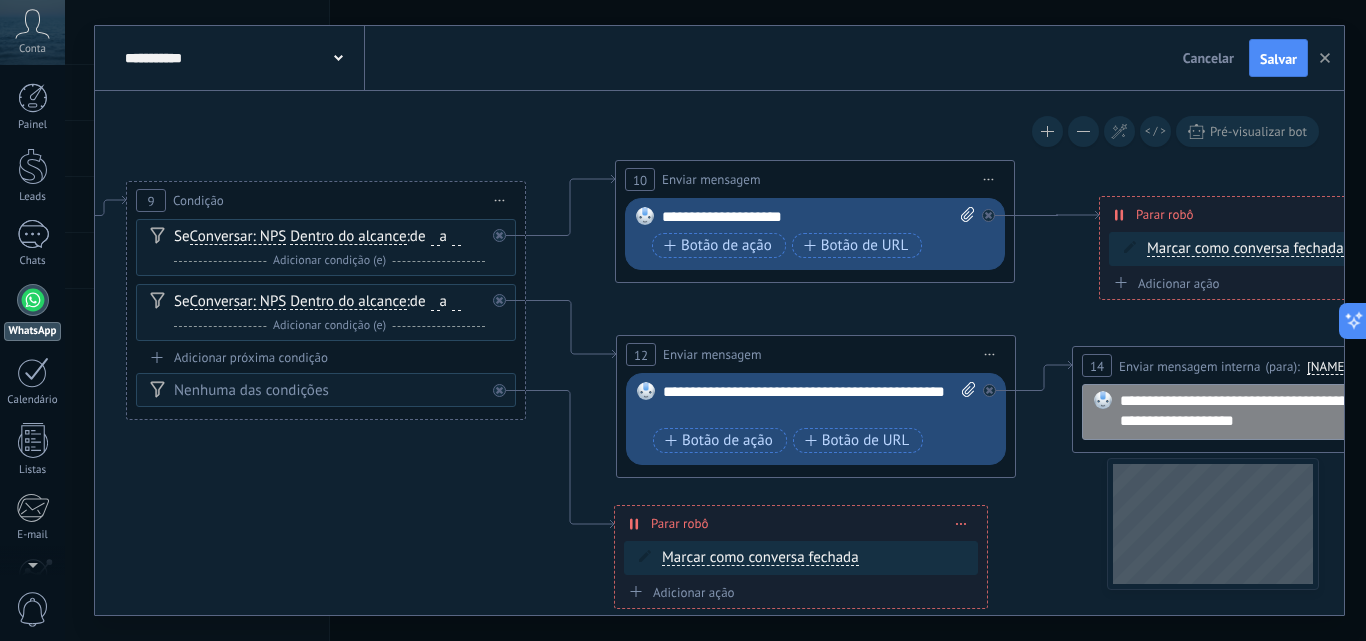 drag, startPoint x: 829, startPoint y: 441, endPoint x: 392, endPoint y: 461, distance: 437.45743 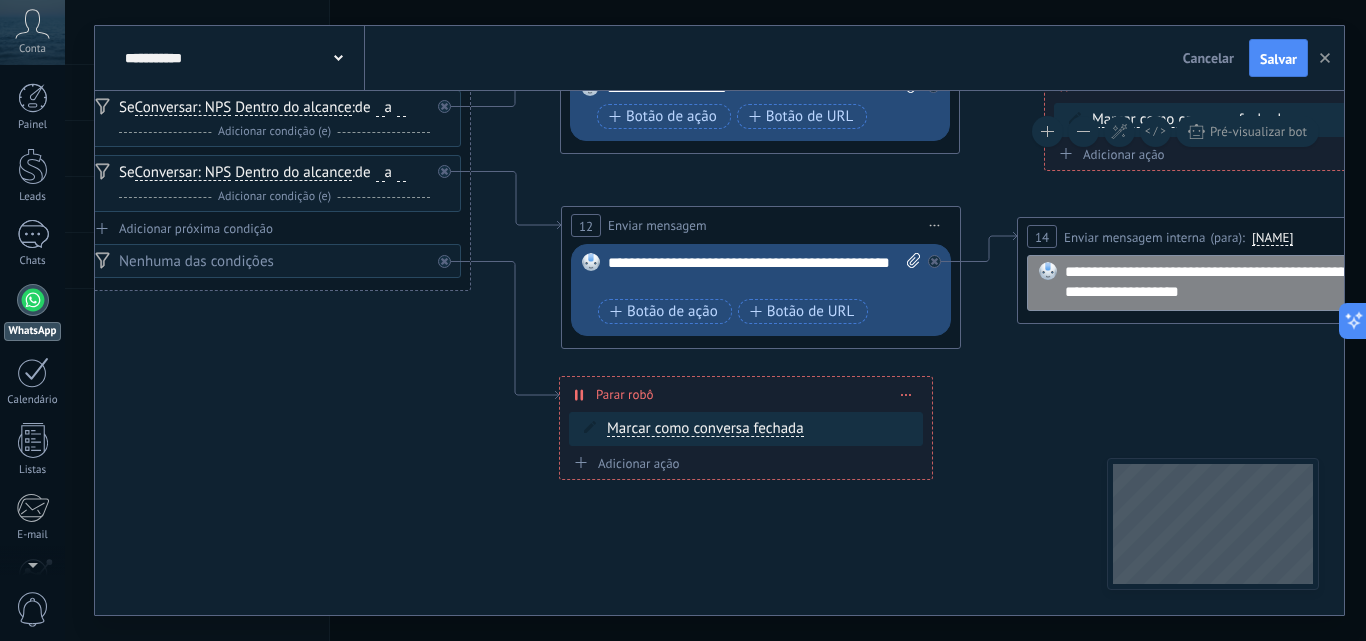 drag, startPoint x: 466, startPoint y: 485, endPoint x: 411, endPoint y: 356, distance: 140.23552 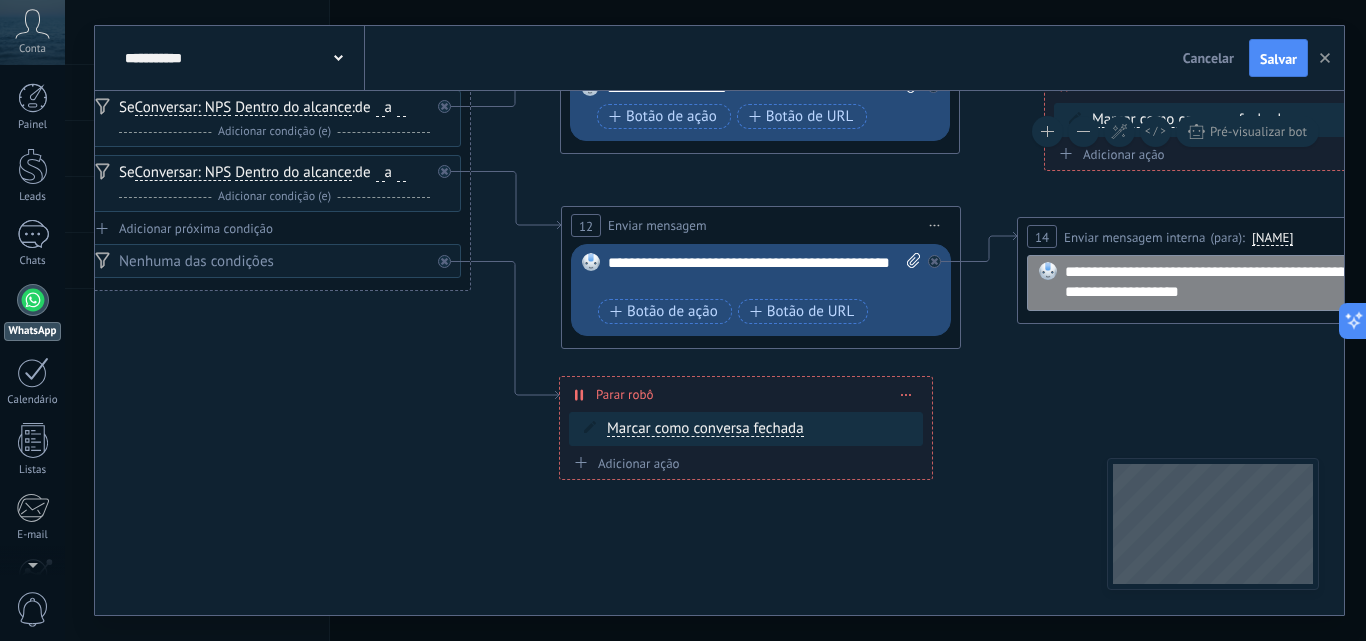 click 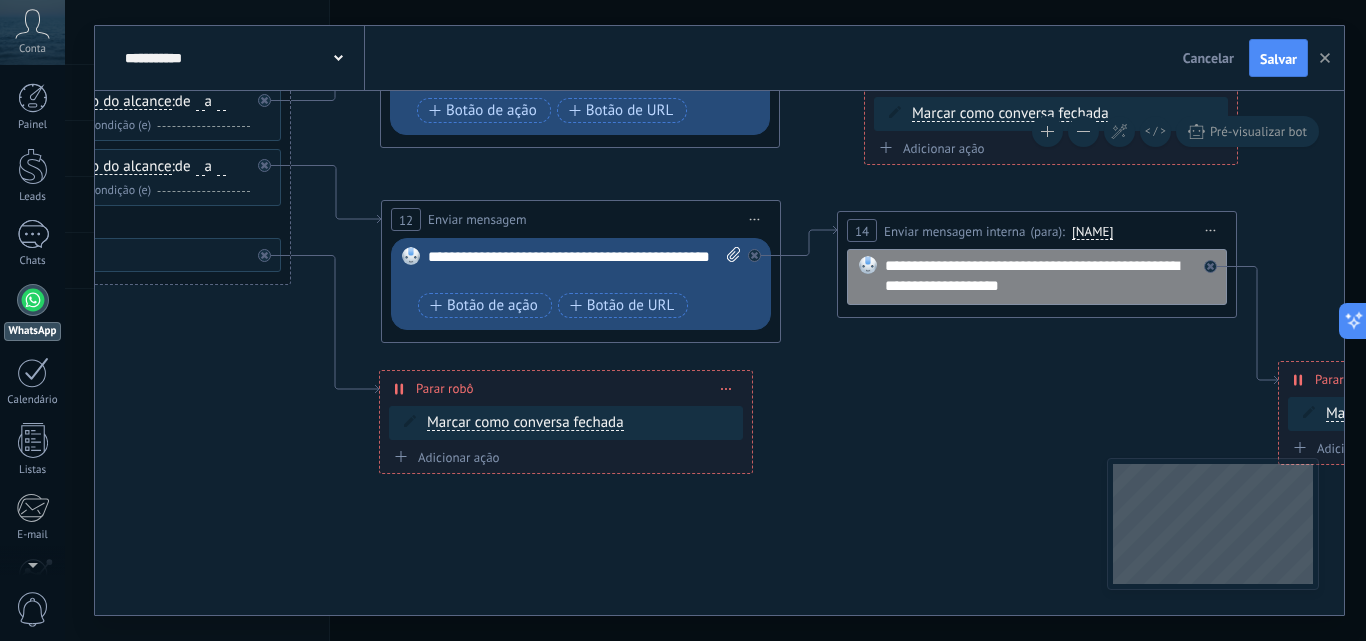 drag, startPoint x: 388, startPoint y: 388, endPoint x: 194, endPoint y: 387, distance: 194.00258 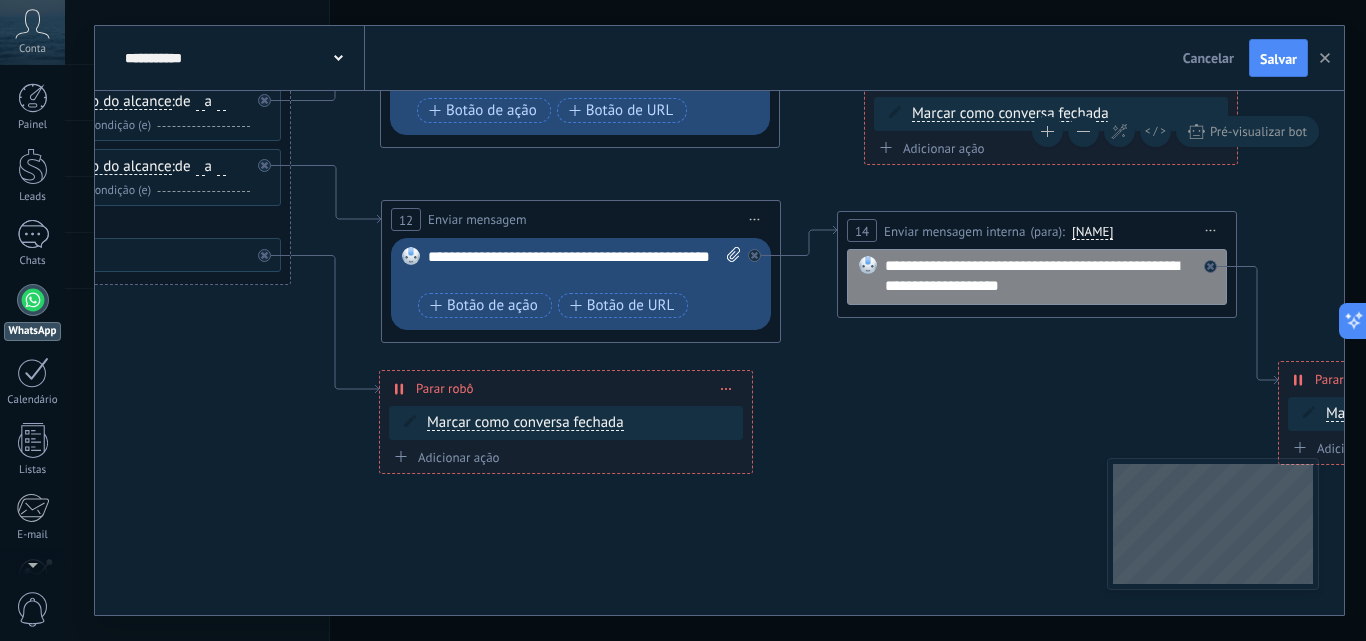 click 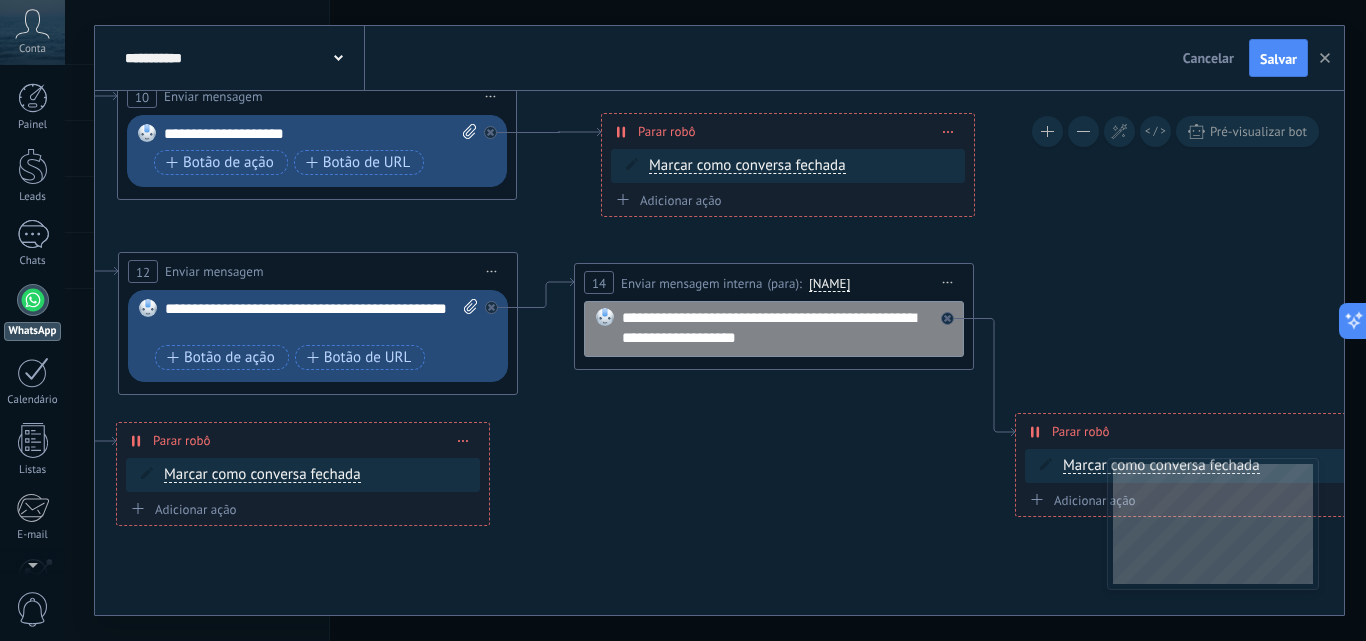 drag, startPoint x: 840, startPoint y: 490, endPoint x: 646, endPoint y: 515, distance: 195.60419 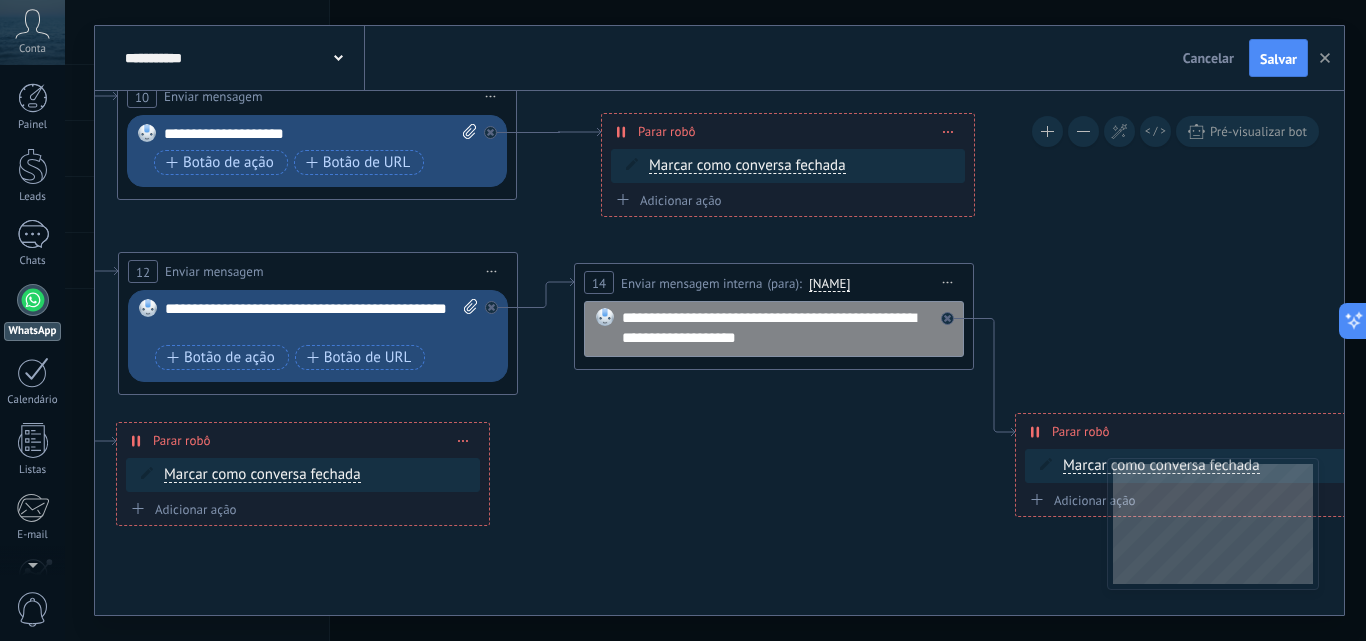 click 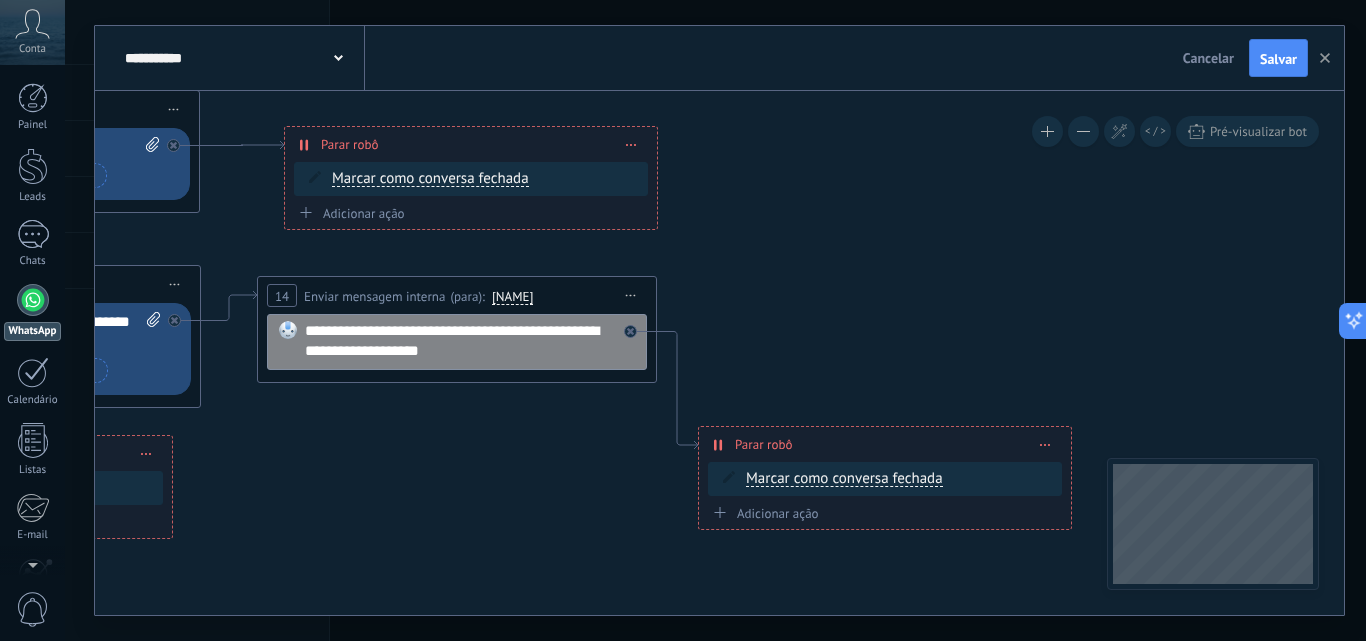 drag, startPoint x: 918, startPoint y: 430, endPoint x: 859, endPoint y: 443, distance: 60.41523 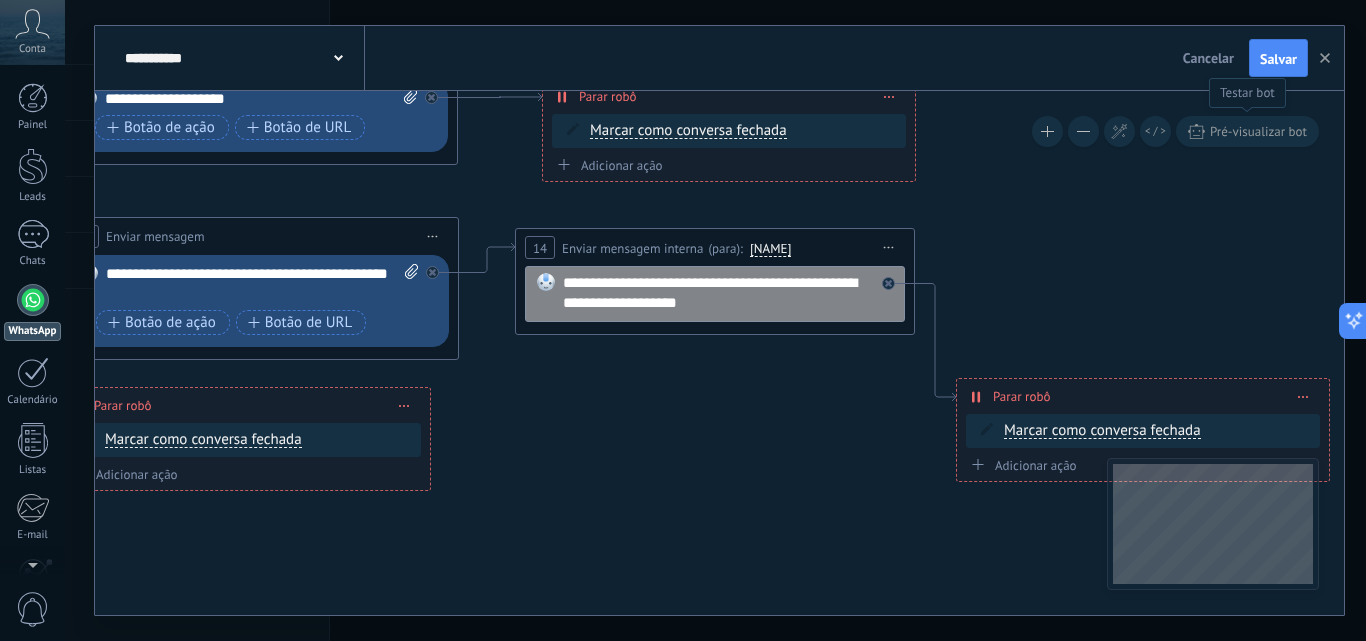click on "Pré-visualizar bot" at bounding box center (1258, 131) 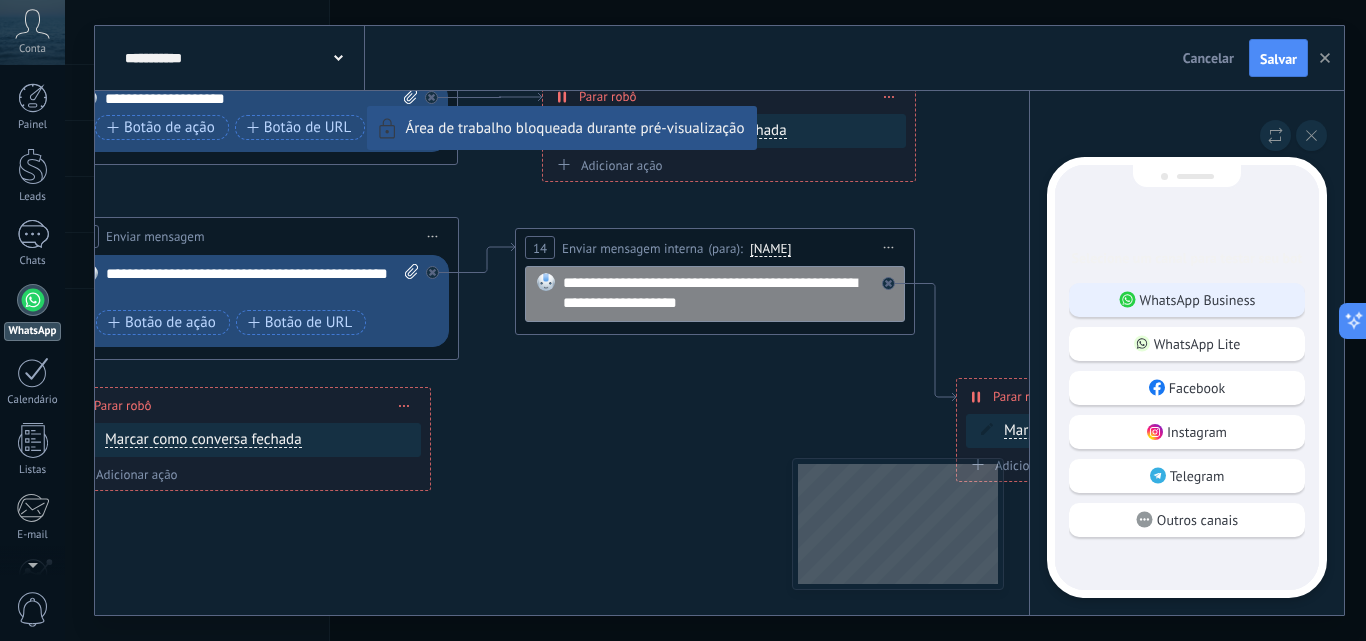 click on "WhatsApp Business" at bounding box center [1187, 300] 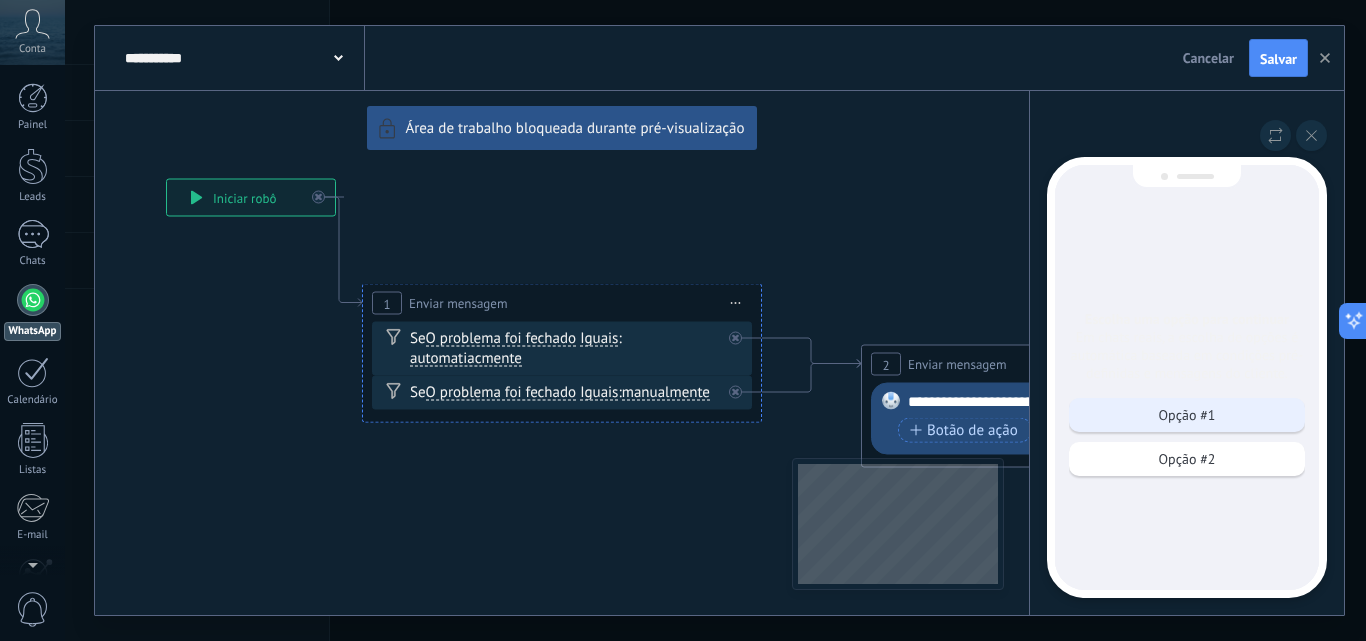 click on "Opção #1" at bounding box center (1187, 415) 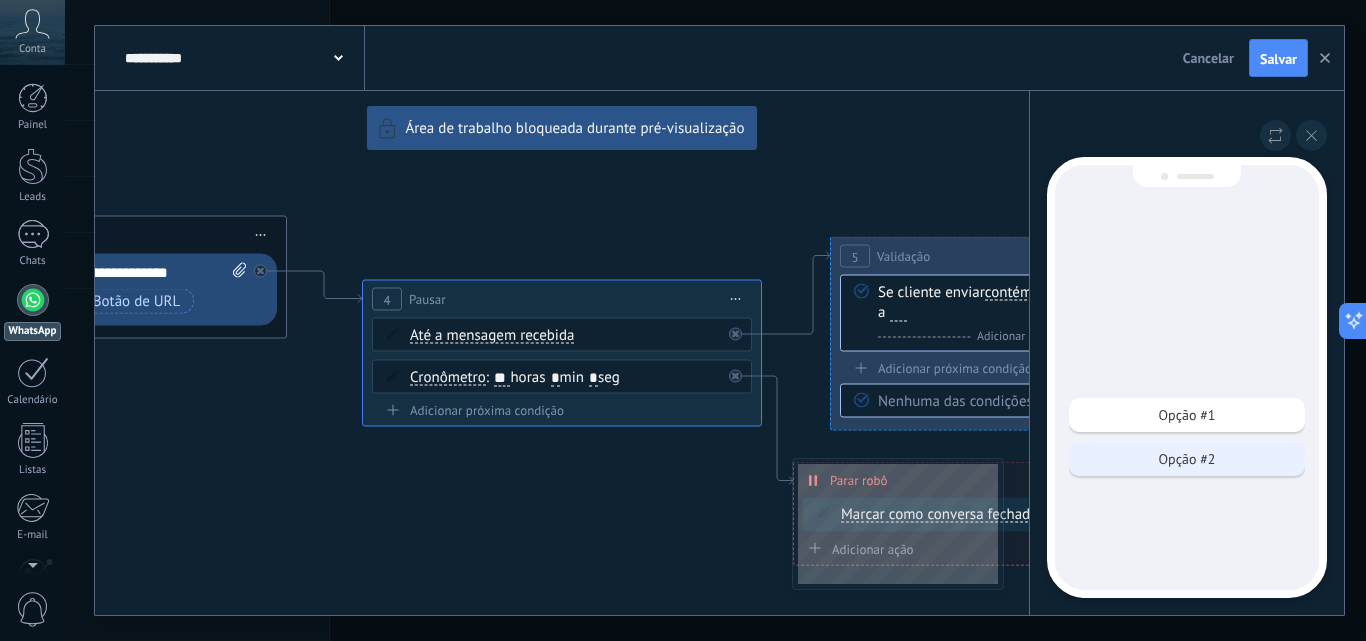 click on "Opção #2" at bounding box center (1187, 459) 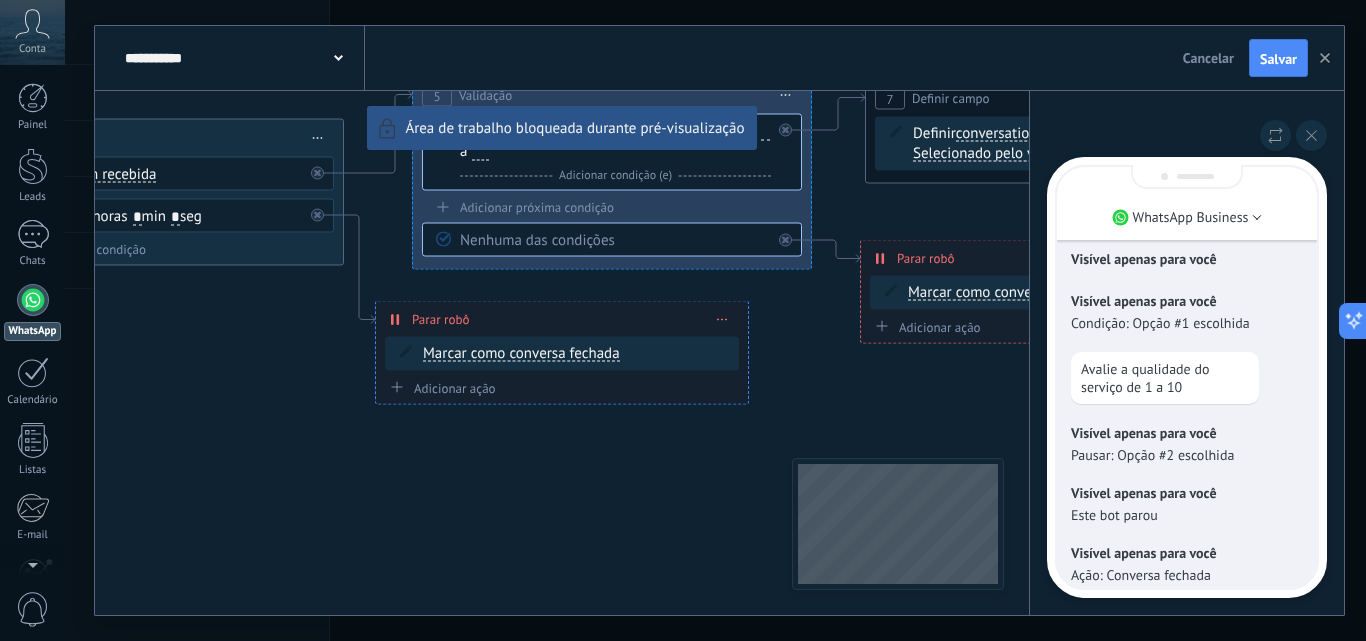 scroll, scrollTop: -25, scrollLeft: 0, axis: vertical 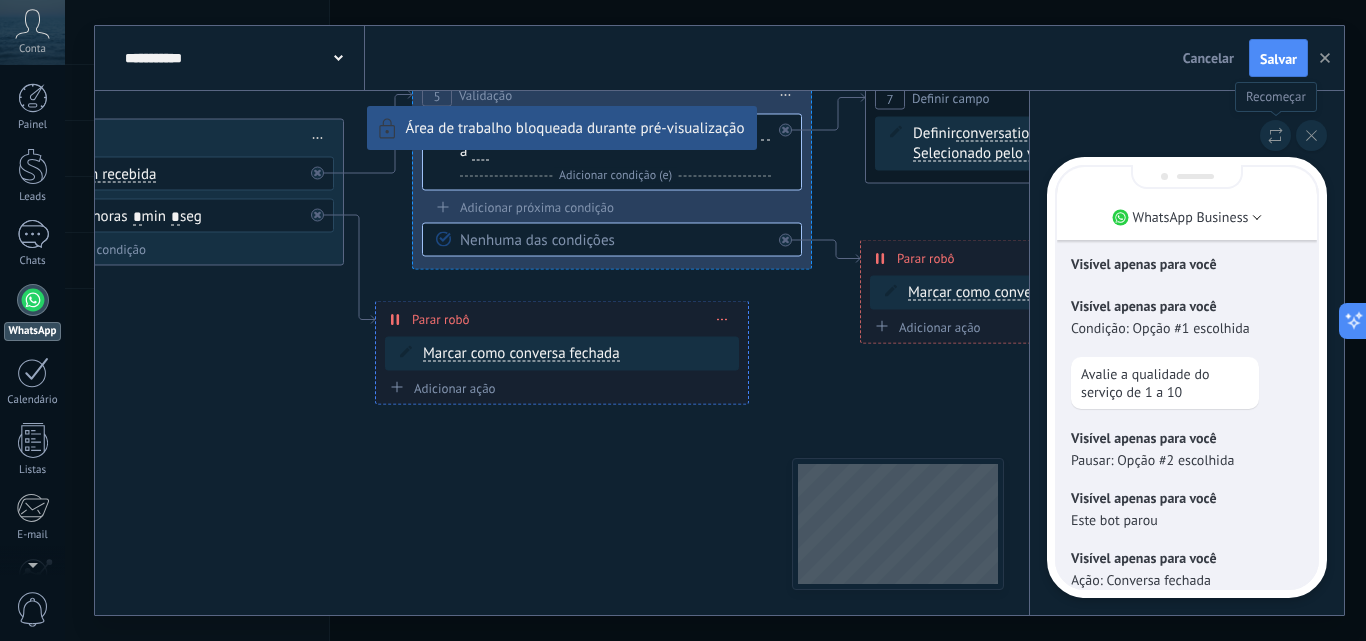 click 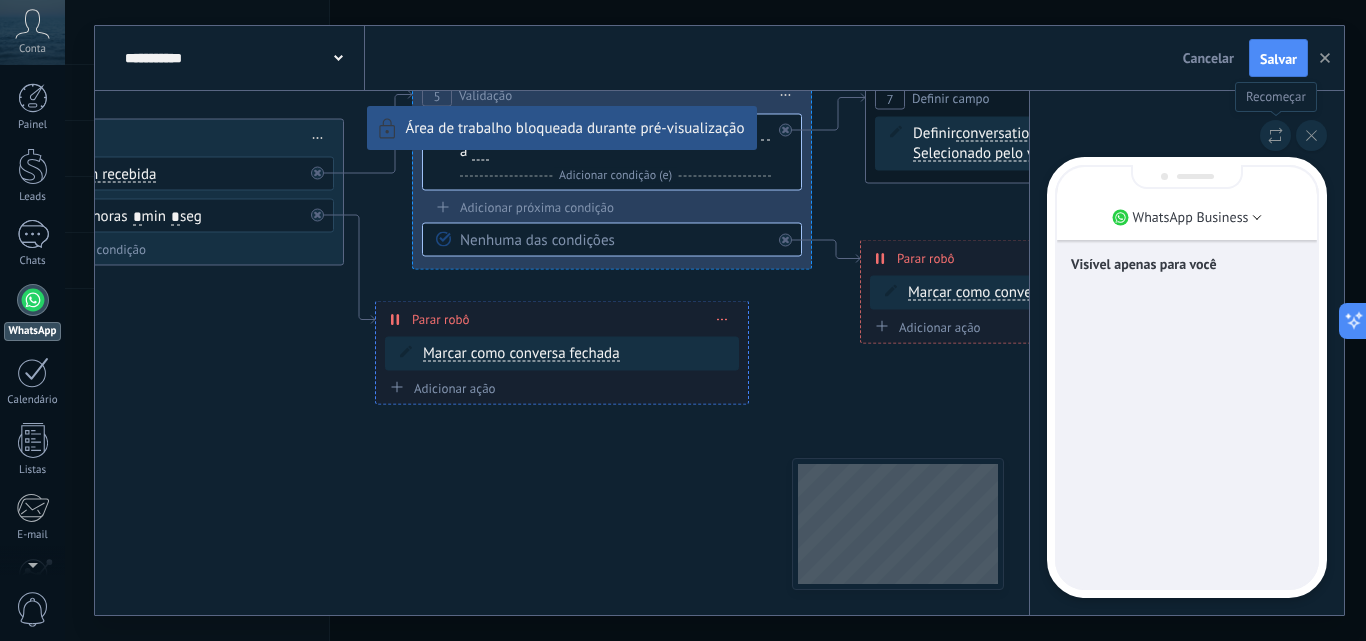 scroll, scrollTop: 0, scrollLeft: 0, axis: both 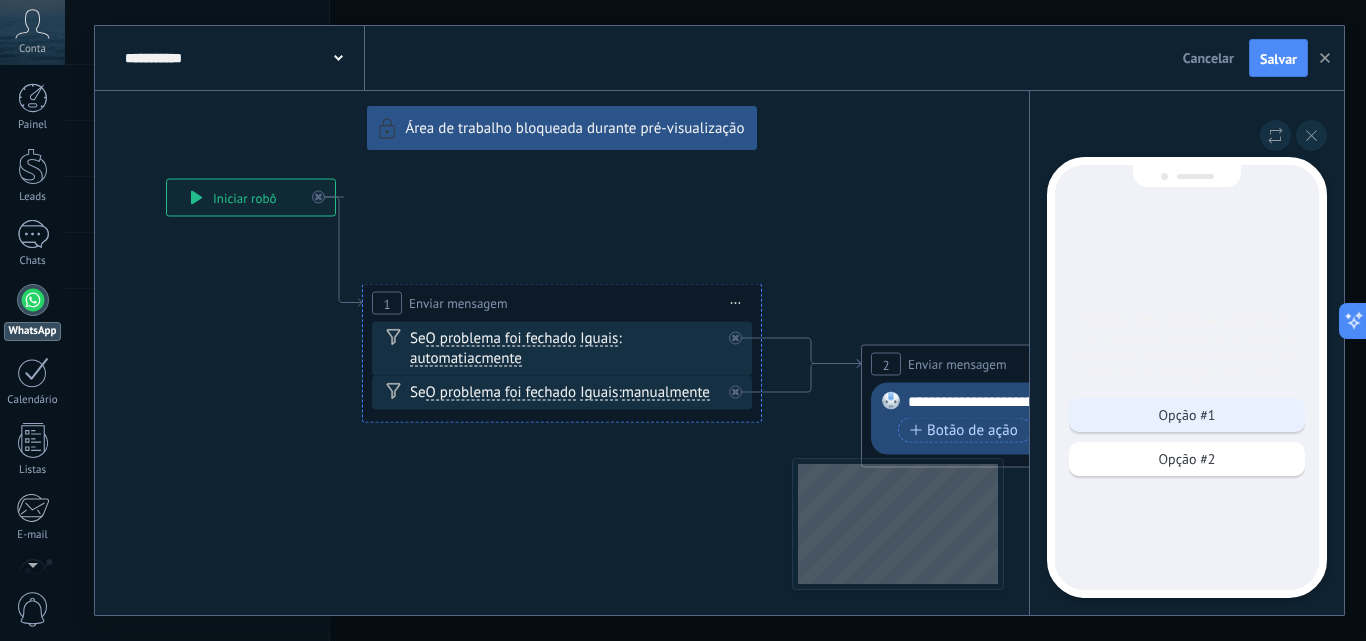 click on "Opção #1" at bounding box center [1187, 415] 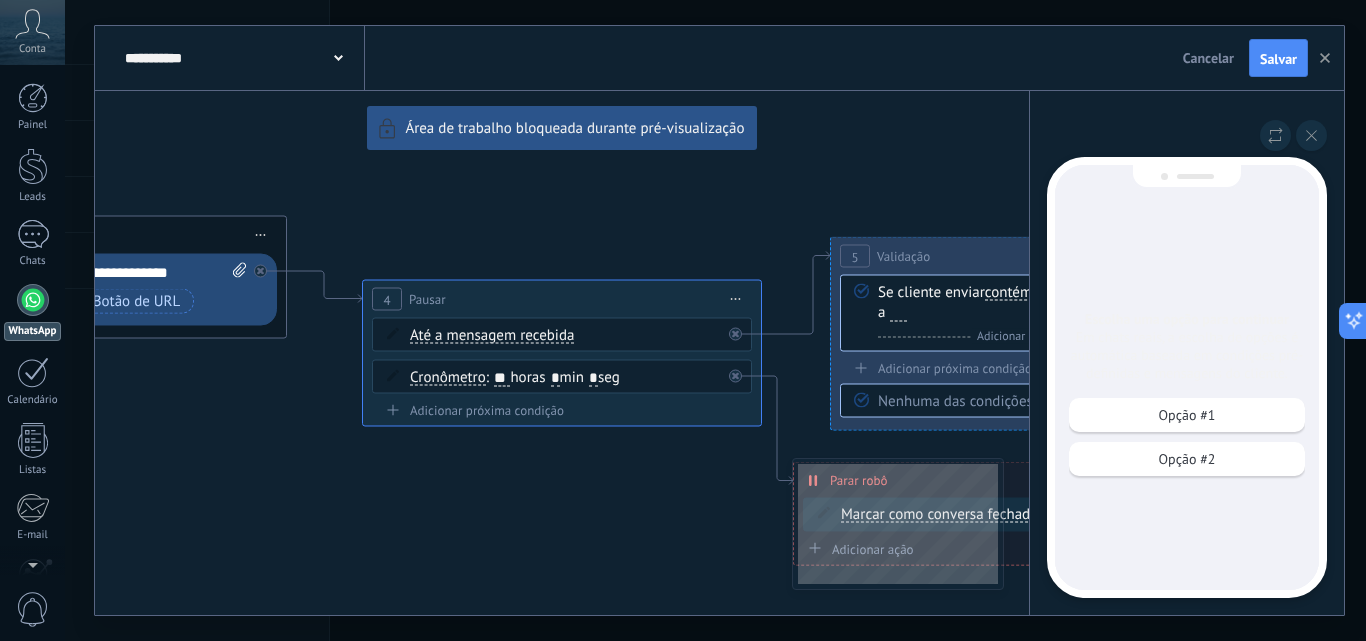 click on "Opção #1" at bounding box center (1187, 415) 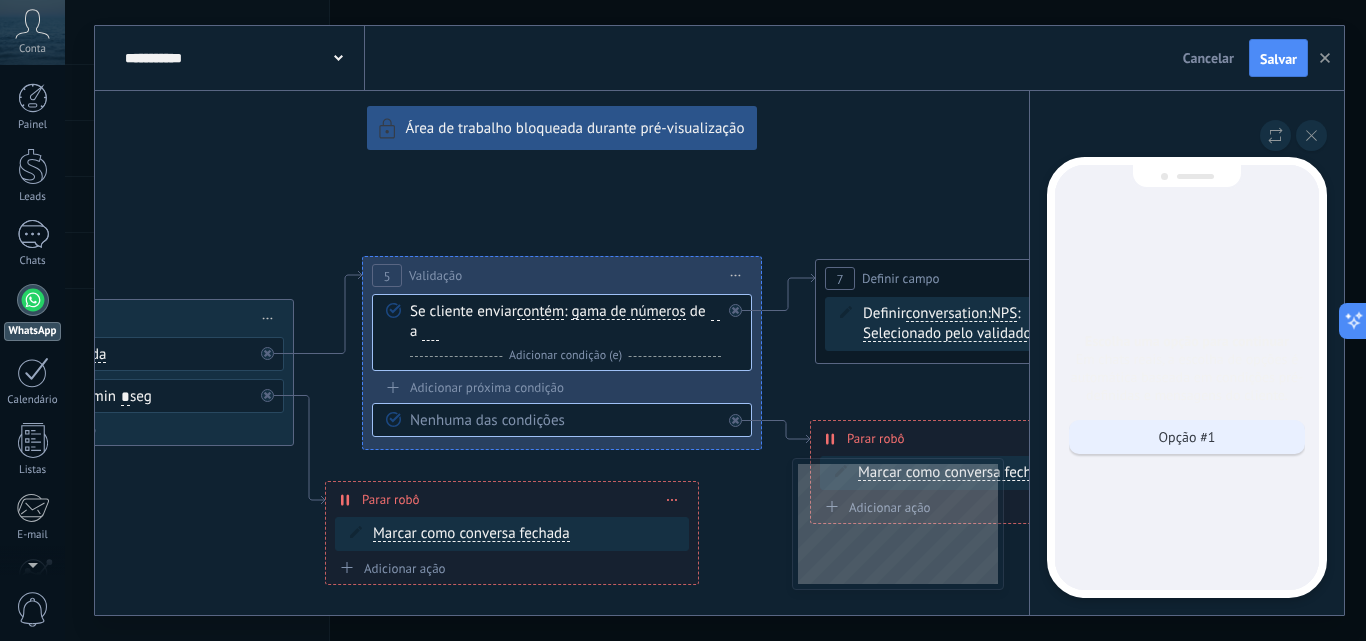 click on "Opção #1" at bounding box center (1187, 437) 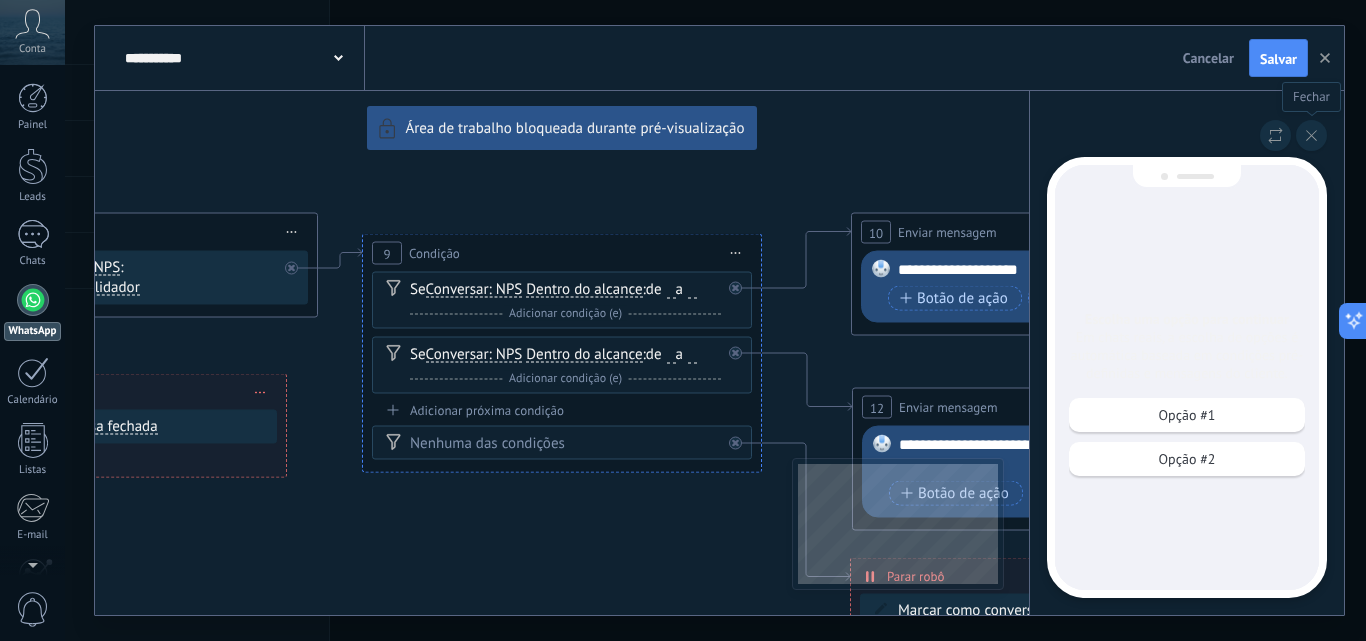 click 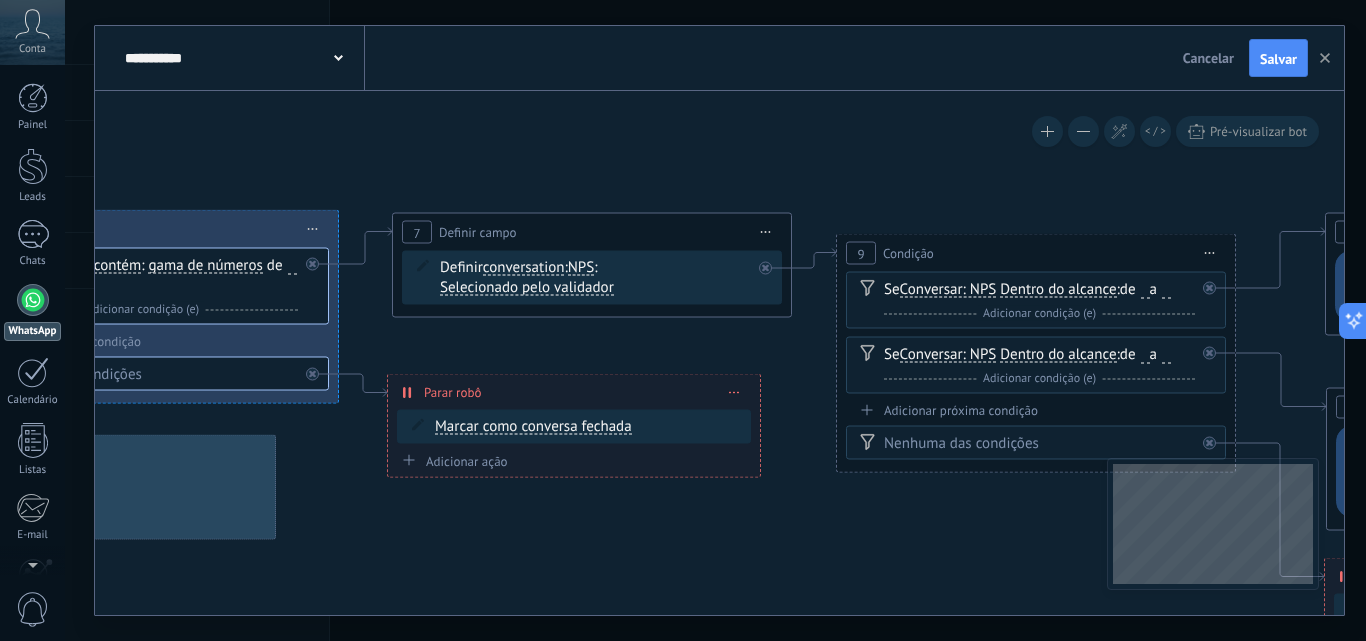 click on "**********" at bounding box center (719, 353) 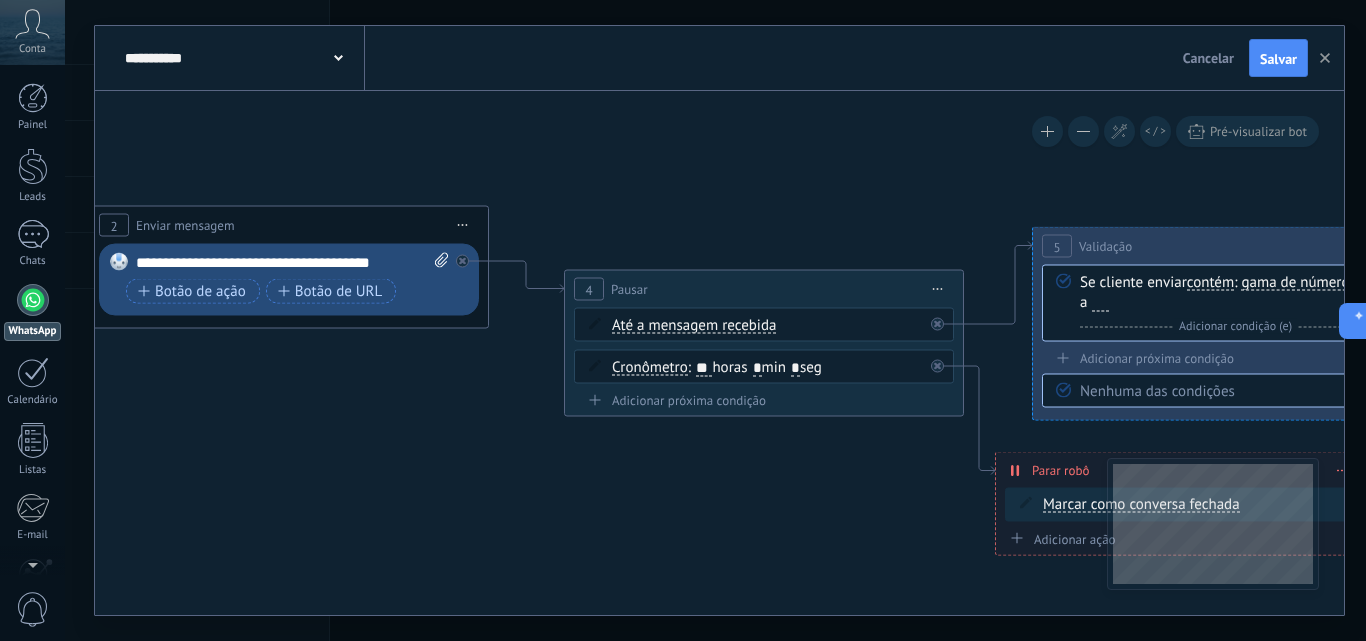 drag, startPoint x: 319, startPoint y: 393, endPoint x: 1286, endPoint y: 418, distance: 967.3231 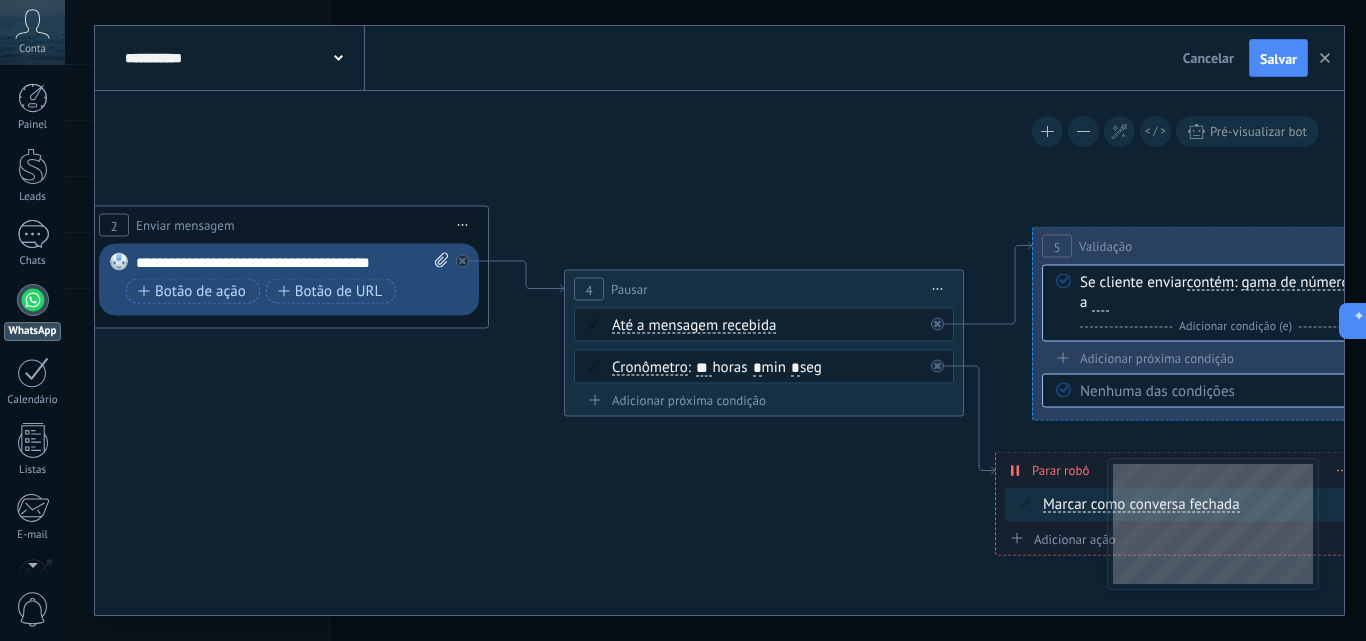 click 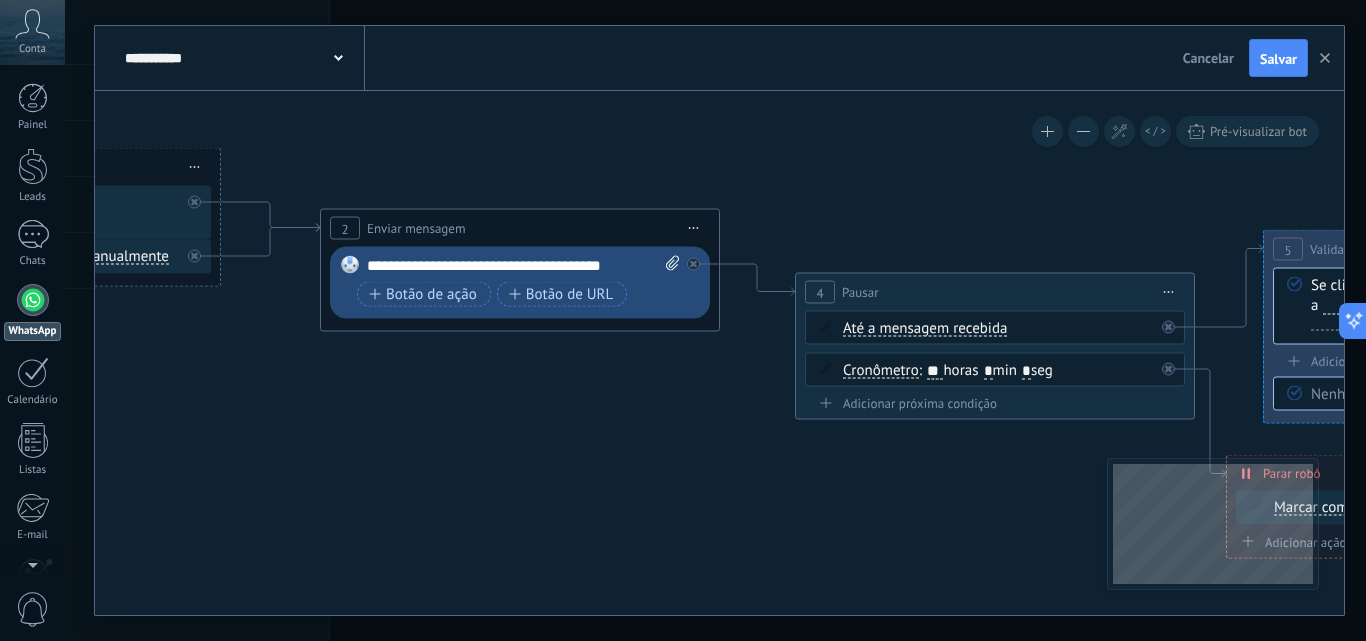 drag, startPoint x: 393, startPoint y: 399, endPoint x: 795, endPoint y: 411, distance: 402.17908 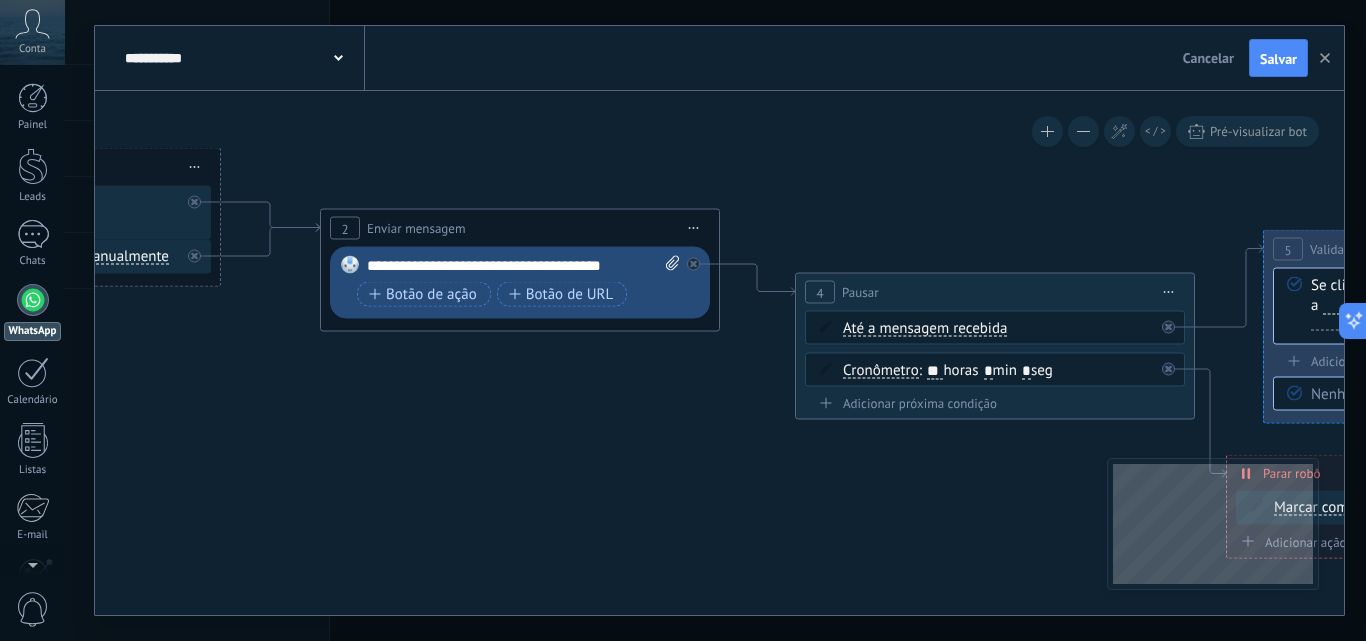 click 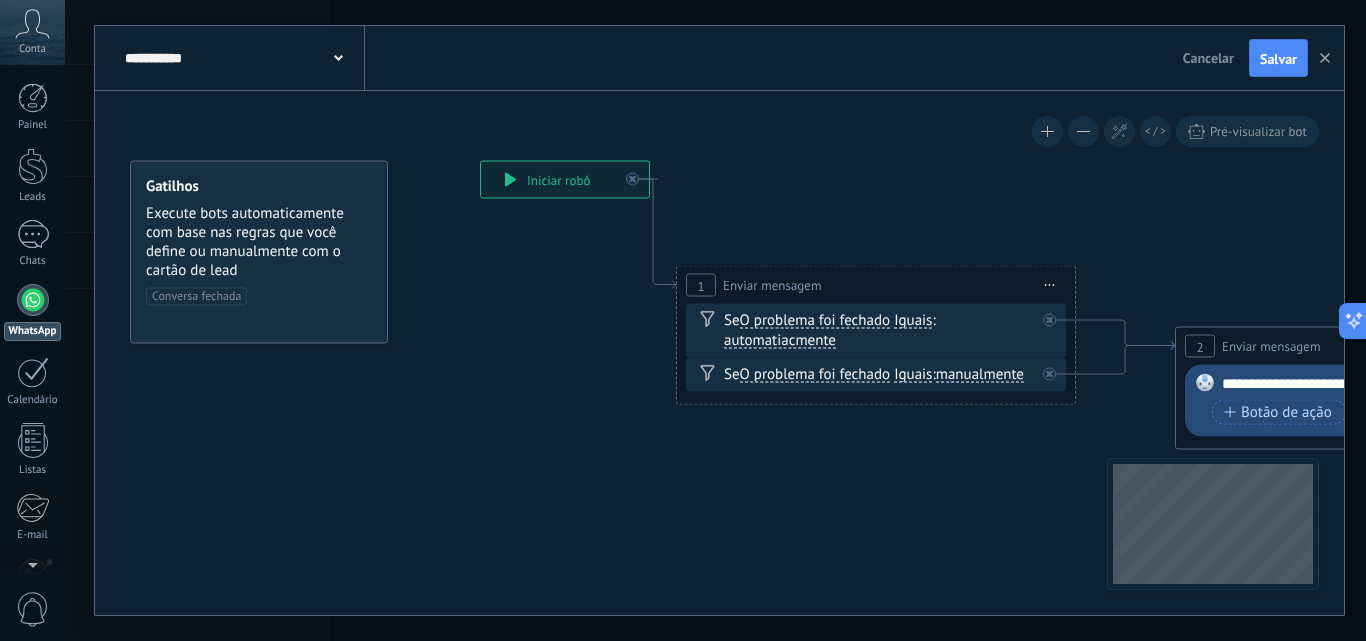 drag, startPoint x: 382, startPoint y: 404, endPoint x: 1072, endPoint y: 516, distance: 699.03076 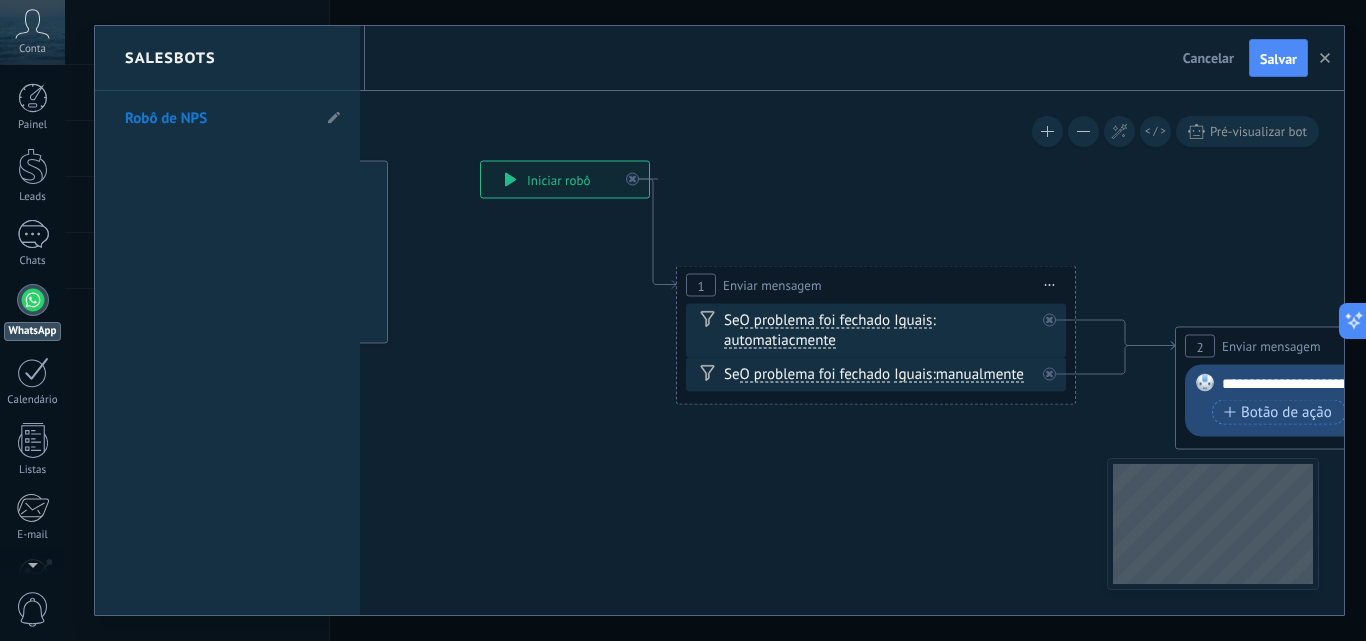 click at bounding box center [719, 320] 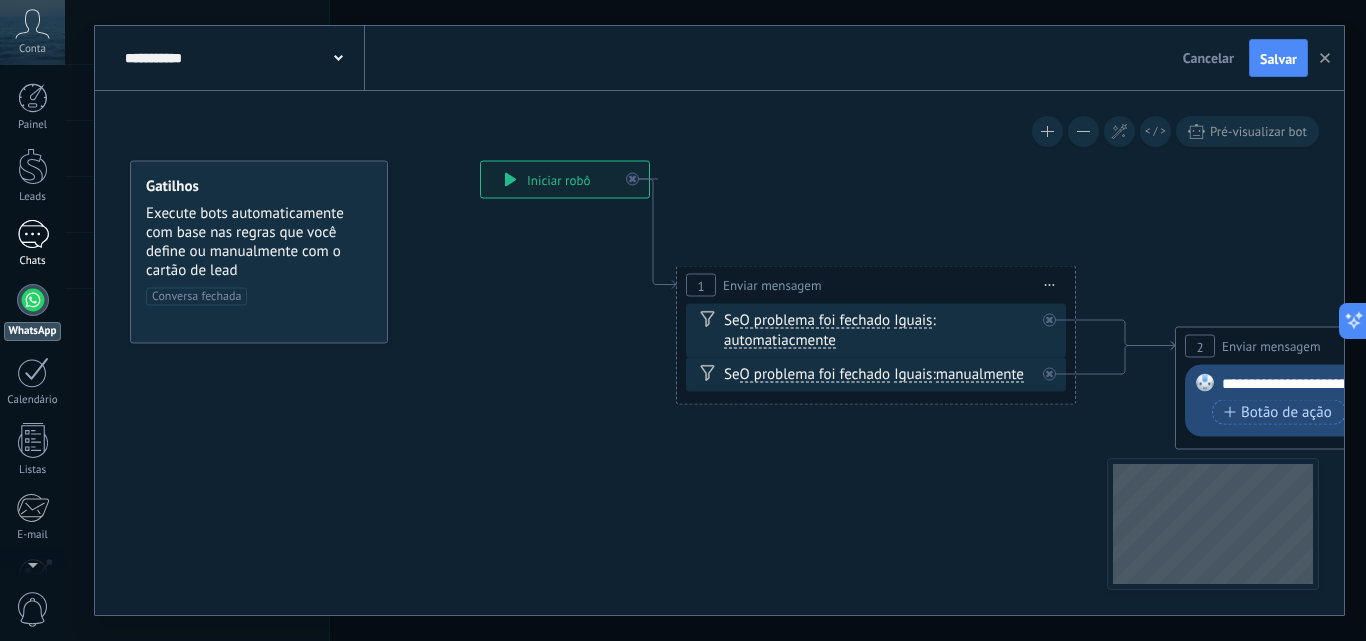 click at bounding box center [33, 234] 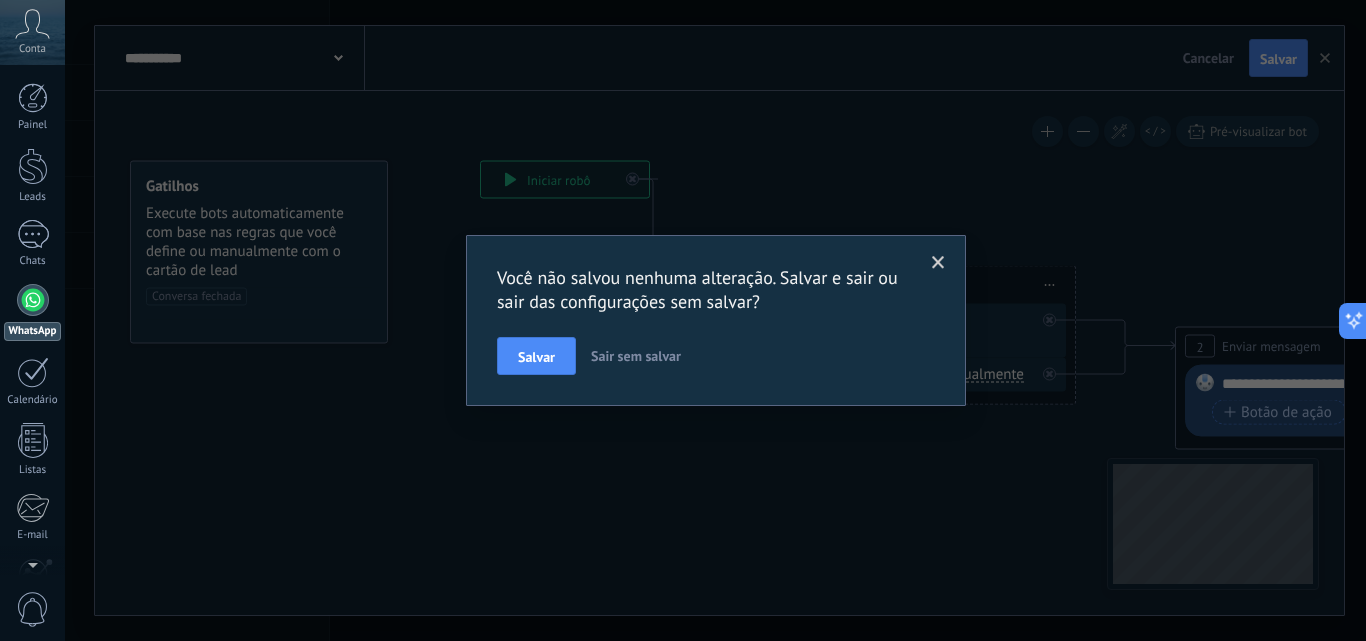 click on "Sair sem salvar" at bounding box center [636, 356] 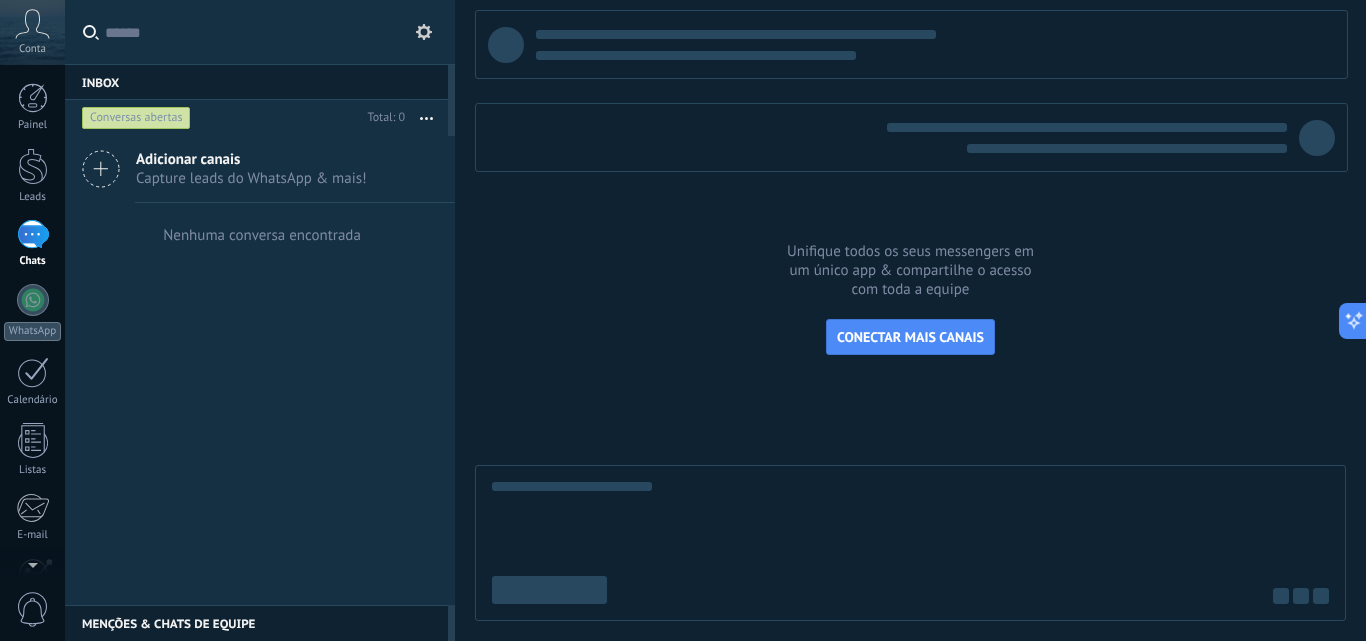 click on "Adicionar canais" at bounding box center [251, 159] 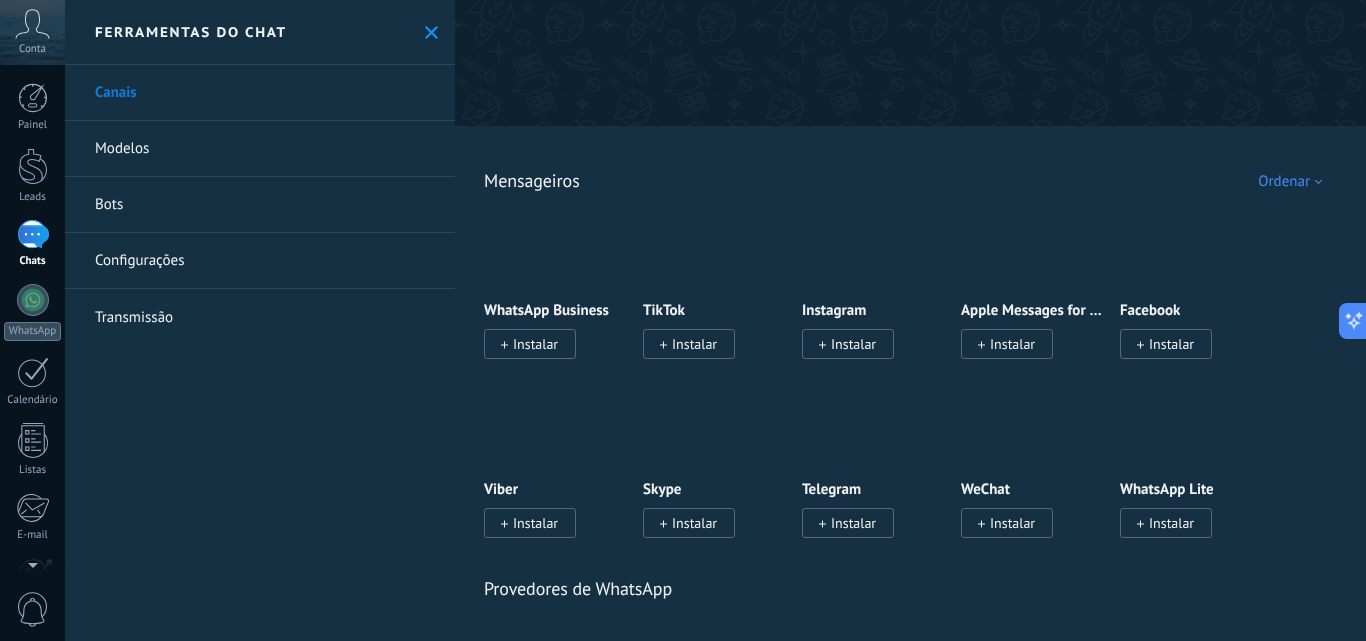 scroll, scrollTop: 300, scrollLeft: 0, axis: vertical 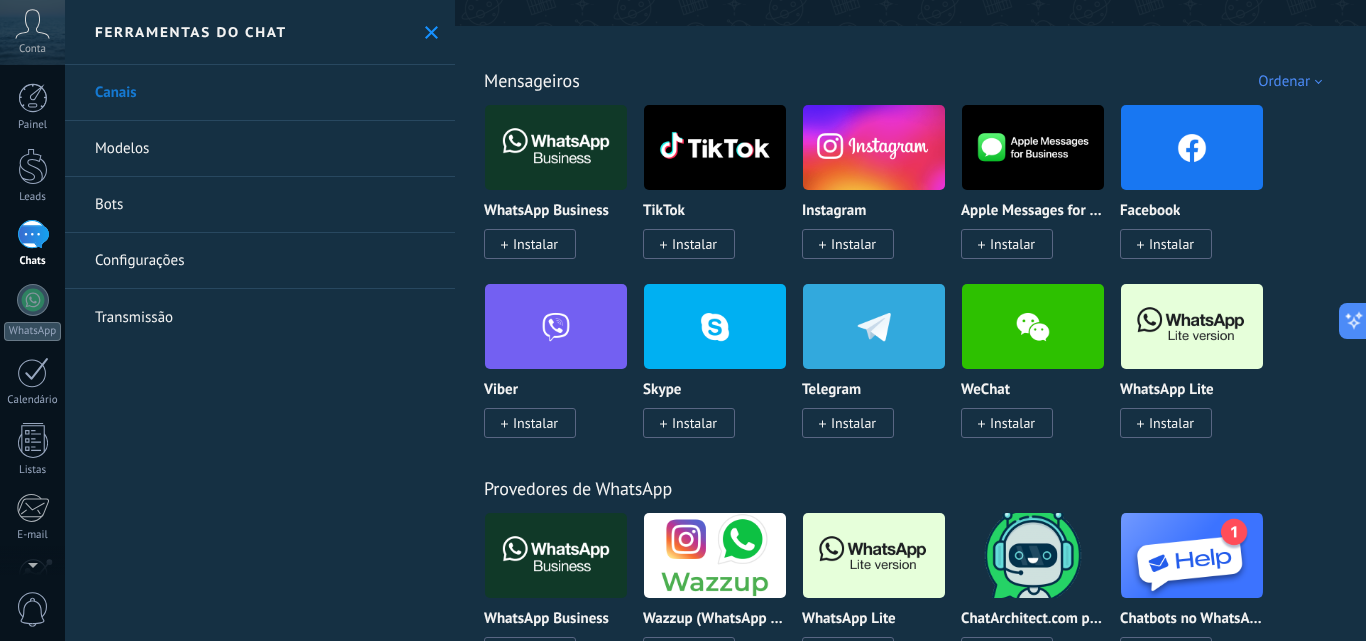 click on "Bots" at bounding box center [260, 205] 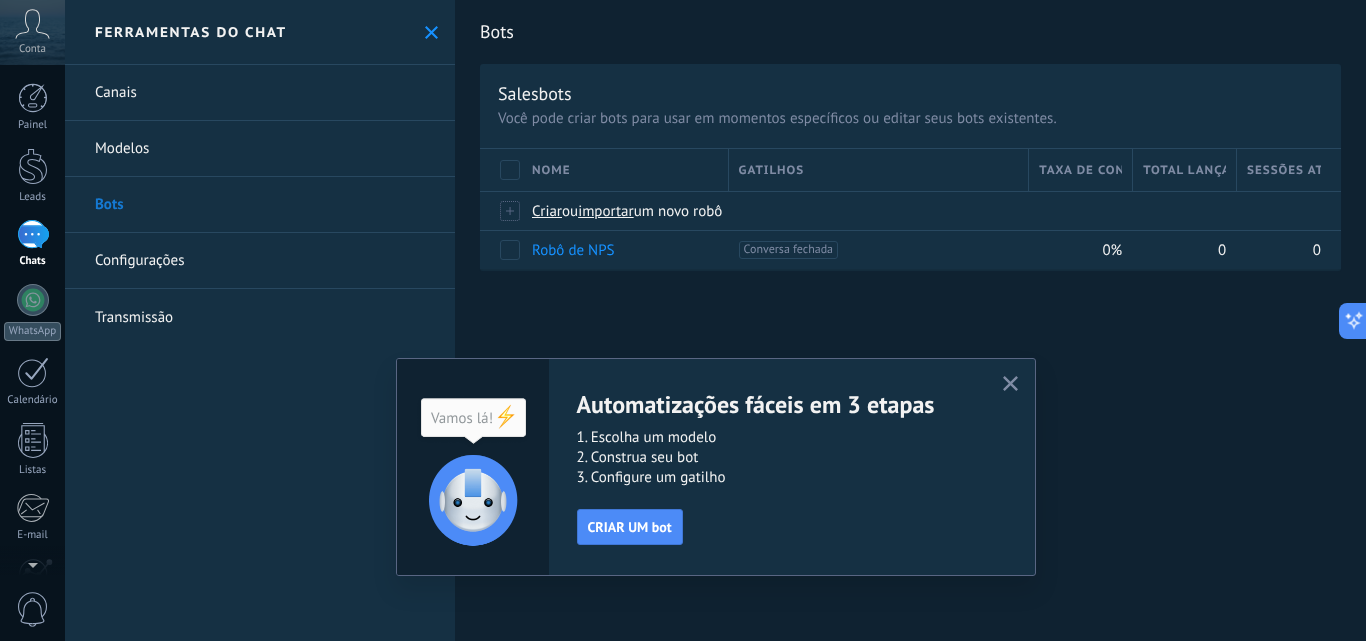 click 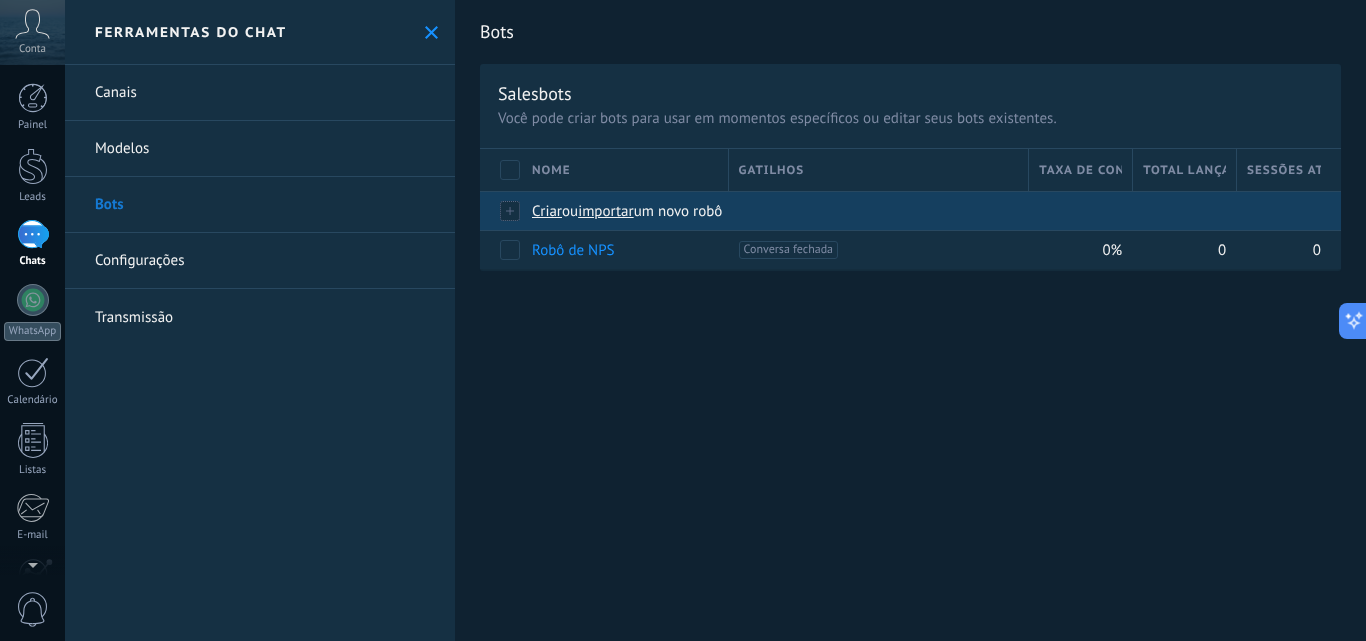 click on "um novo robô" at bounding box center (678, 211) 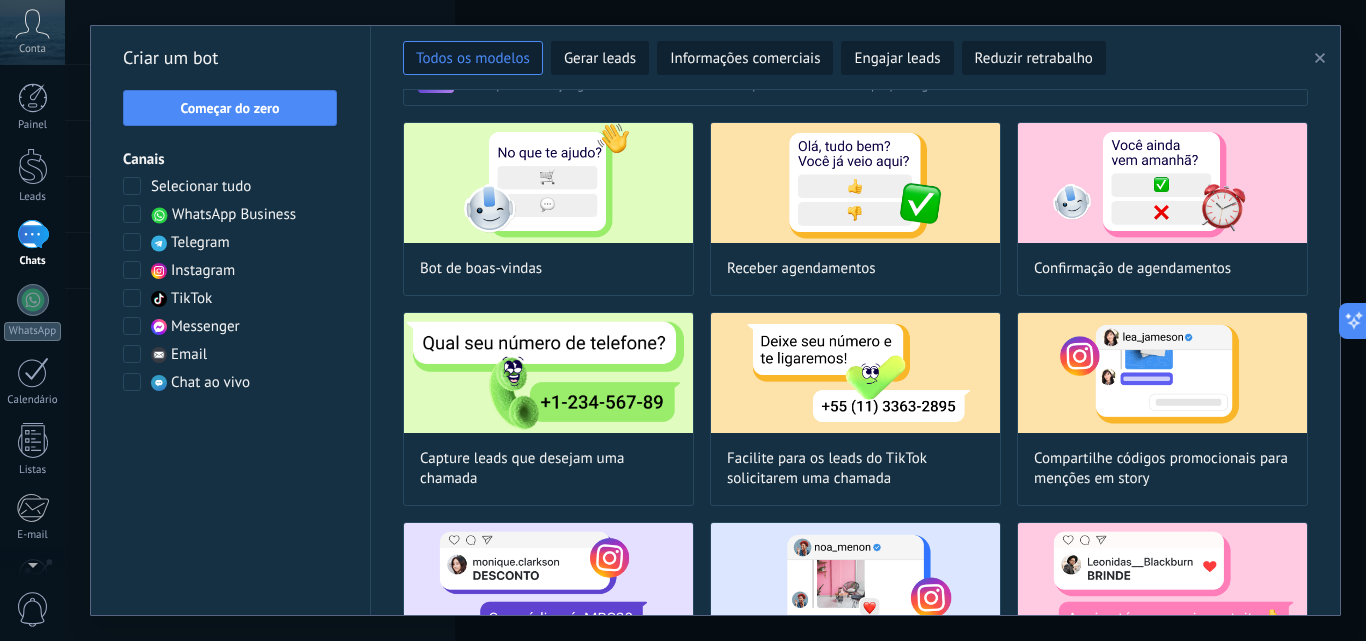 scroll, scrollTop: 39, scrollLeft: 0, axis: vertical 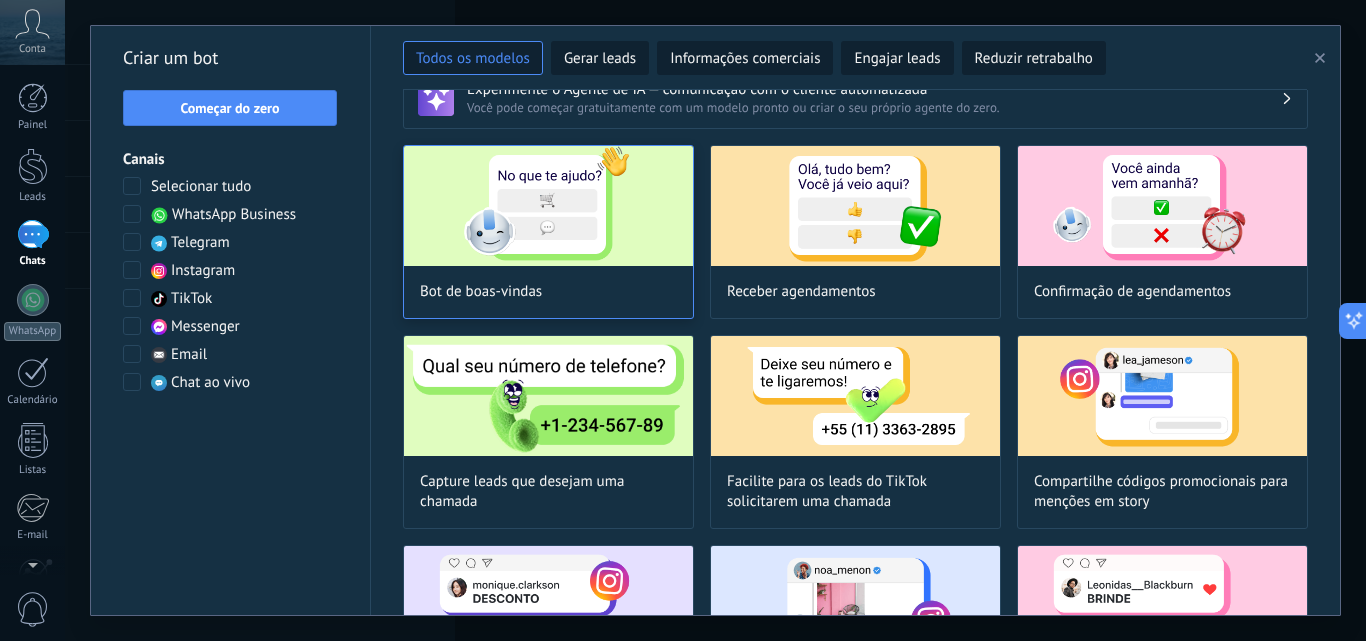 click at bounding box center [548, 206] 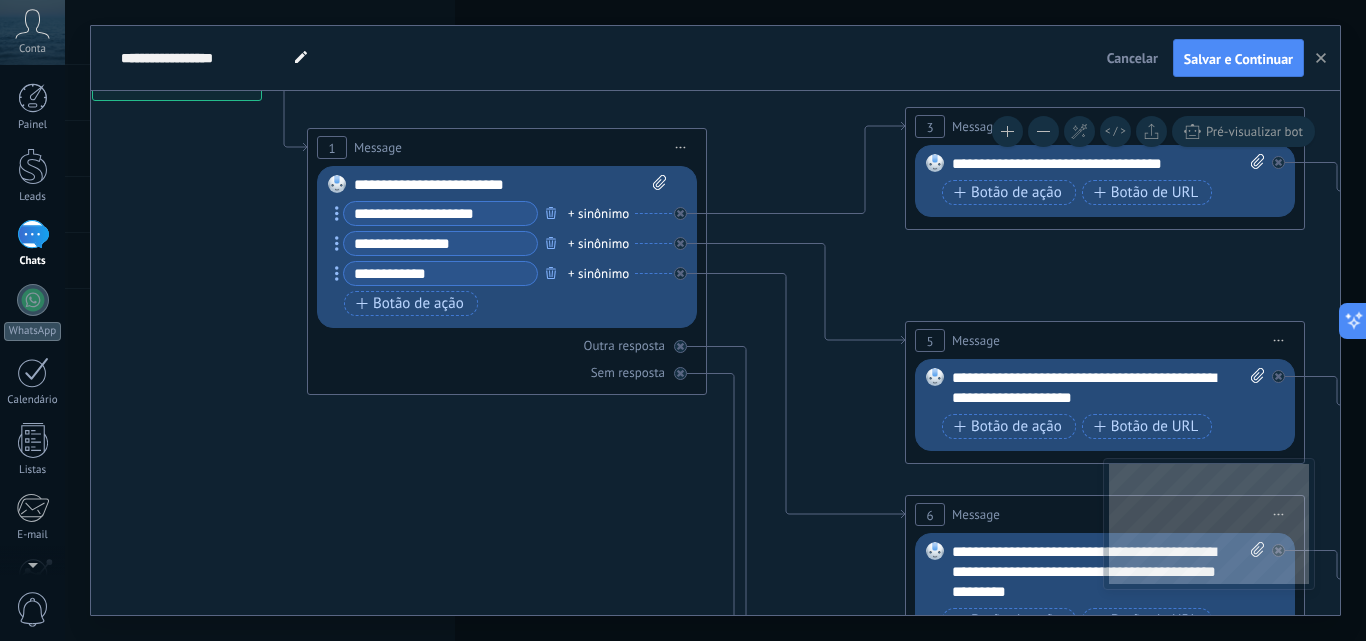 drag, startPoint x: 579, startPoint y: 438, endPoint x: 165, endPoint y: 260, distance: 450.64398 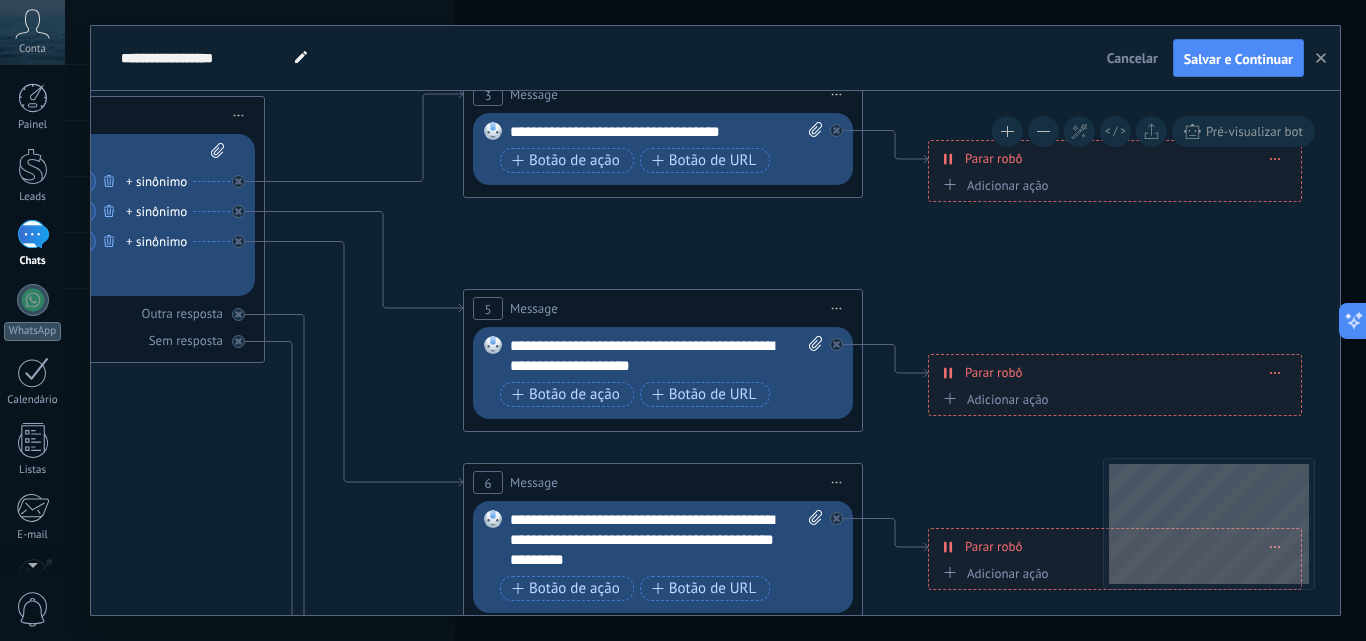 drag, startPoint x: 688, startPoint y: 484, endPoint x: 246, endPoint y: 452, distance: 443.15686 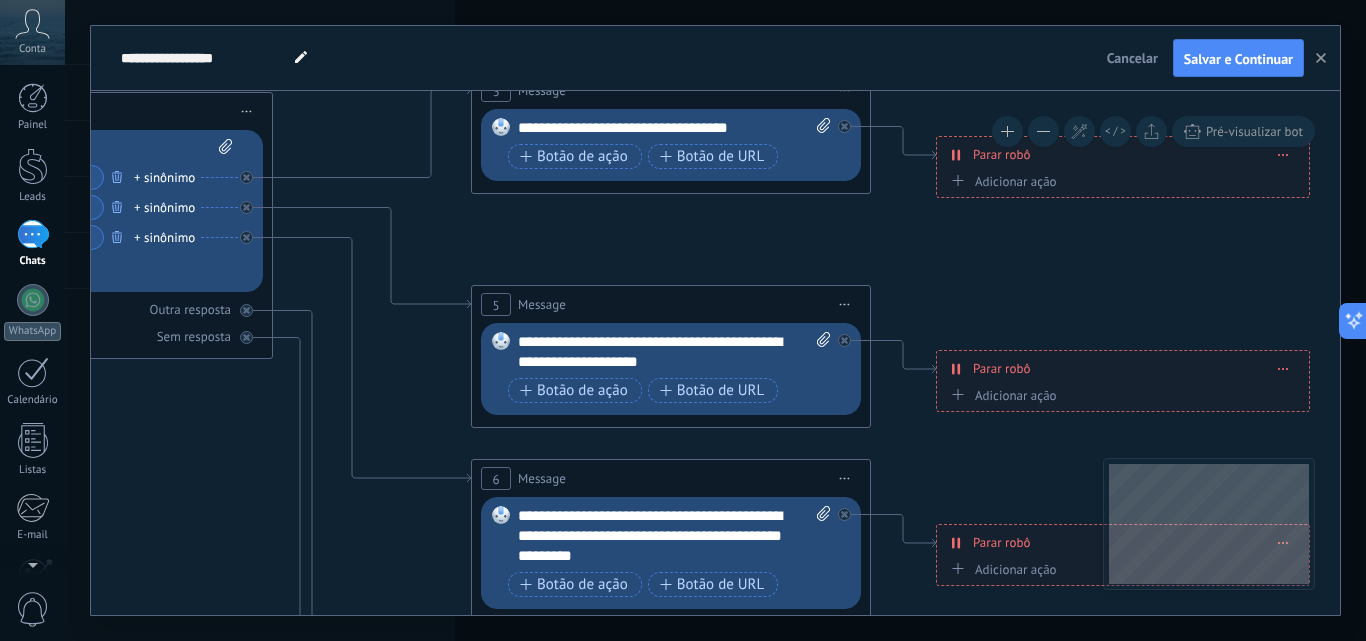 click 